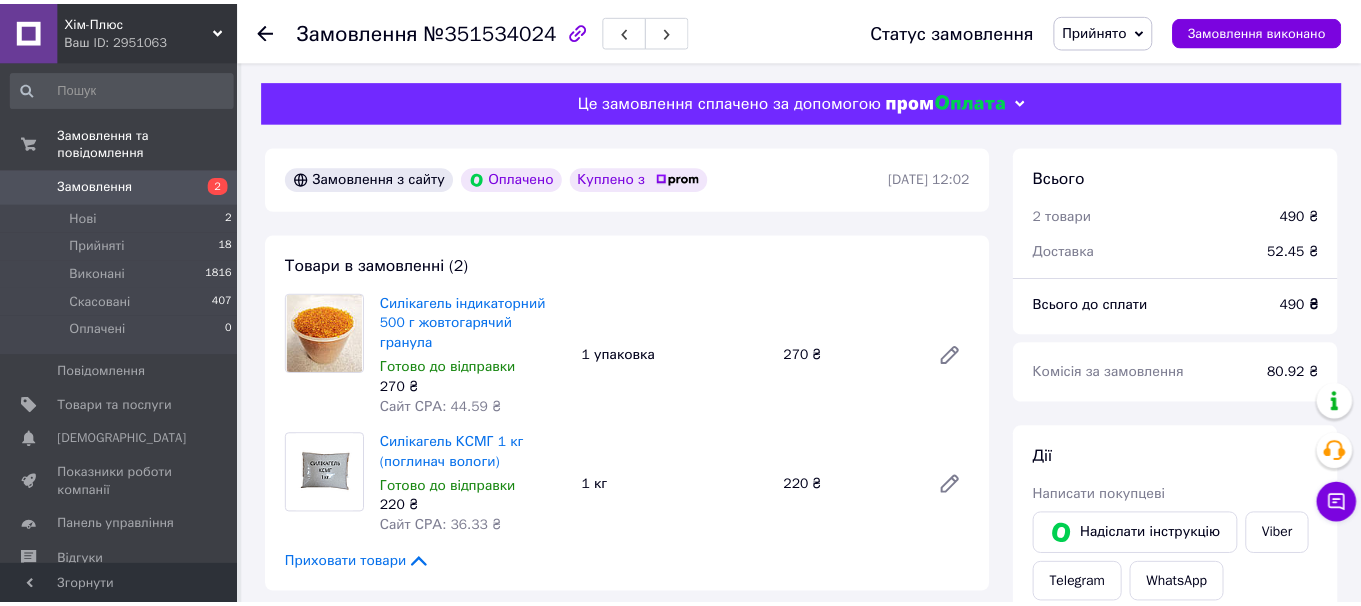 scroll, scrollTop: 0, scrollLeft: 0, axis: both 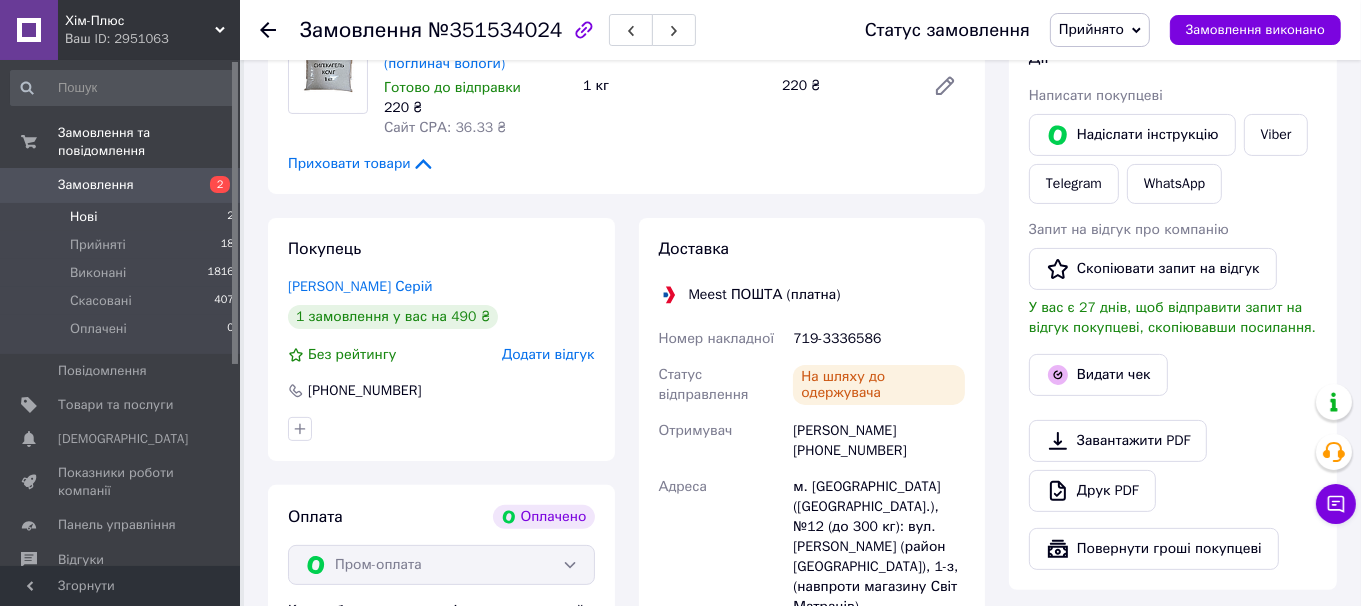 click on "Нові 2" at bounding box center (123, 217) 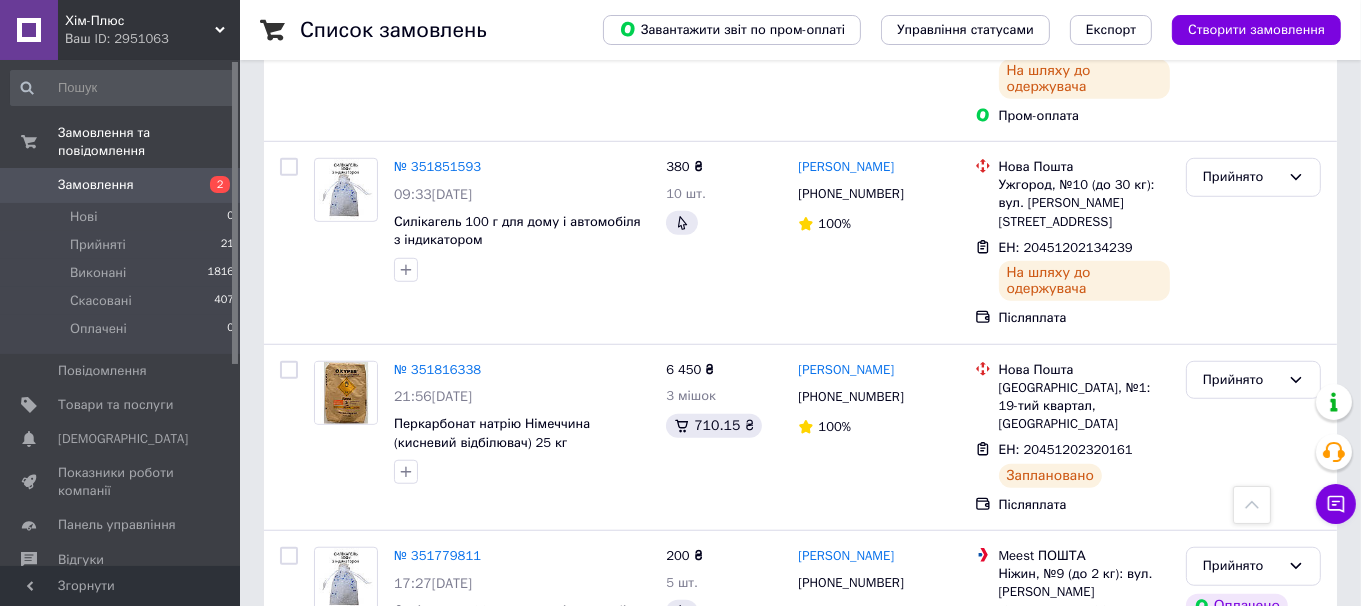 scroll, scrollTop: 1399, scrollLeft: 0, axis: vertical 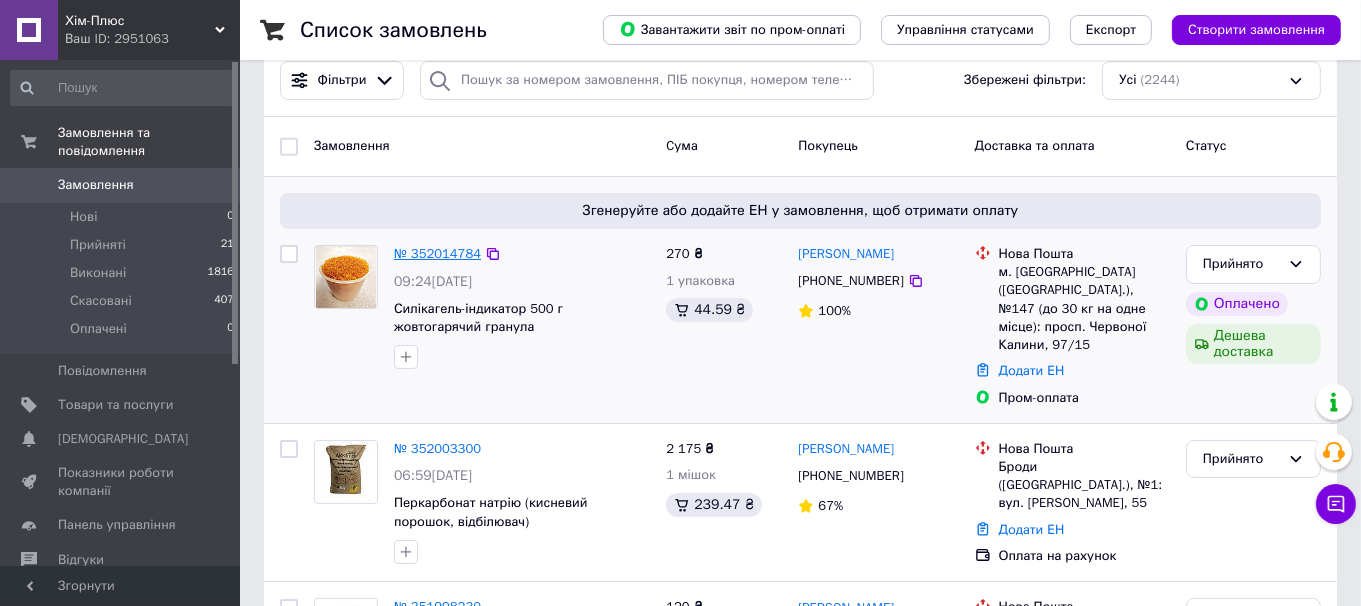 click on "№ 352014784" at bounding box center [437, 253] 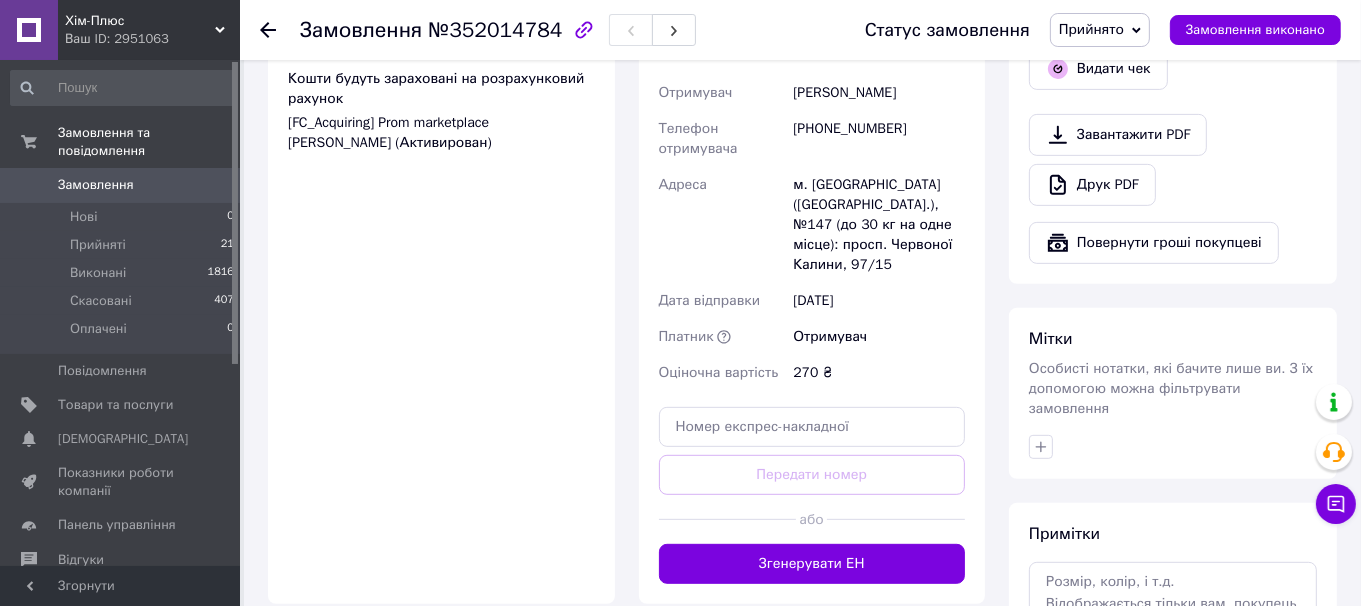 scroll, scrollTop: 800, scrollLeft: 0, axis: vertical 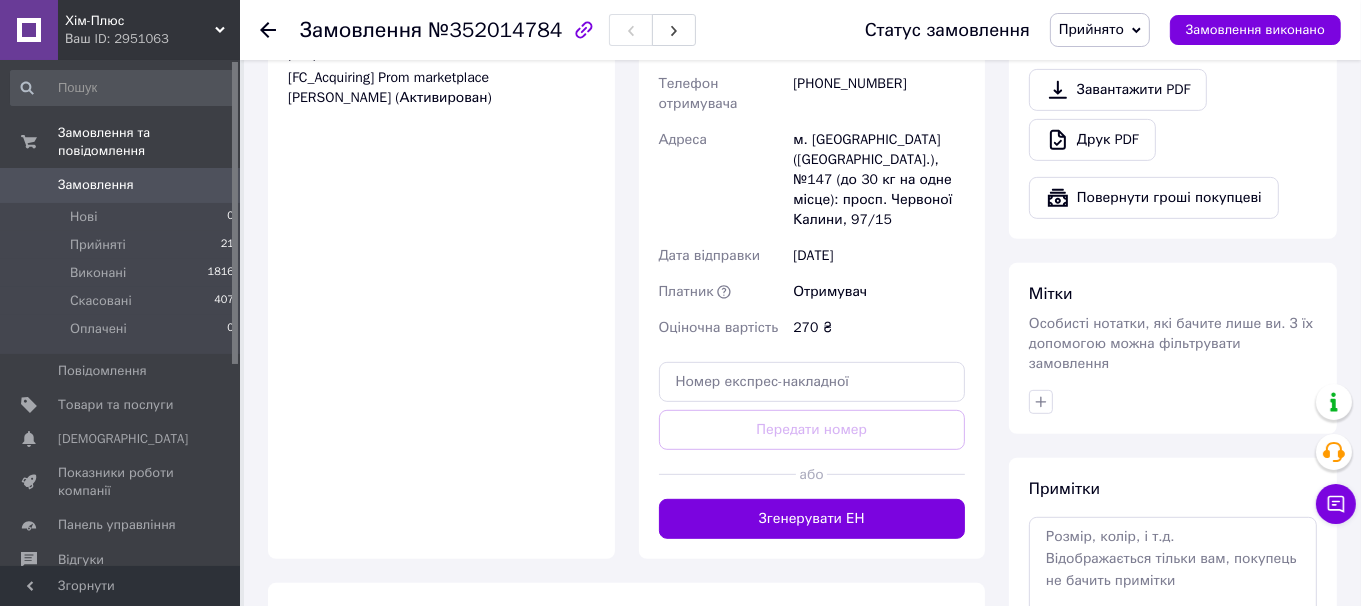 click on "Згенерувати ЕН" at bounding box center (812, 519) 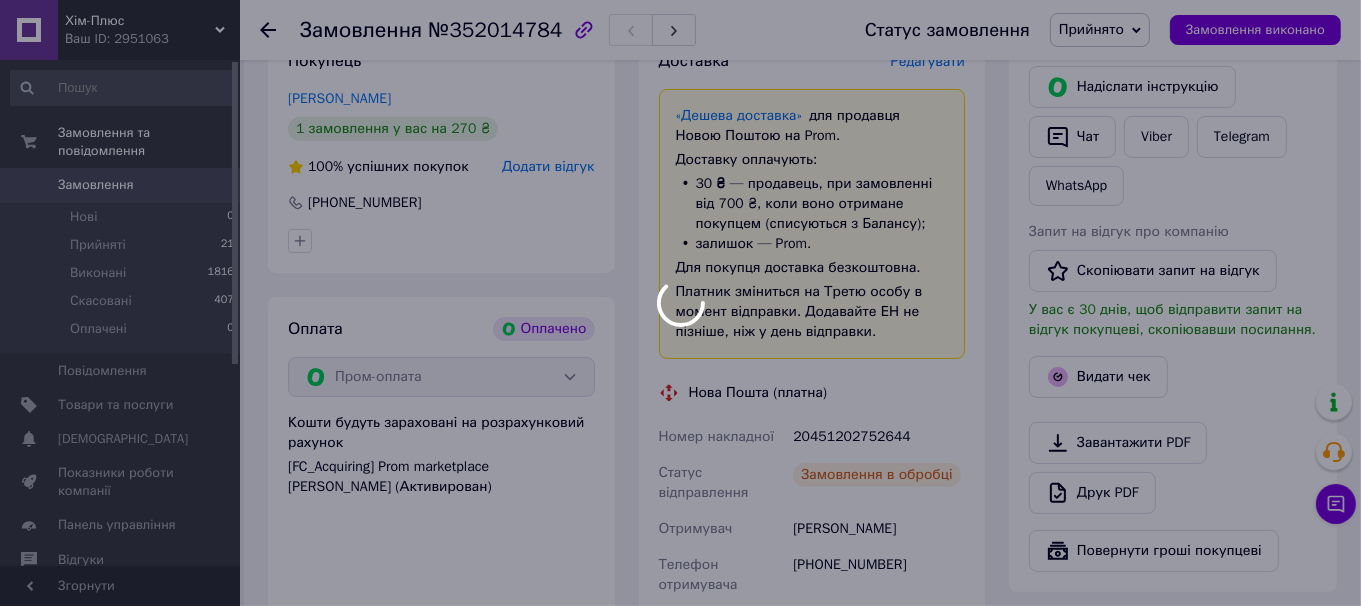scroll, scrollTop: 300, scrollLeft: 0, axis: vertical 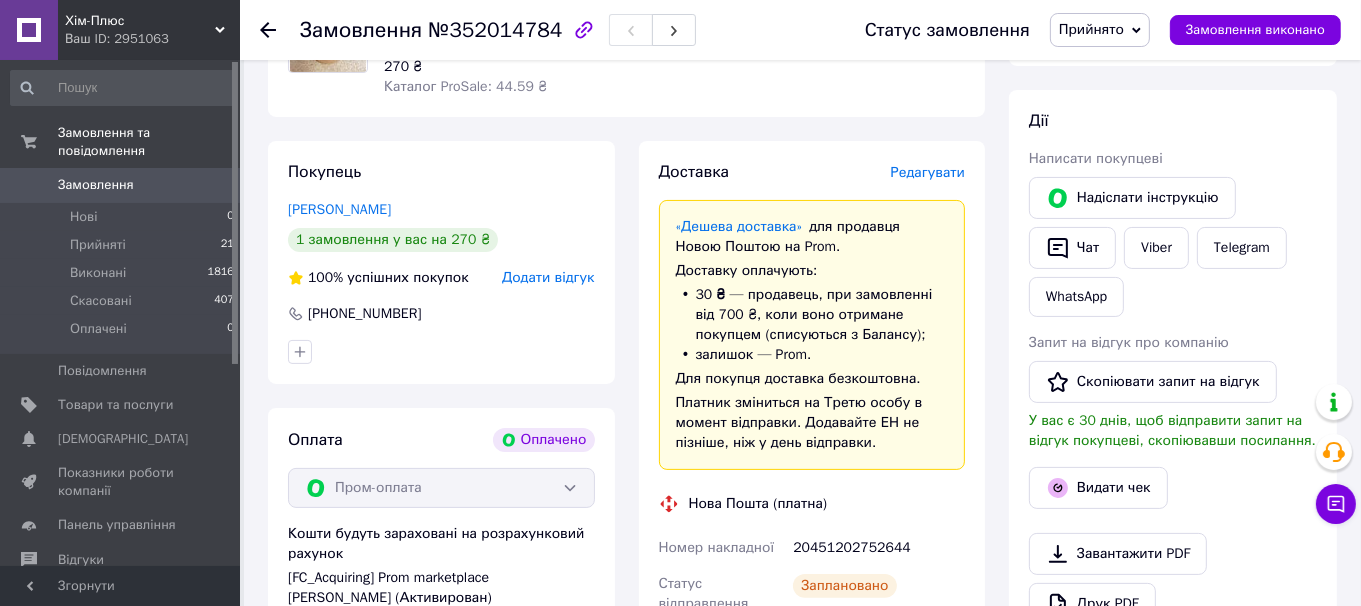 click 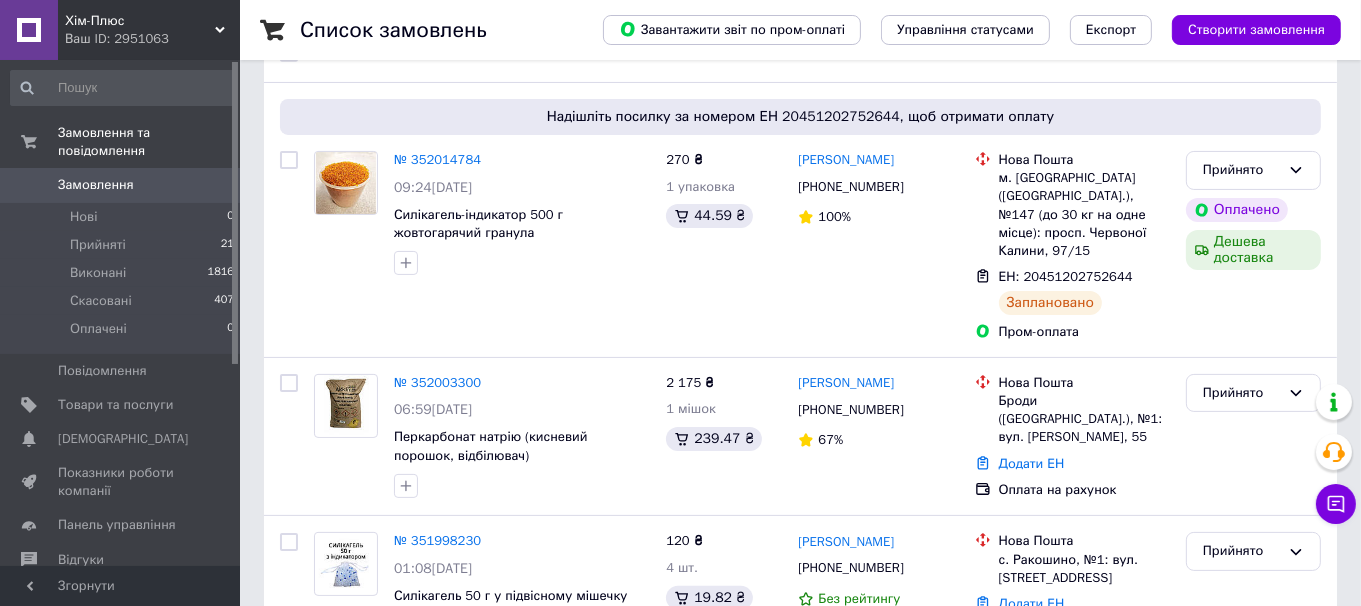 scroll, scrollTop: 300, scrollLeft: 0, axis: vertical 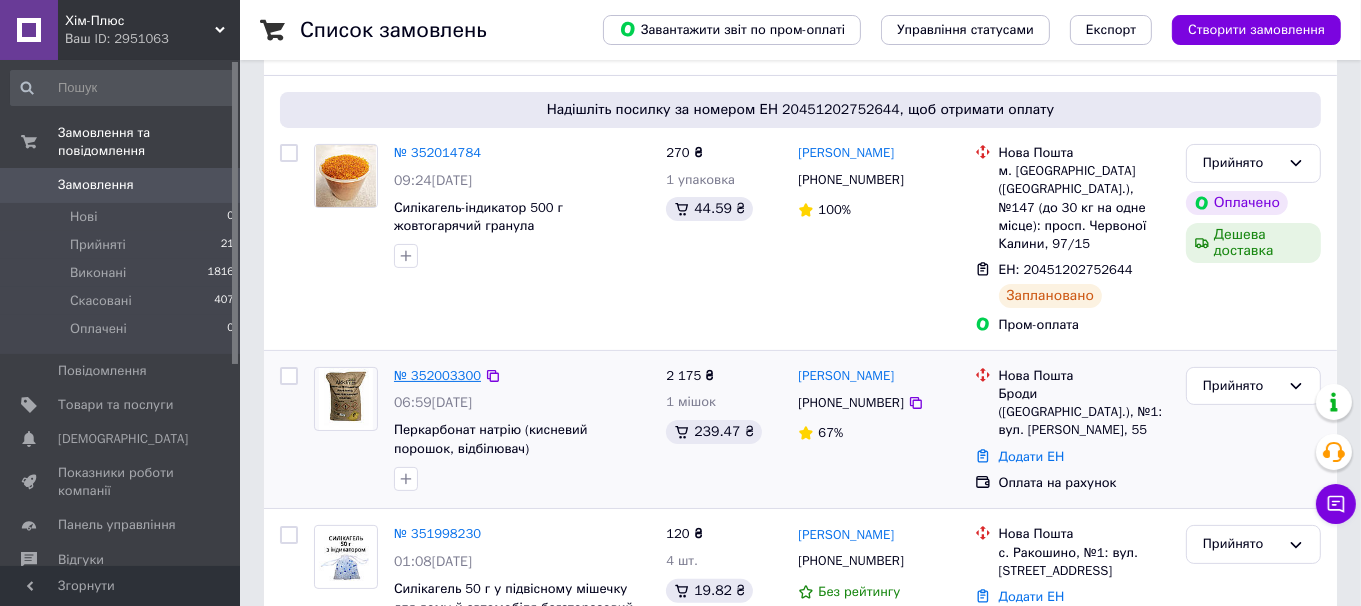 click on "№ 352003300" at bounding box center [437, 375] 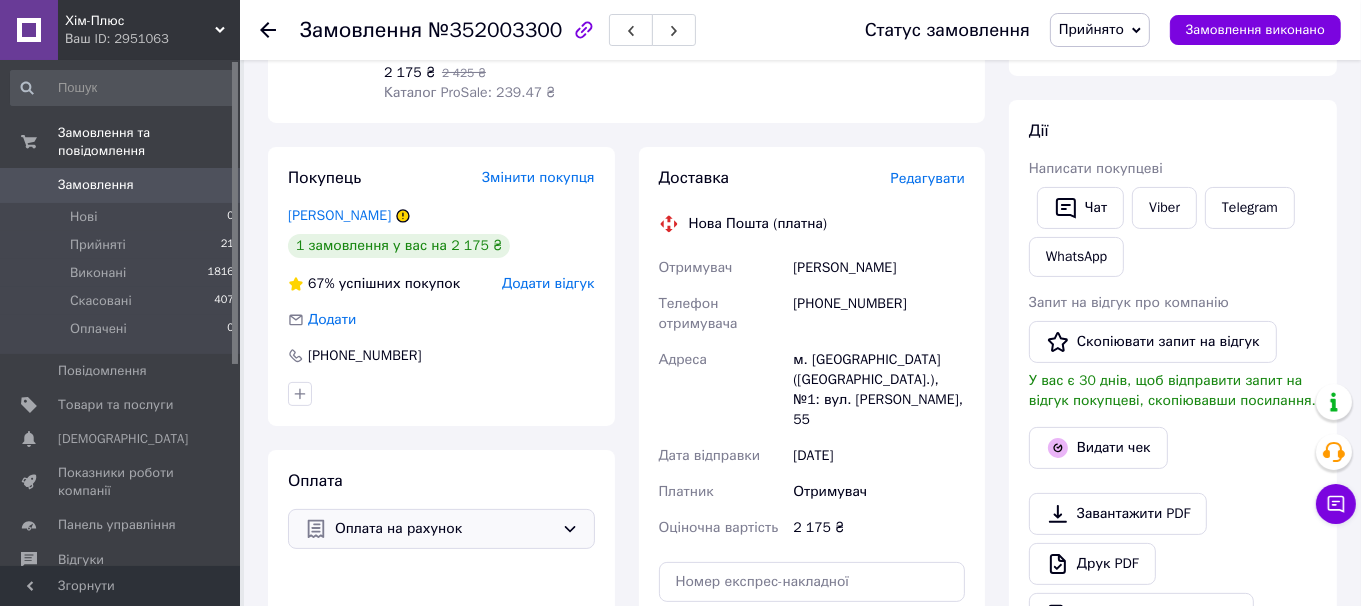 click on "Оплата на рахунок" at bounding box center [441, 529] 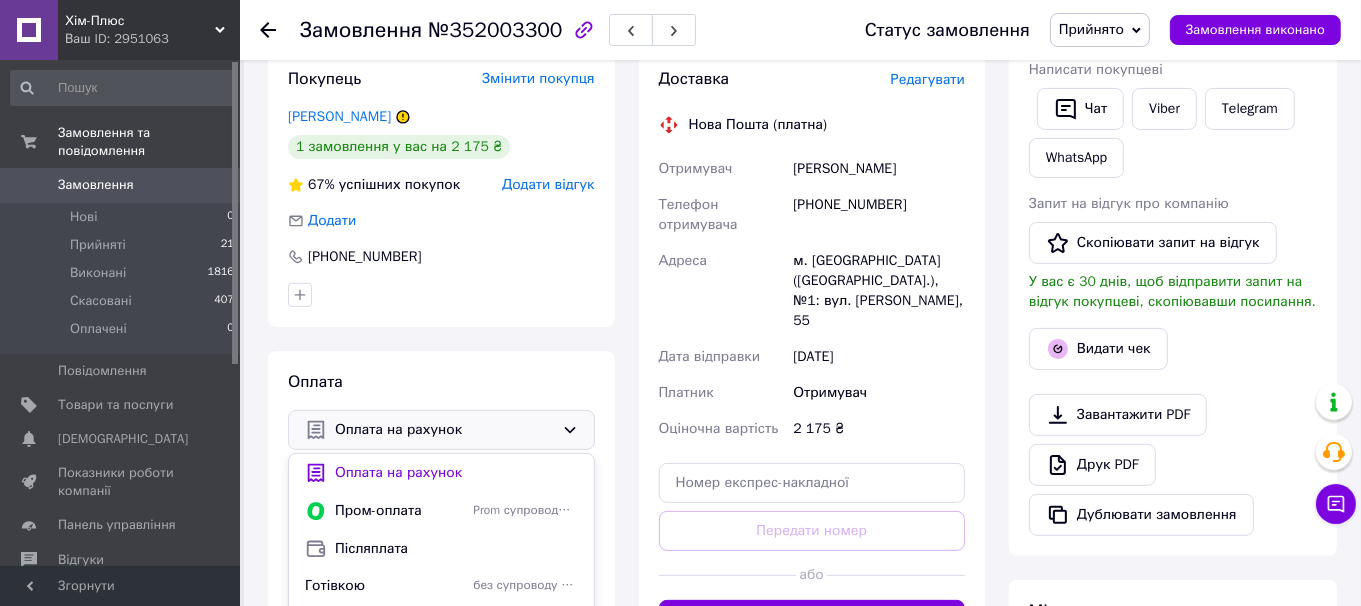 scroll, scrollTop: 500, scrollLeft: 0, axis: vertical 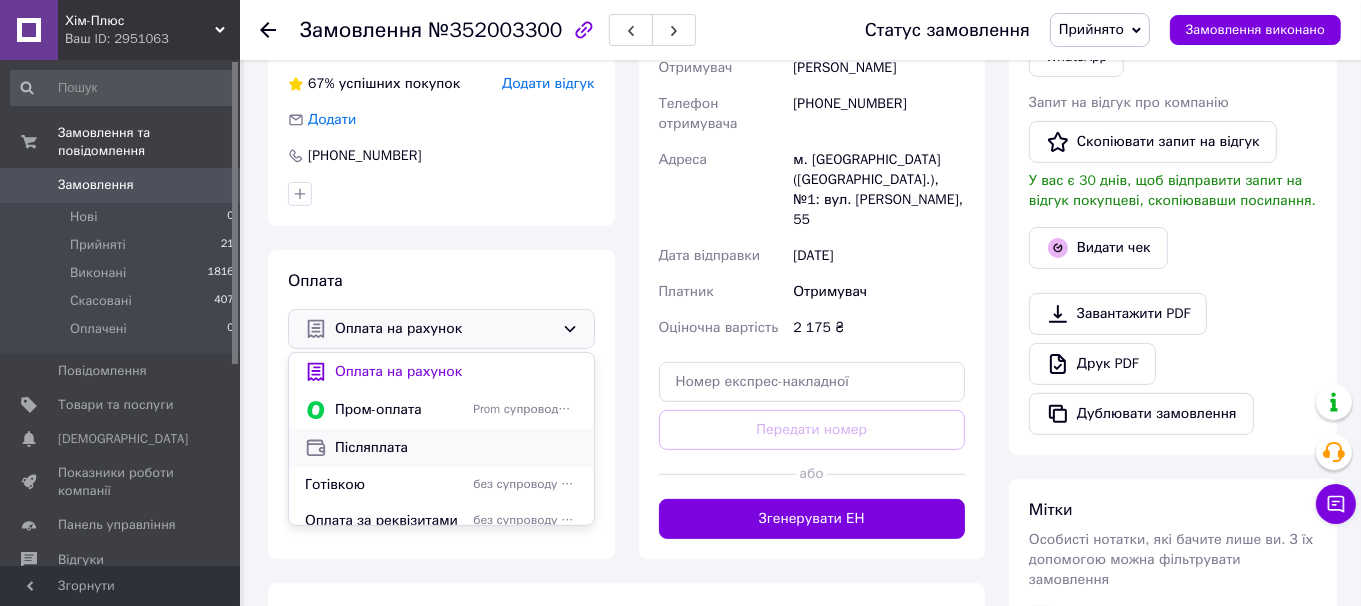 click on "Післяплата" at bounding box center (456, 448) 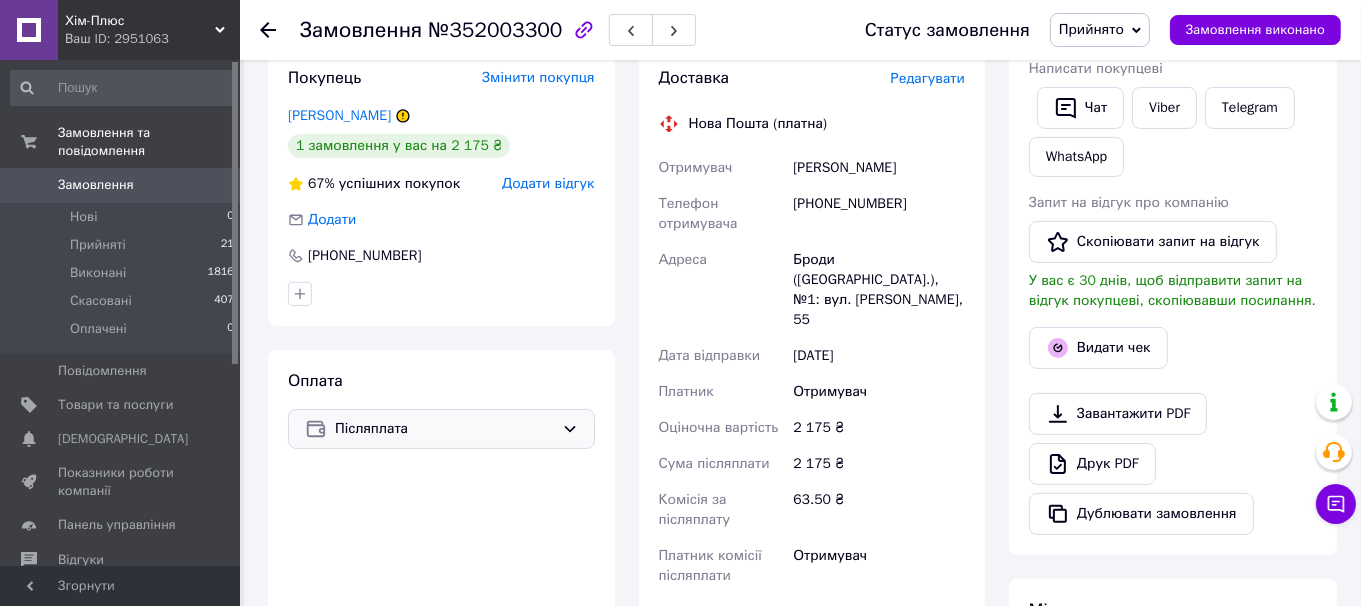 scroll, scrollTop: 600, scrollLeft: 0, axis: vertical 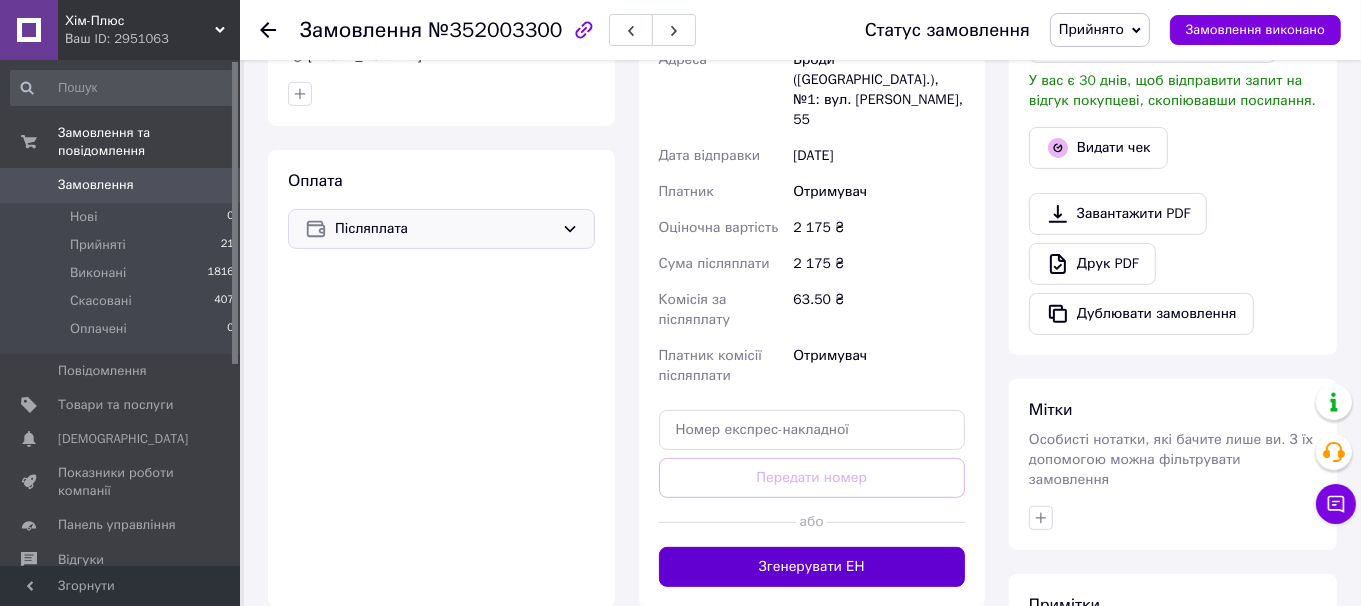 click on "Згенерувати ЕН" at bounding box center (812, 567) 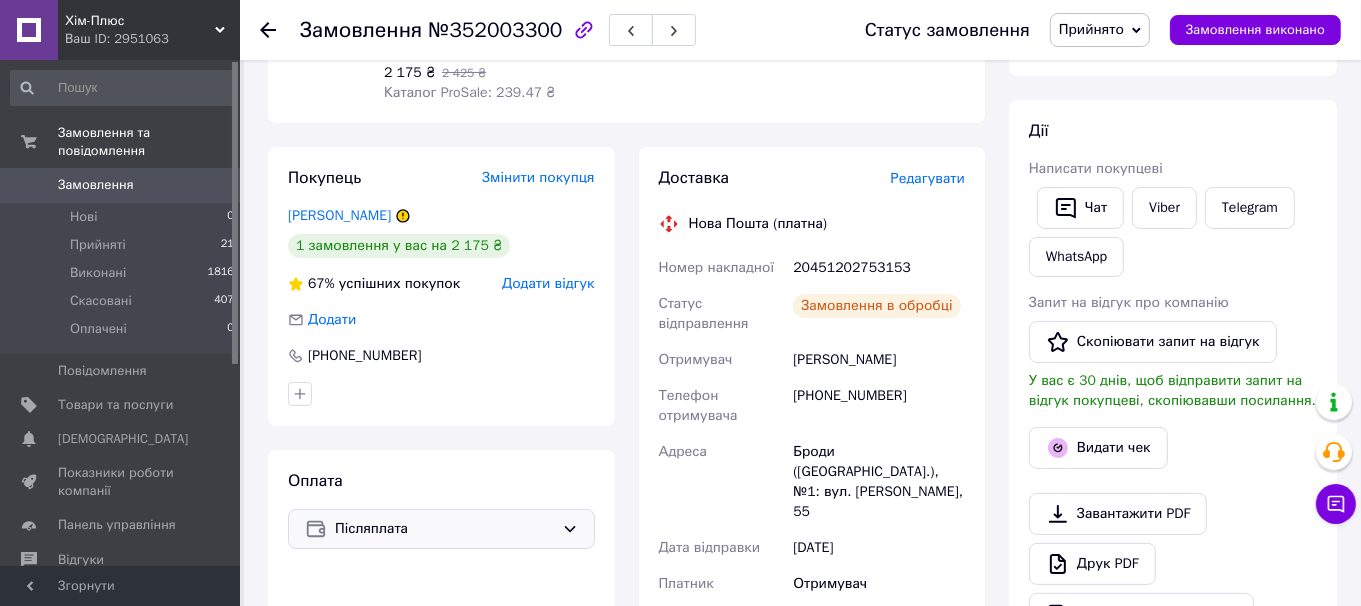 scroll, scrollTop: 100, scrollLeft: 0, axis: vertical 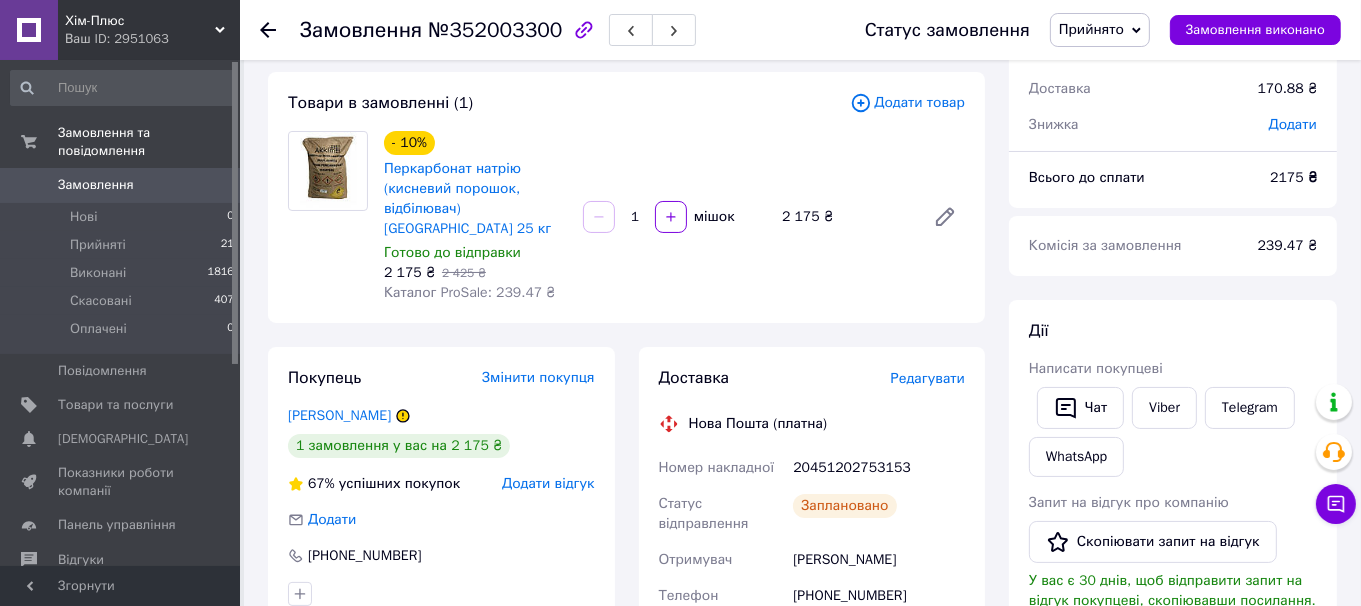 click 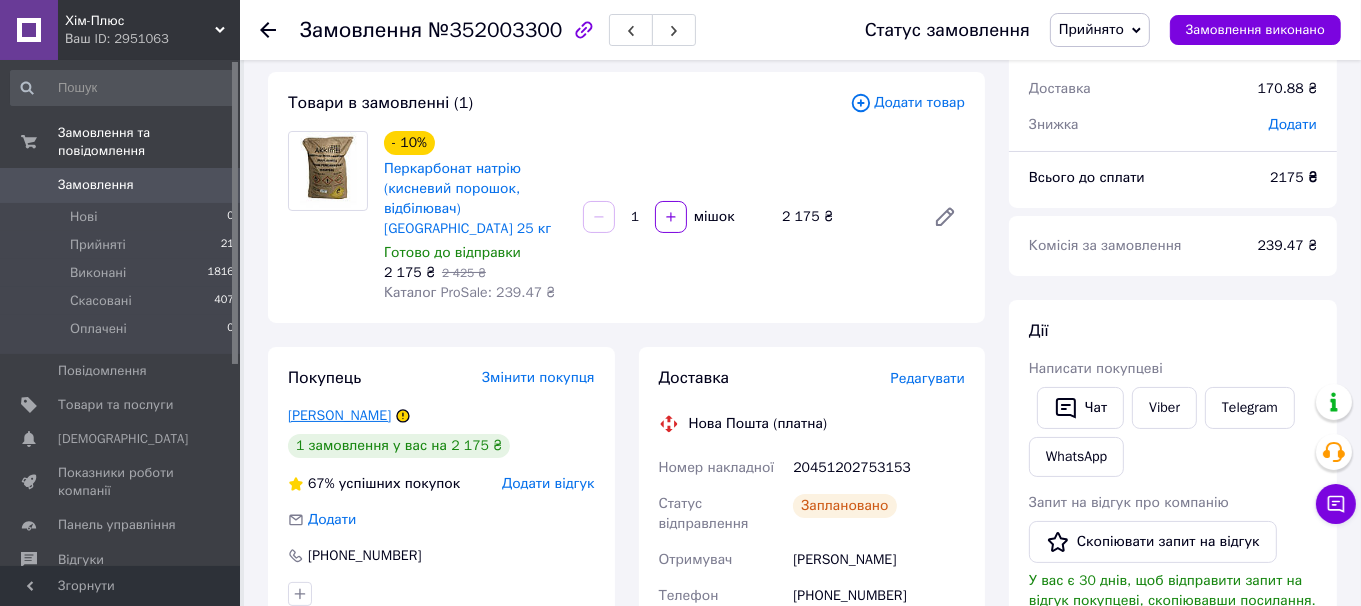 click on "[PERSON_NAME]" at bounding box center [339, 415] 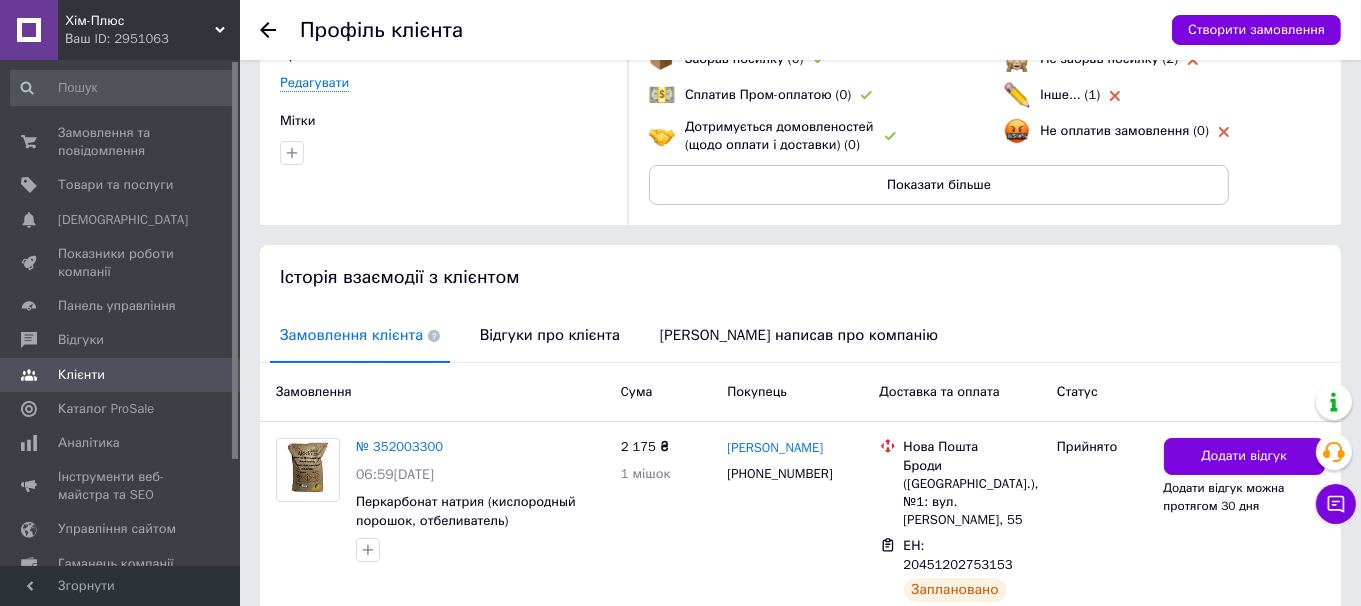 scroll, scrollTop: 290, scrollLeft: 0, axis: vertical 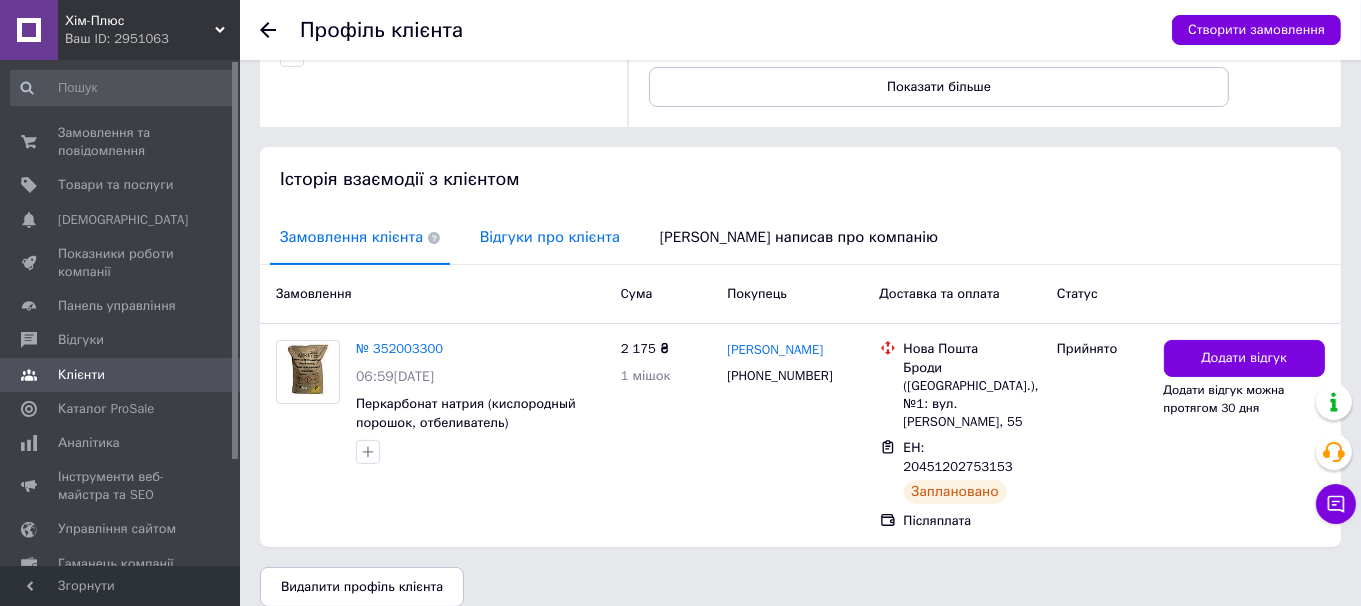 click on "Відгуки про клієнта" at bounding box center [550, 237] 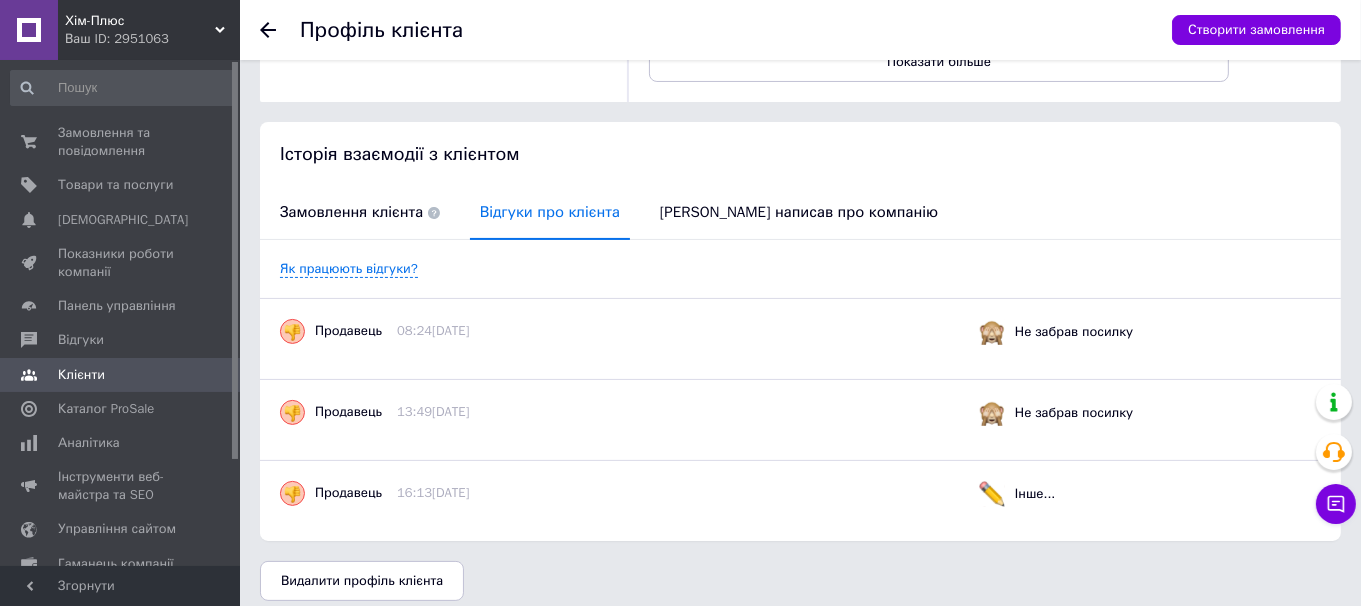 scroll, scrollTop: 328, scrollLeft: 0, axis: vertical 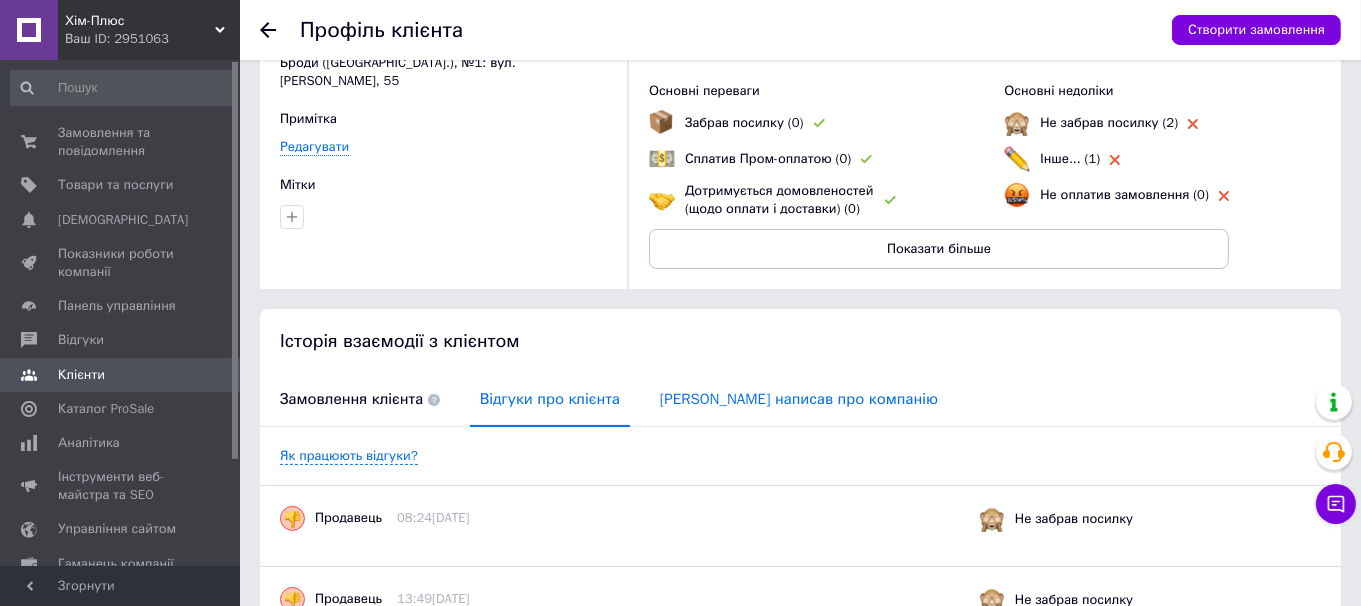click on "Клієнт написав про компанію" at bounding box center (799, 399) 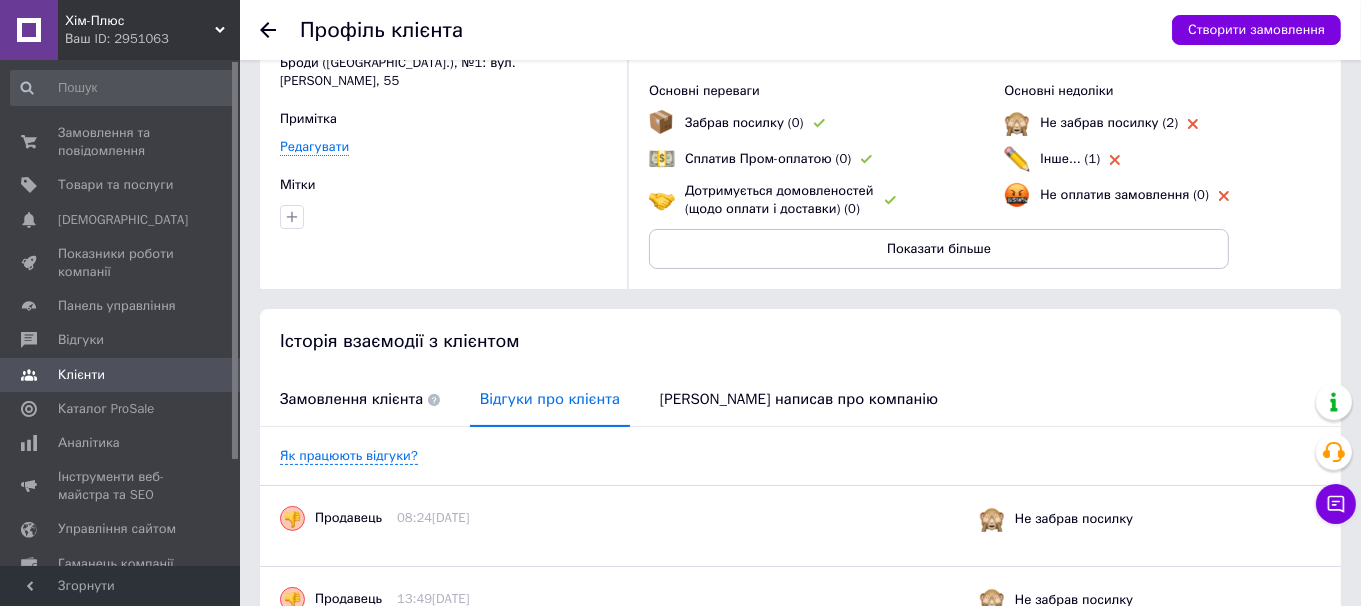 scroll, scrollTop: 85, scrollLeft: 0, axis: vertical 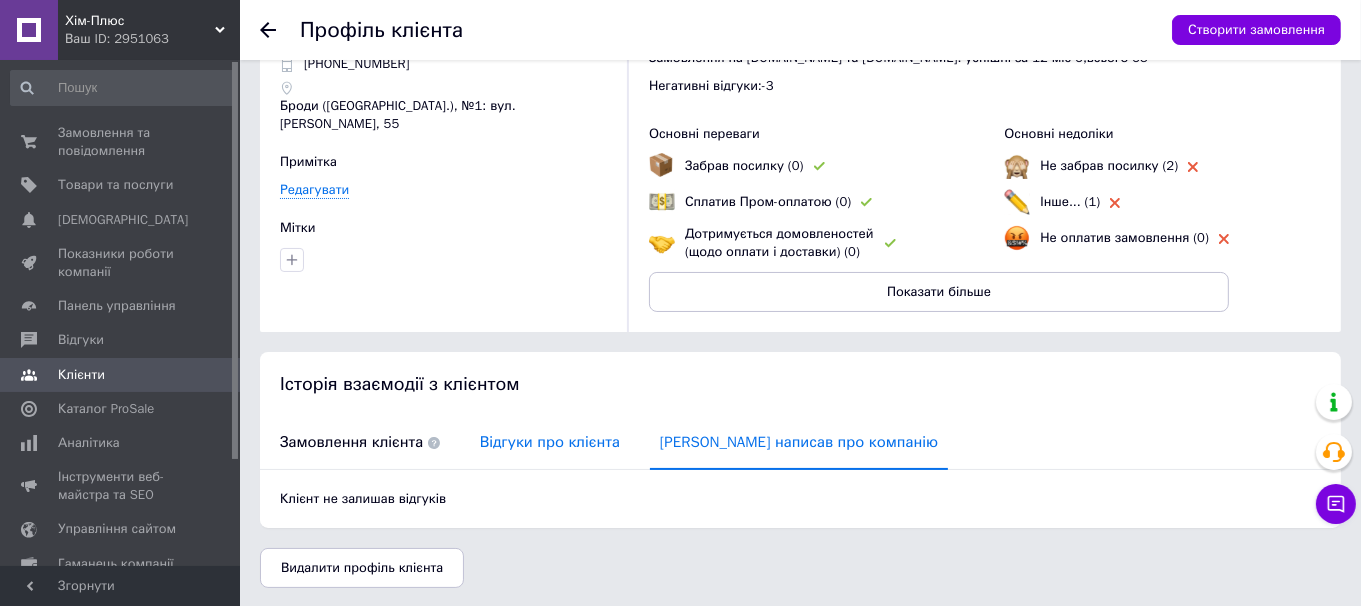 click on "Відгуки про клієнта" at bounding box center [550, 442] 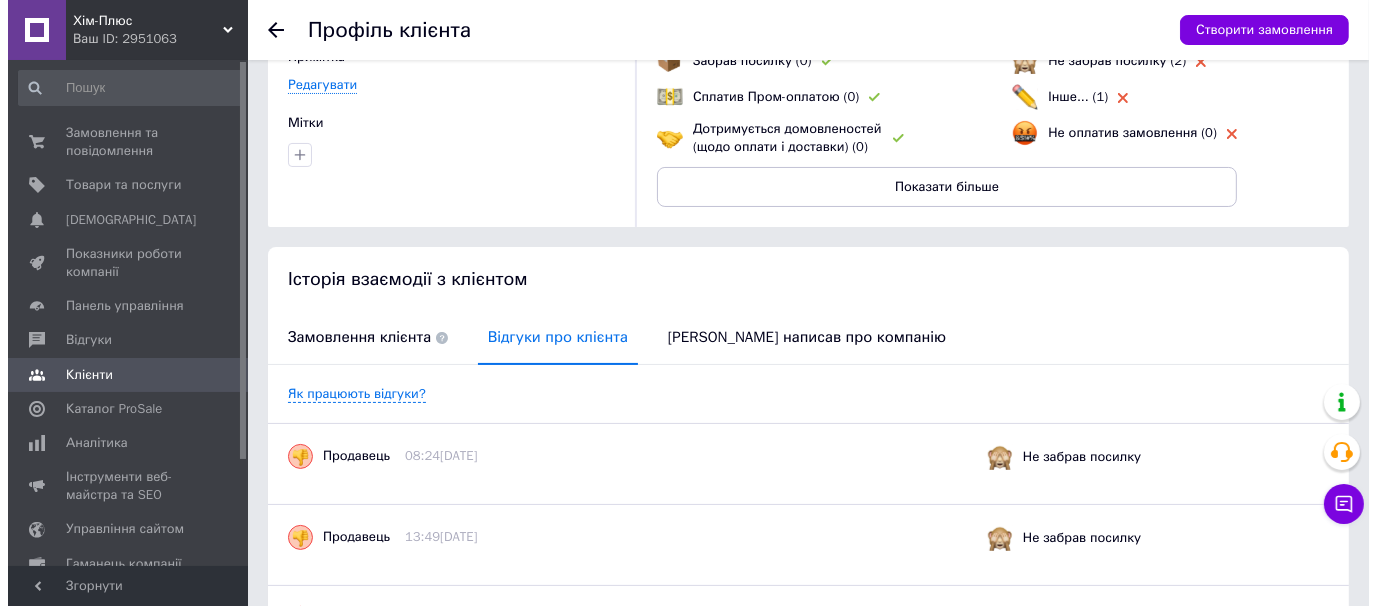 scroll, scrollTop: 0, scrollLeft: 0, axis: both 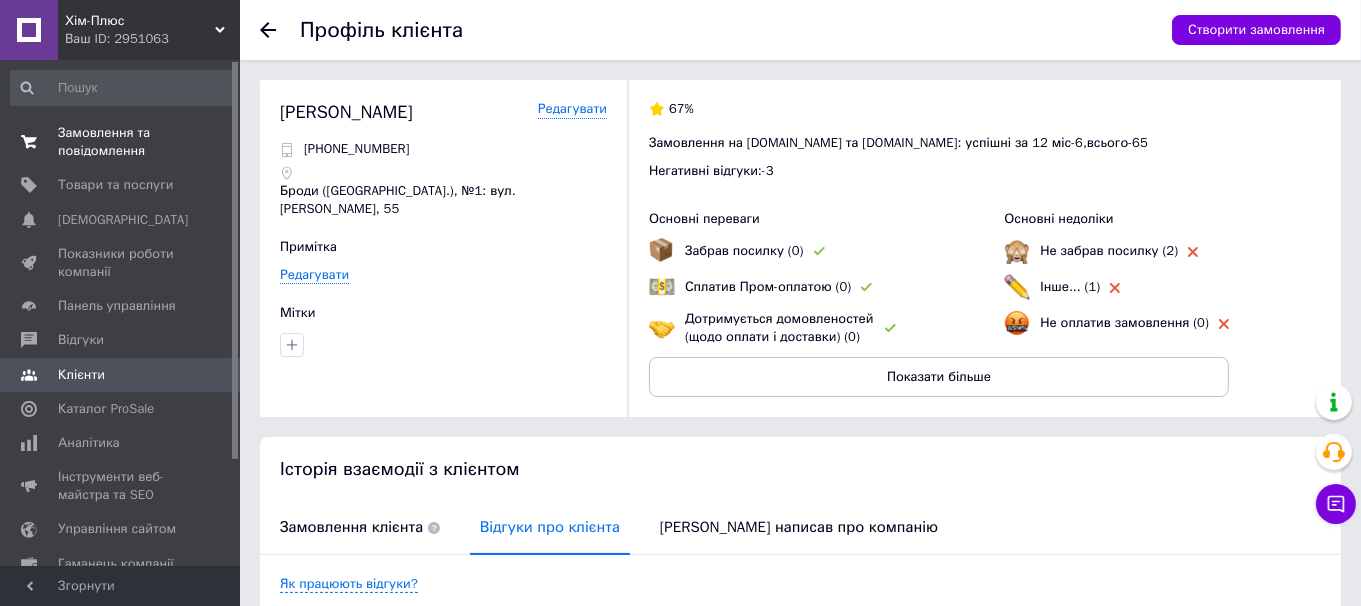 click on "Замовлення та повідомлення" at bounding box center [121, 142] 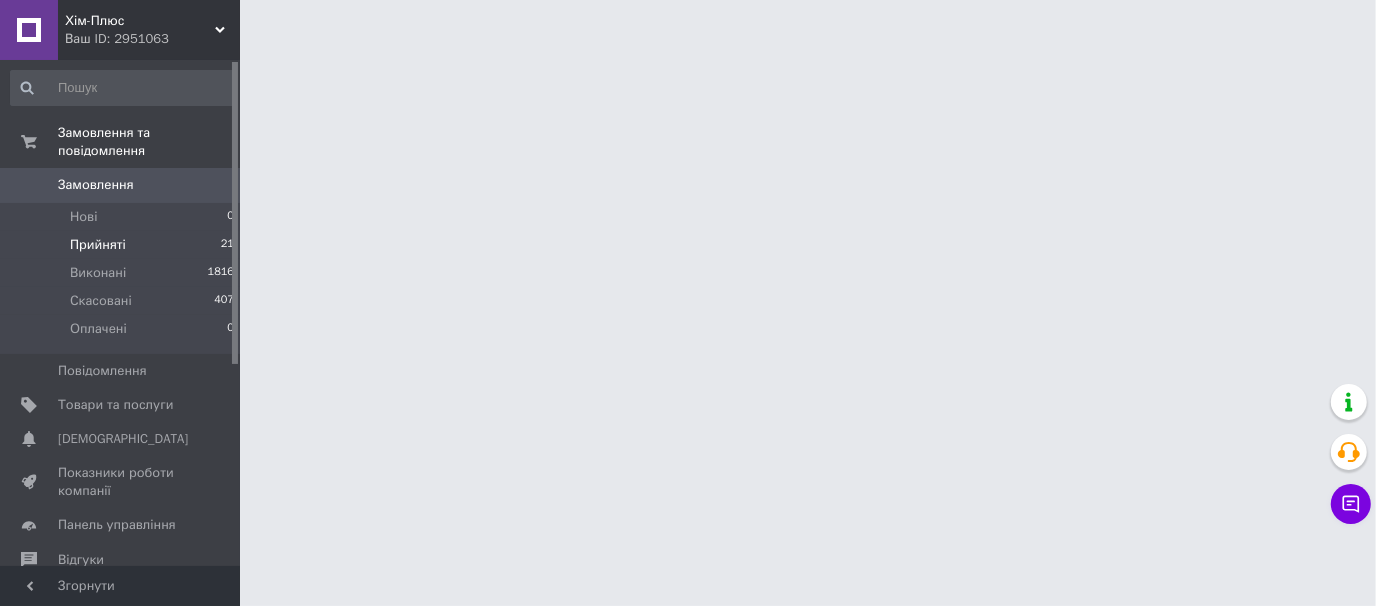 click on "Прийняті" at bounding box center [98, 245] 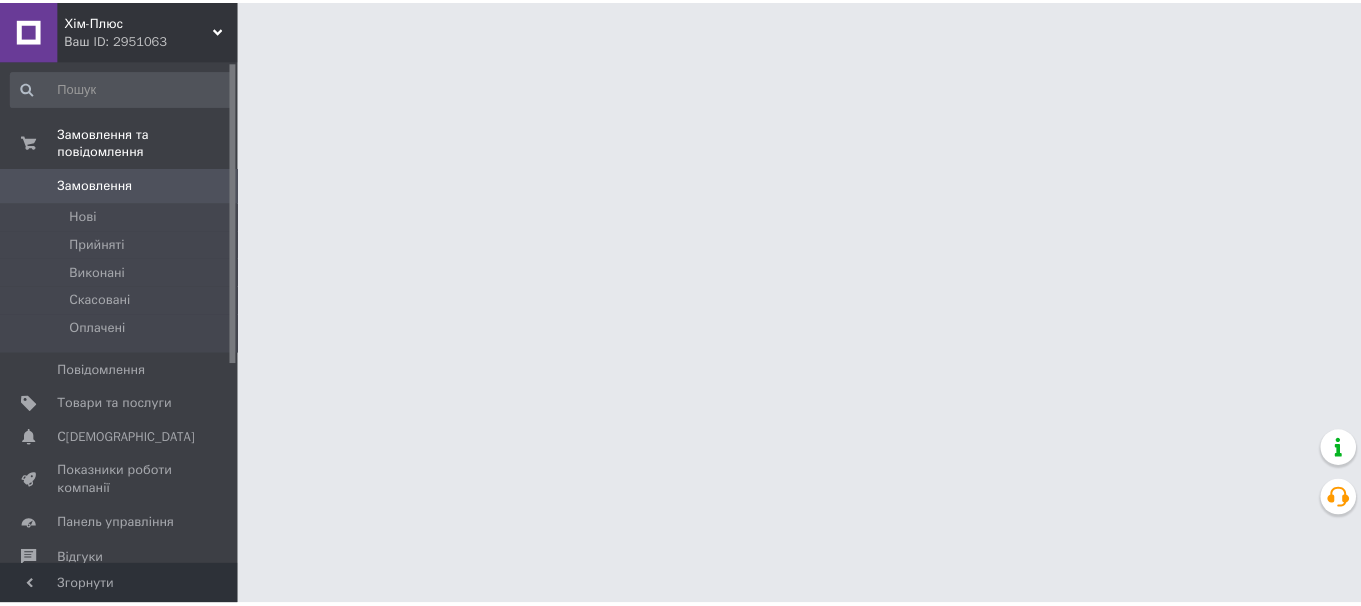 scroll, scrollTop: 0, scrollLeft: 0, axis: both 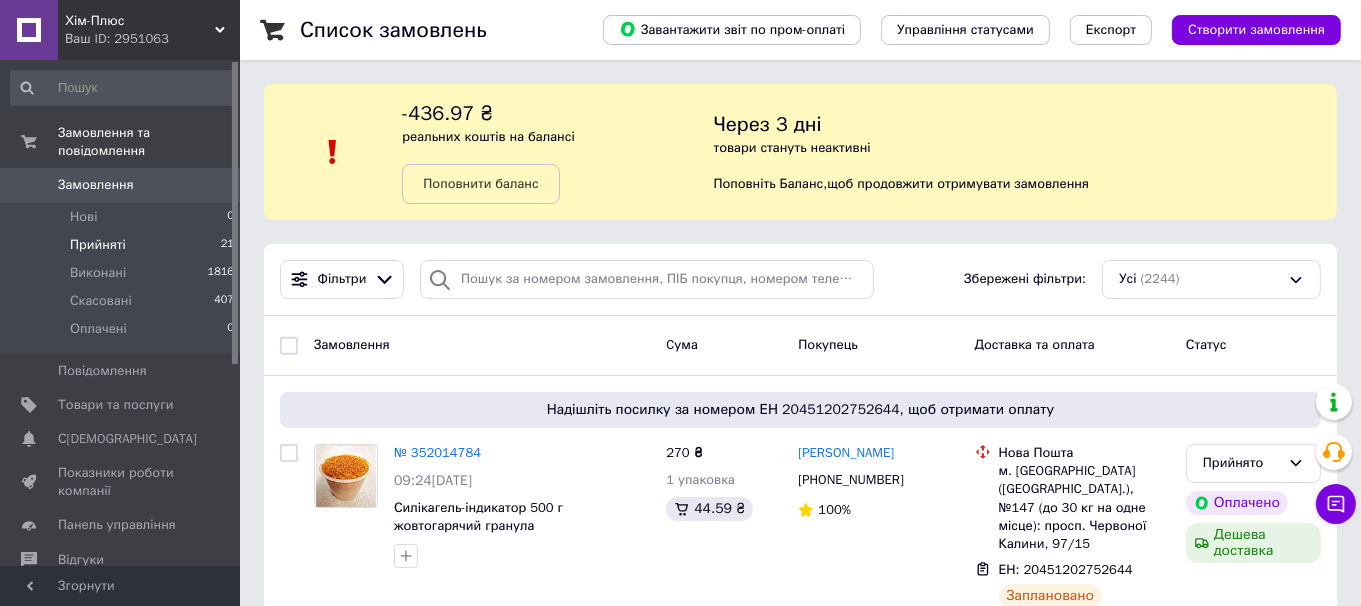 click on "Прийняті" at bounding box center [98, 245] 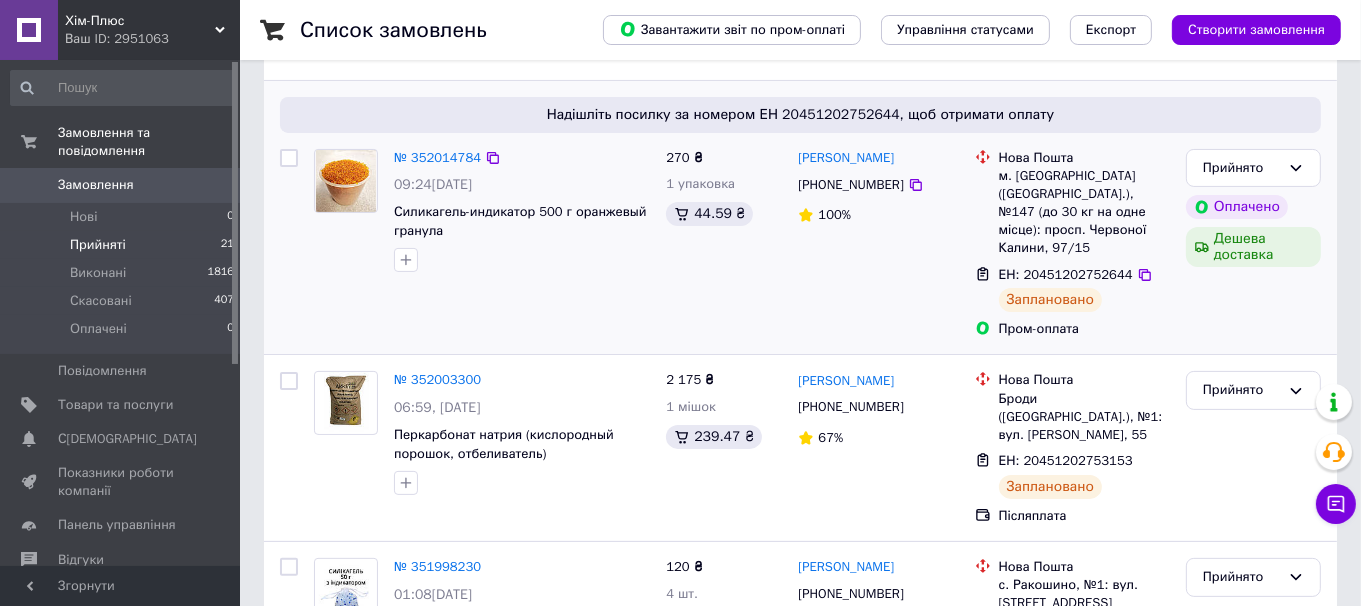 scroll, scrollTop: 399, scrollLeft: 0, axis: vertical 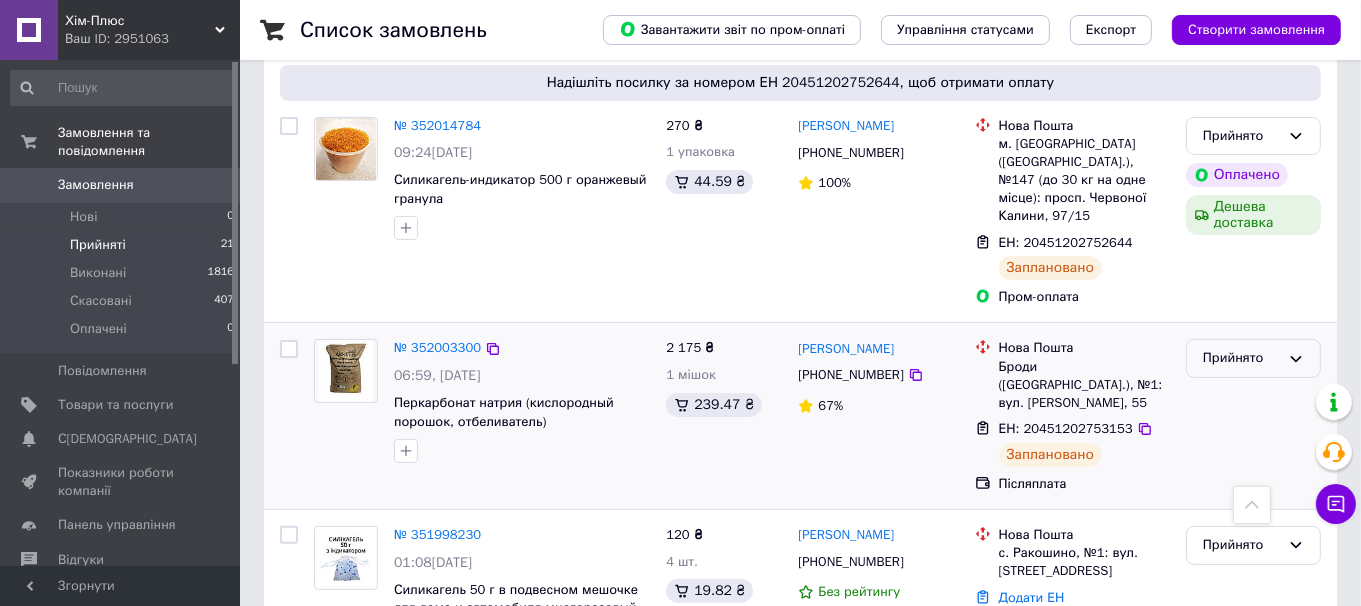 click on "Прийнято" at bounding box center [1241, 358] 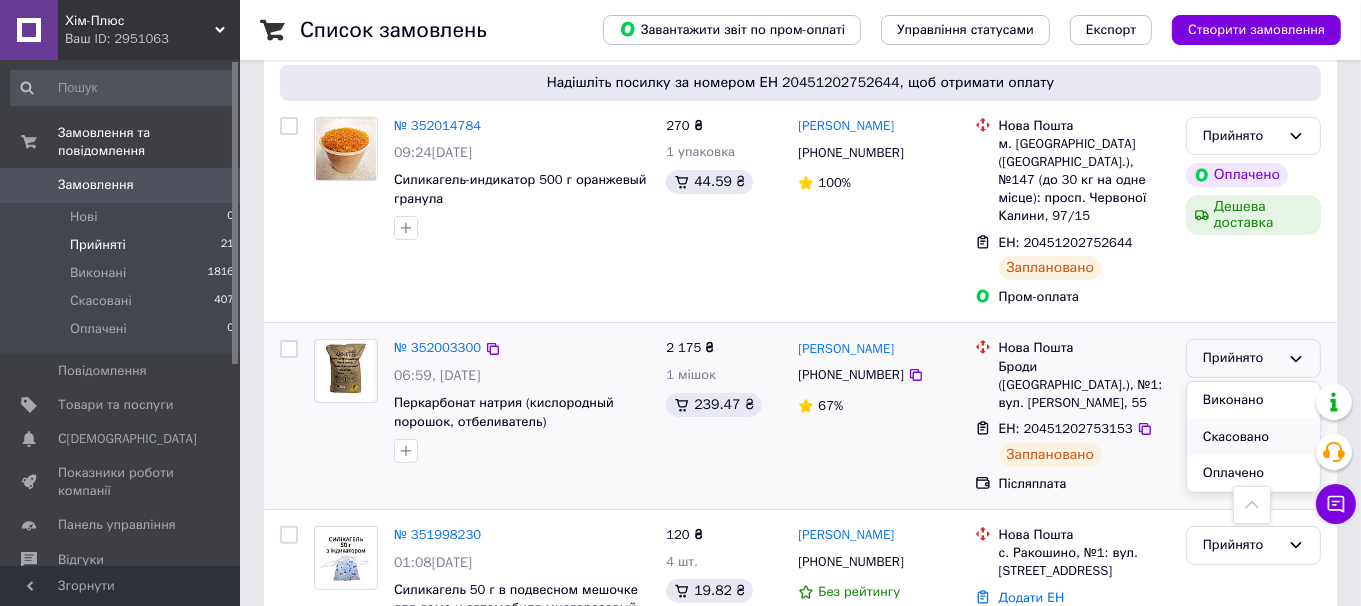 click on "Скасовано" at bounding box center (1253, 437) 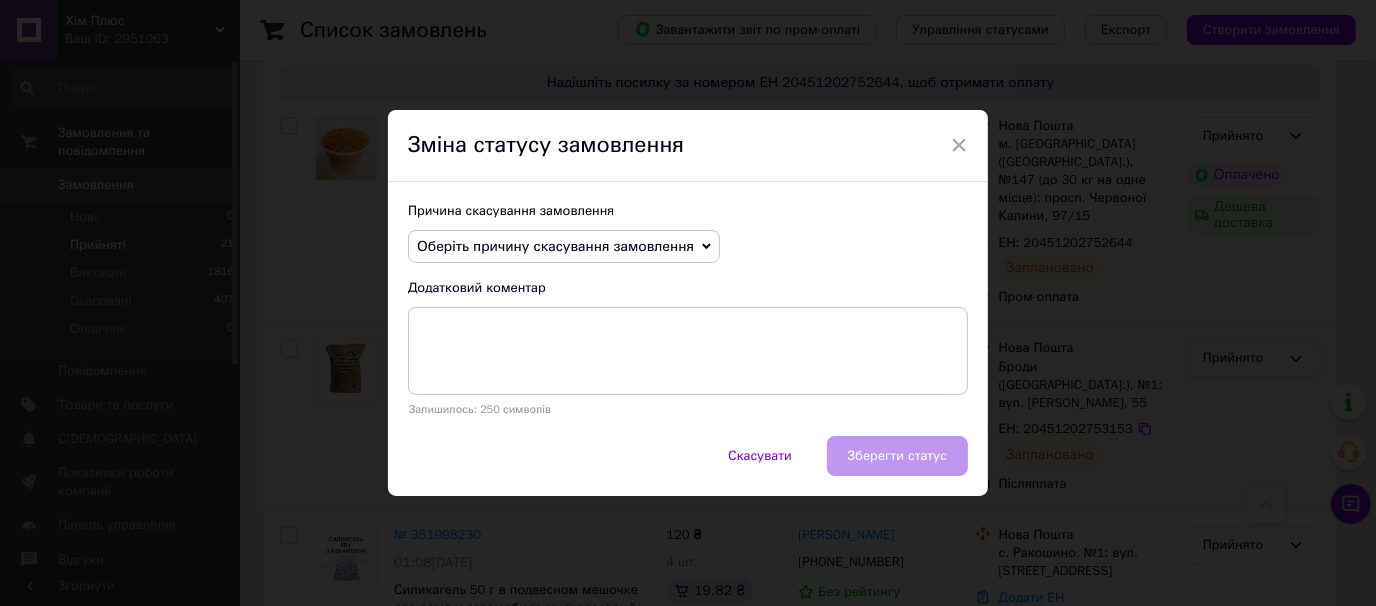 click on "Оберіть причину скасування замовлення" at bounding box center [555, 246] 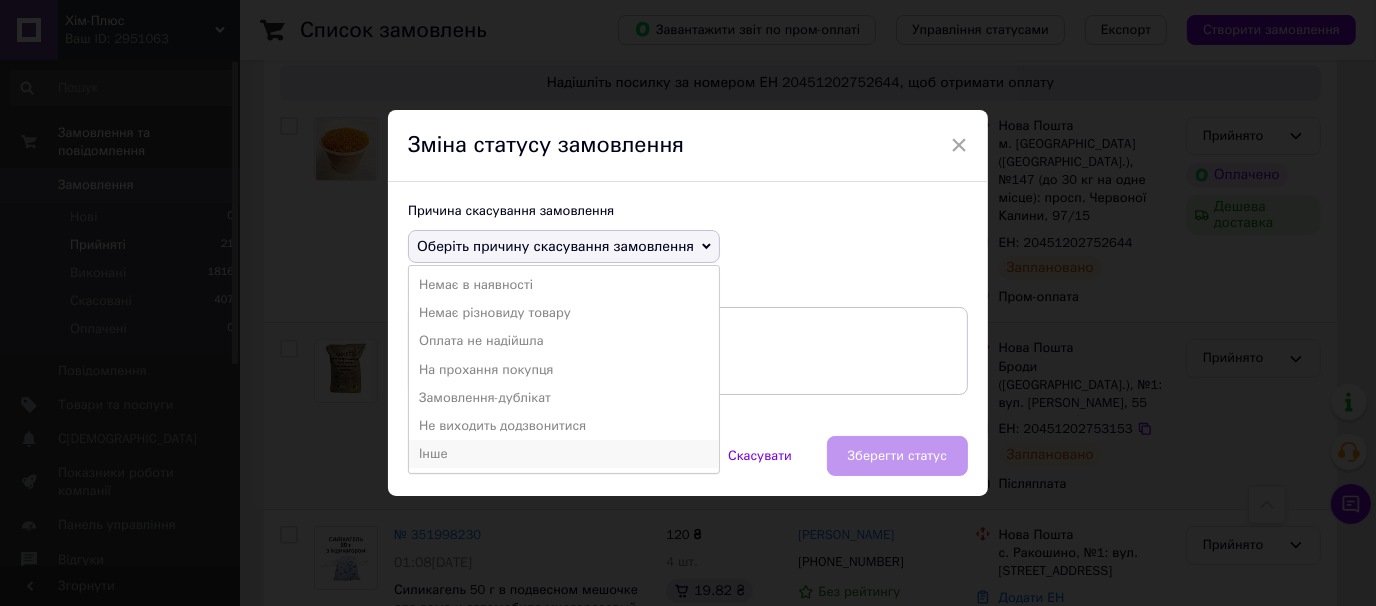 click on "Інше" at bounding box center [564, 454] 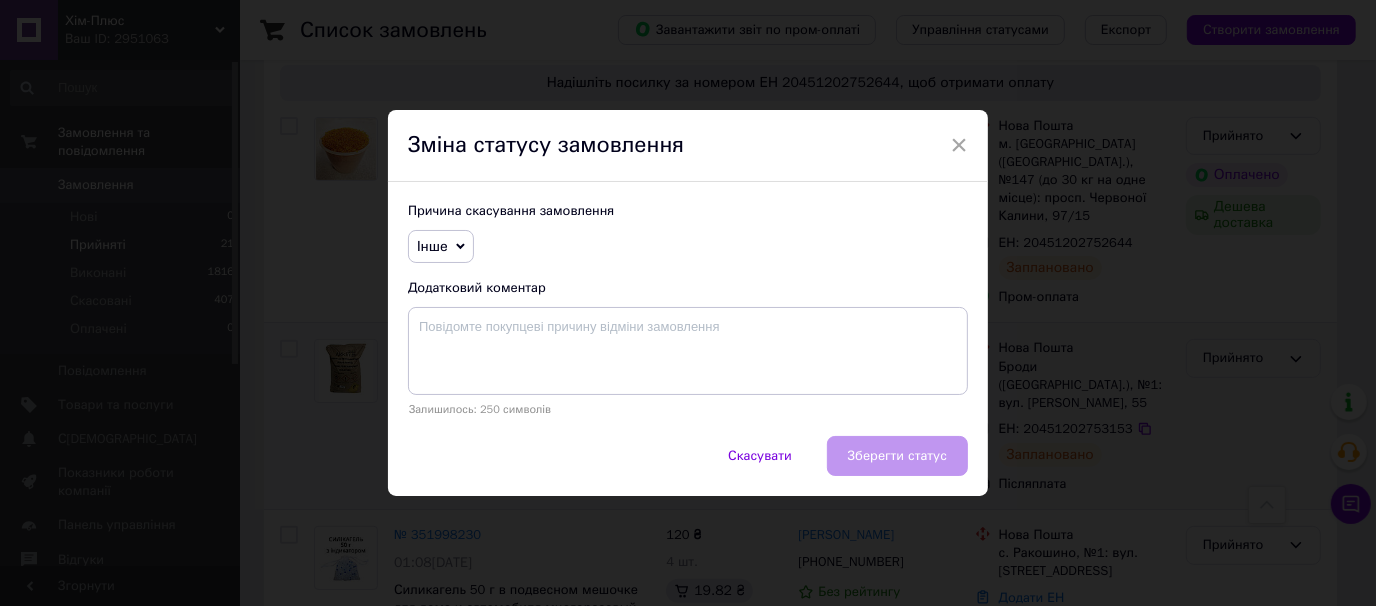 click on "Інше" at bounding box center (432, 246) 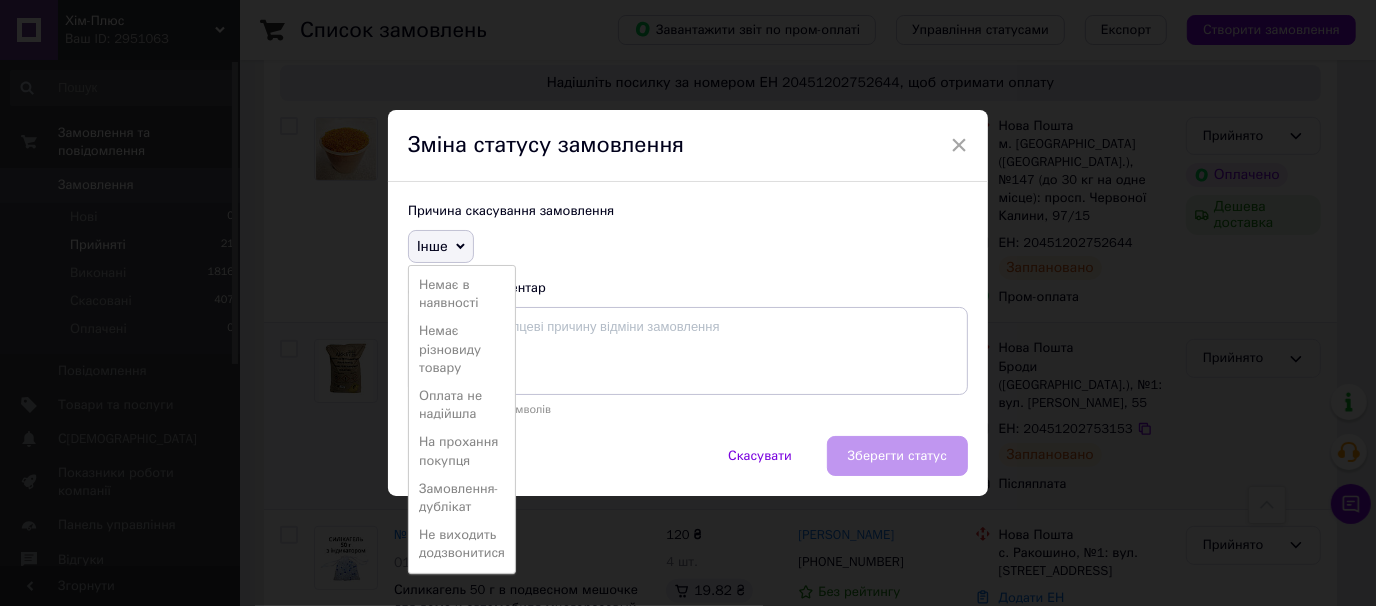 click on "На прохання покупця" at bounding box center [462, 451] 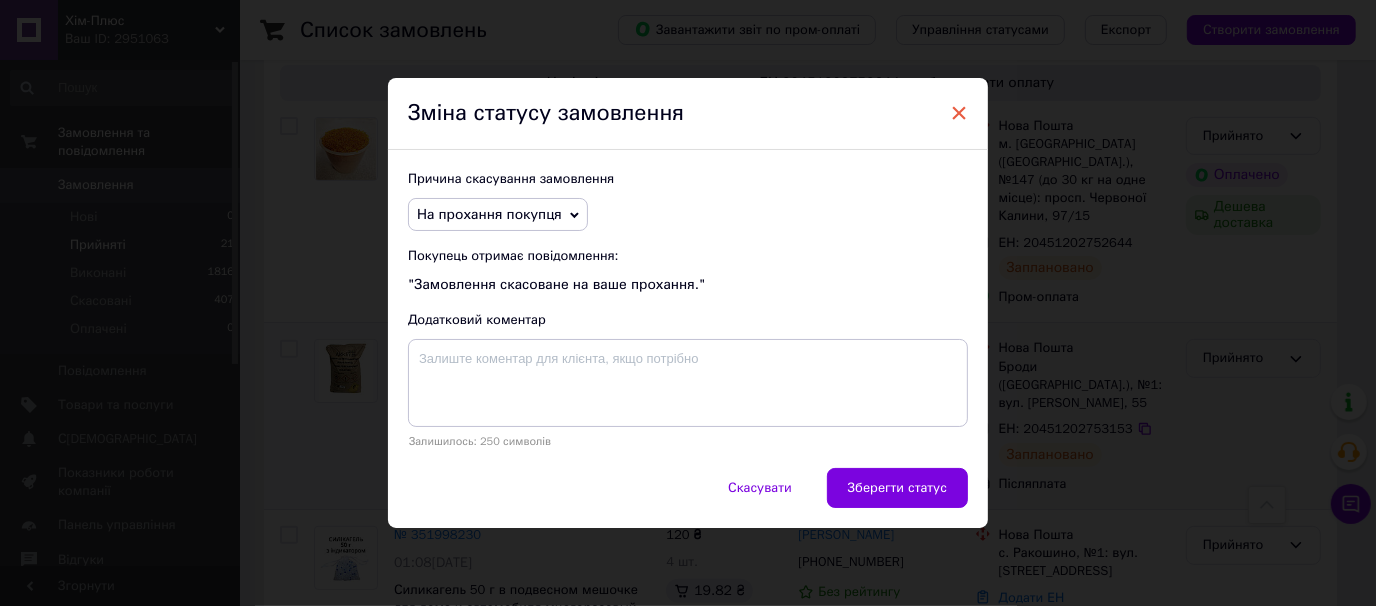 click on "×" at bounding box center [959, 113] 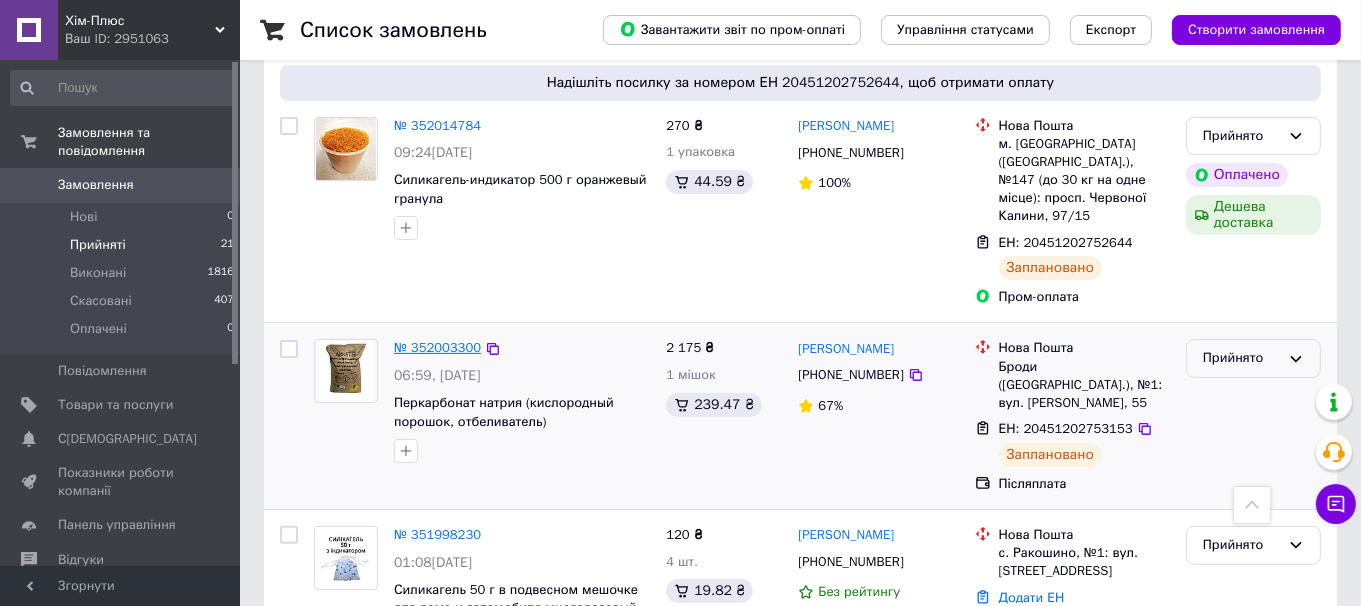 click on "№ 352003300" at bounding box center [437, 347] 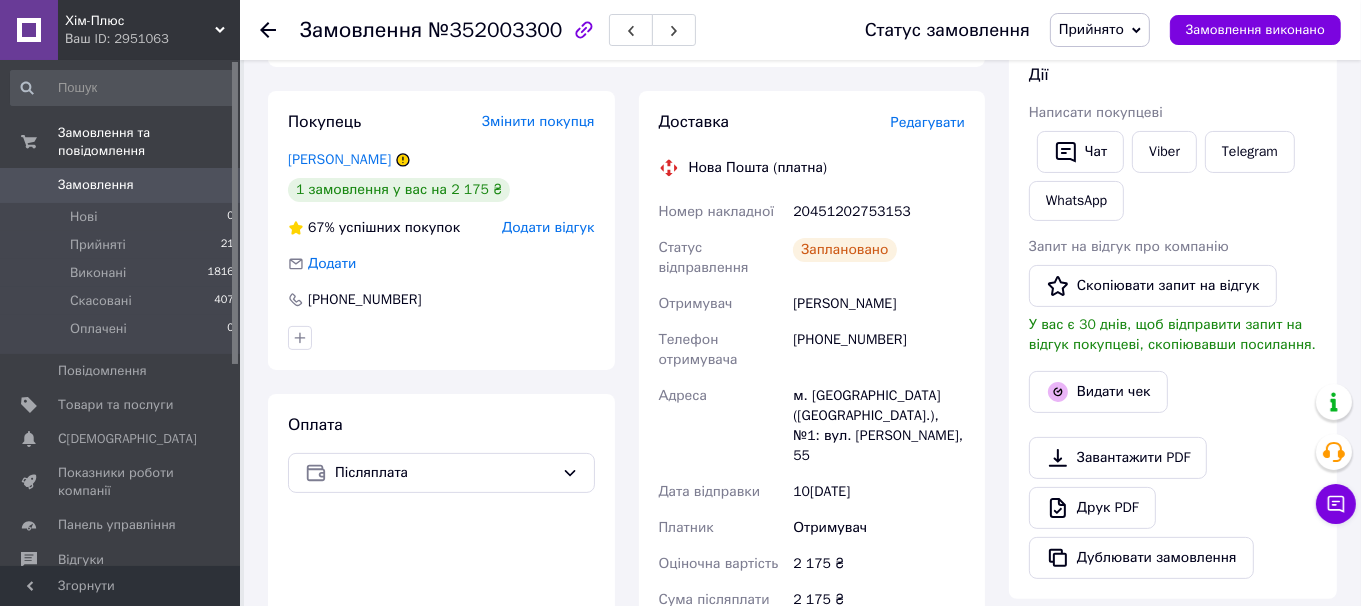 scroll, scrollTop: 399, scrollLeft: 0, axis: vertical 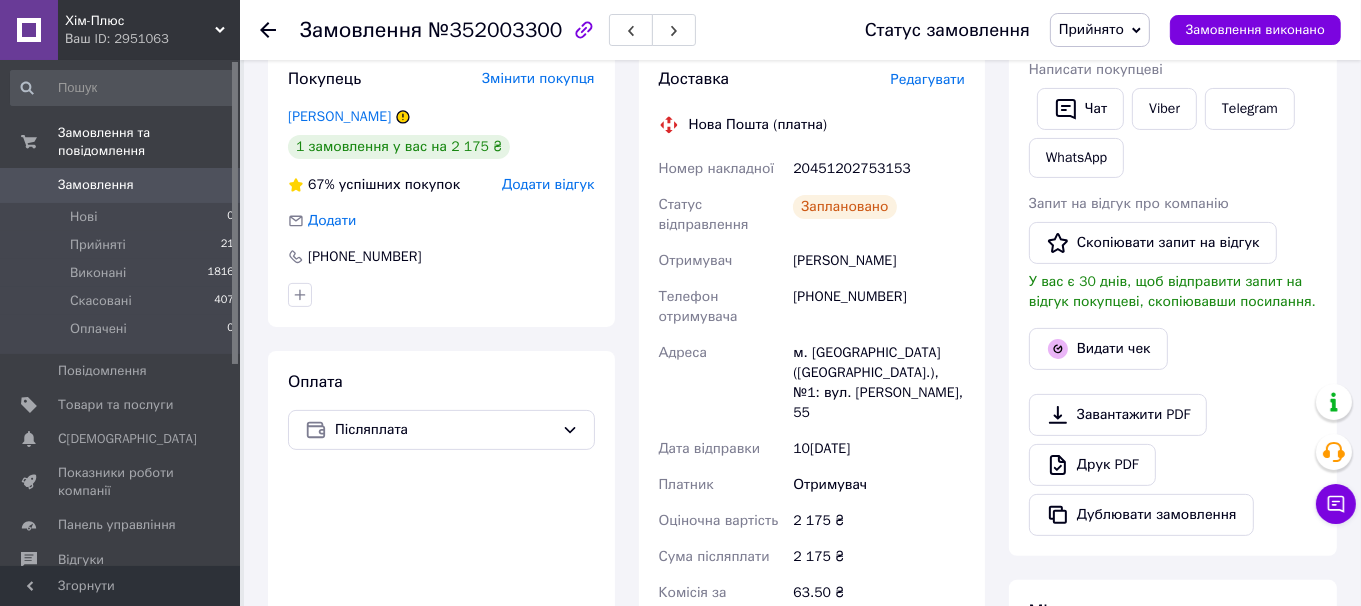 click on "Післяплата" at bounding box center (441, 430) 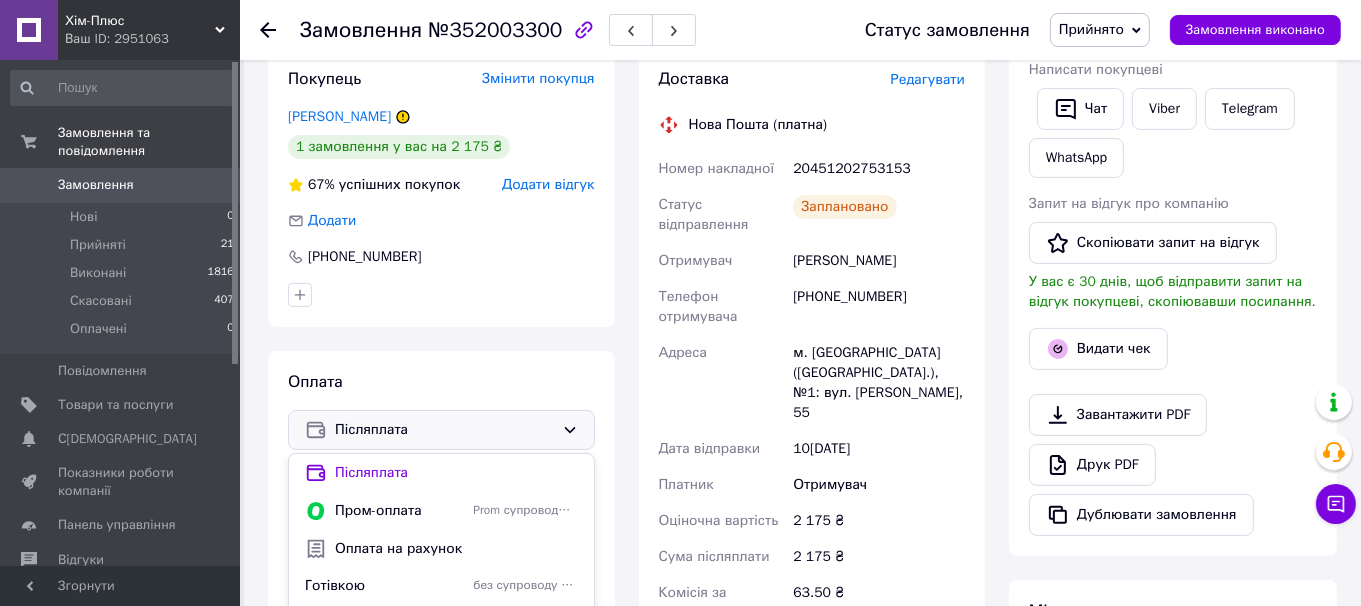click on "Оплата на рахунок" at bounding box center (456, 549) 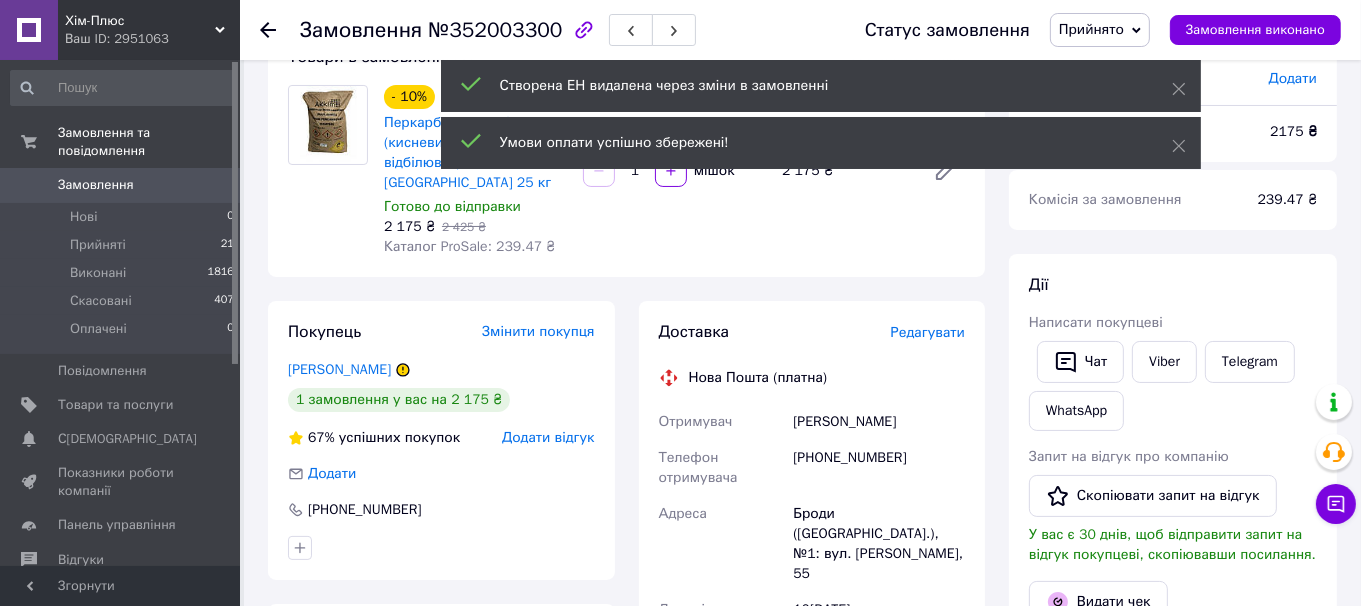 scroll, scrollTop: 100, scrollLeft: 0, axis: vertical 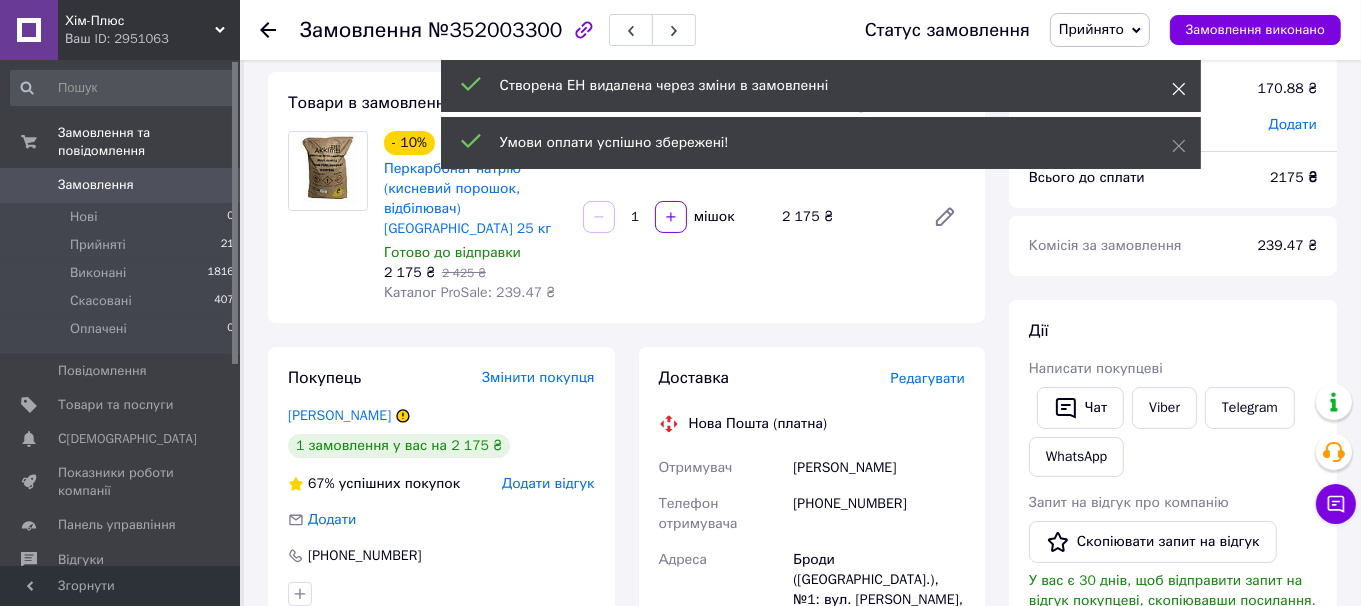 click 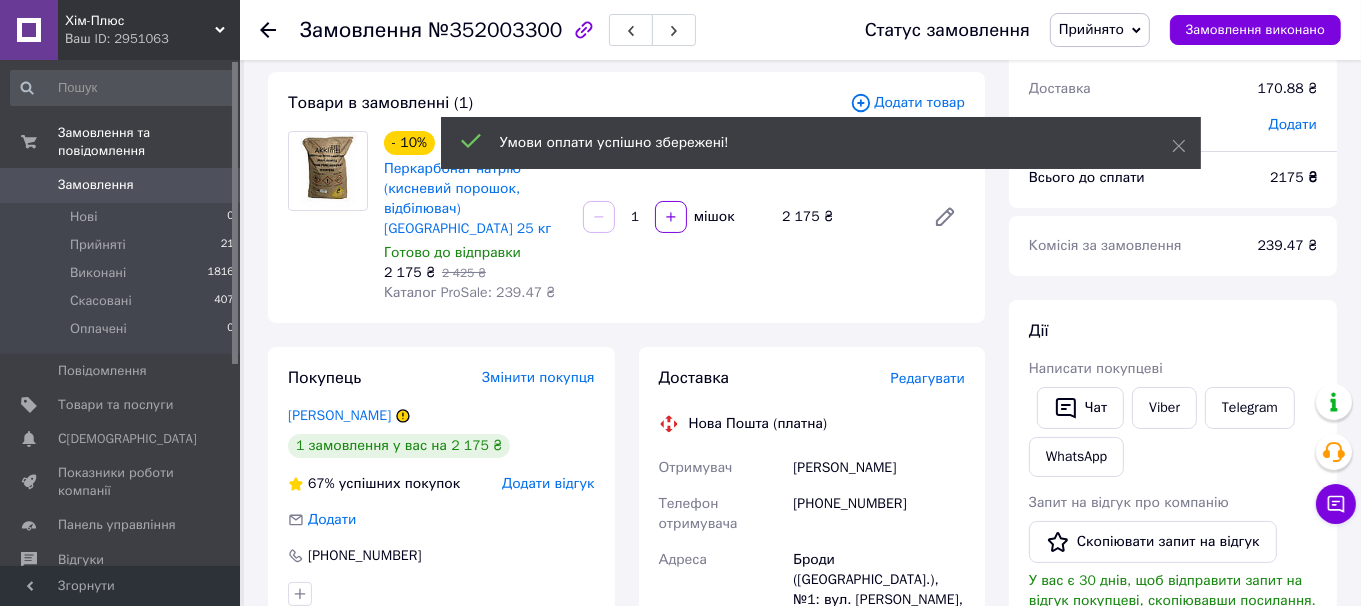 click on "Хім-Плюс Ваш ID: 2951063 Сайт Хім-Плюс Кабінет покупця Перевірити стан системи Сторінка на порталі Покупець Довідка Вийти Замовлення та повідомлення Замовлення 0 Нові 0 Прийняті 21 Виконані 1816 Скасовані 407 Оплачені 0 Повідомлення 0 Товари та послуги Сповіщення 0 0 Показники роботи компанії Панель управління Відгуки Клієнти Каталог ProSale Аналітика Інструменти веб-майстра та SEO Управління сайтом Гаманець компанії [PERSON_NAME] Тарифи та рахунки Prom топ Згорнути
Замовлення №352003300 Статус замовлення 1" at bounding box center [680, 685] 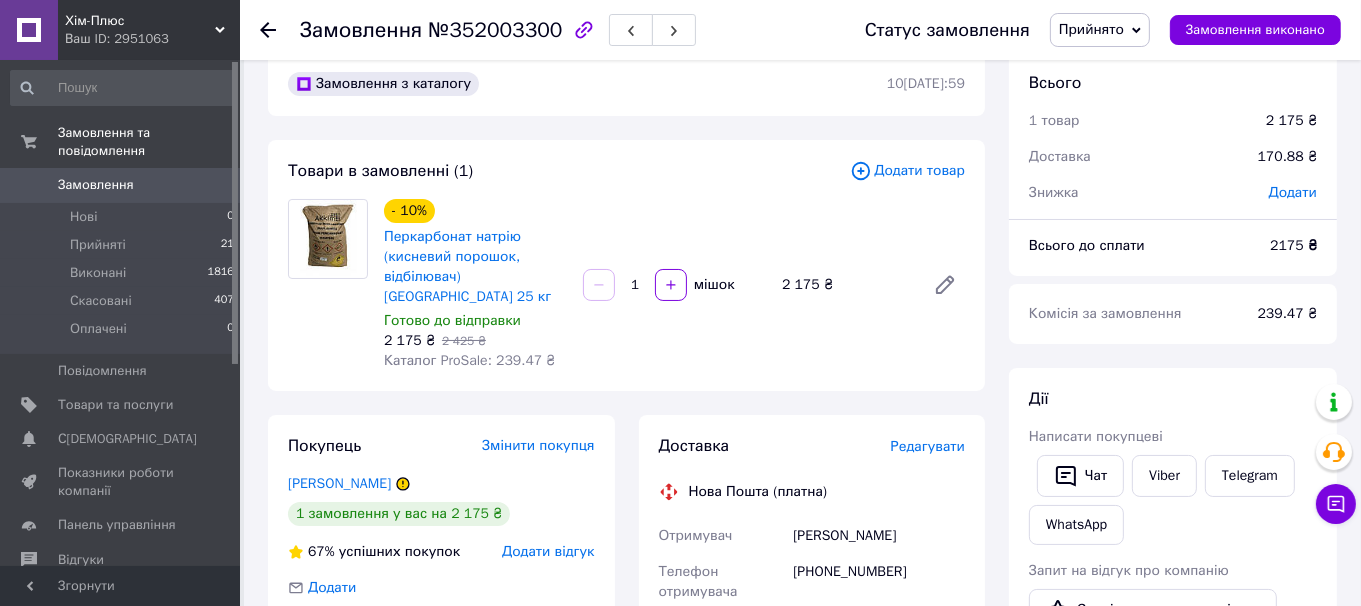 scroll, scrollTop: 0, scrollLeft: 0, axis: both 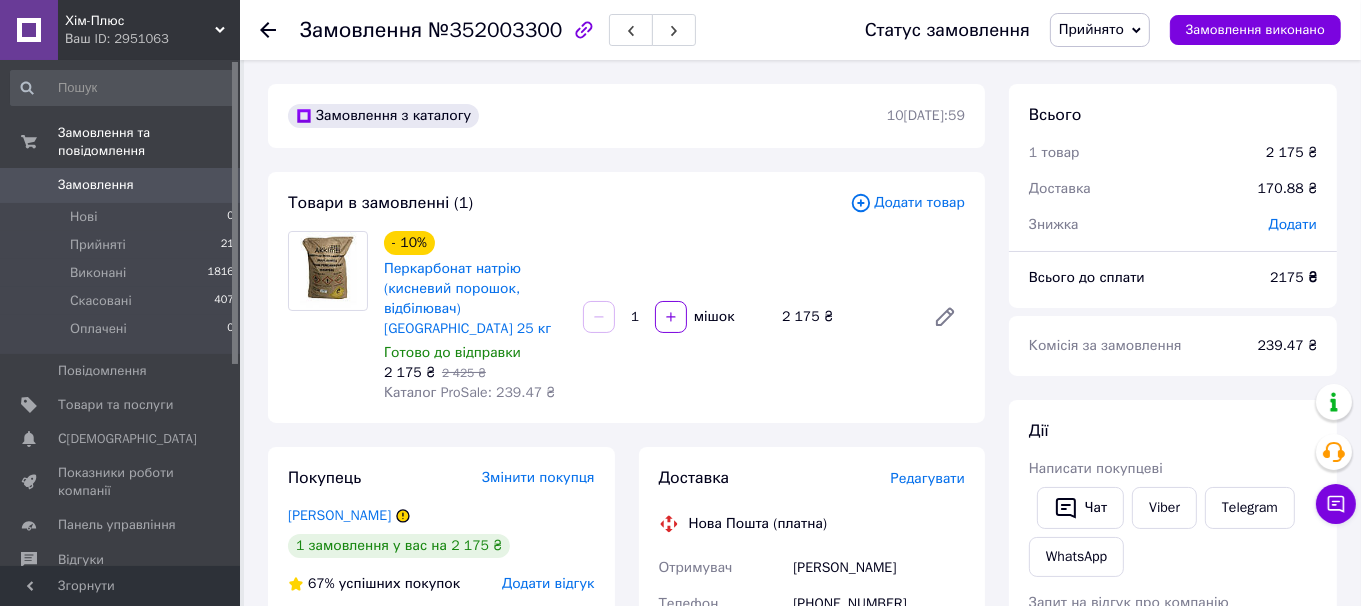 click on "Прийнято" at bounding box center (1091, 29) 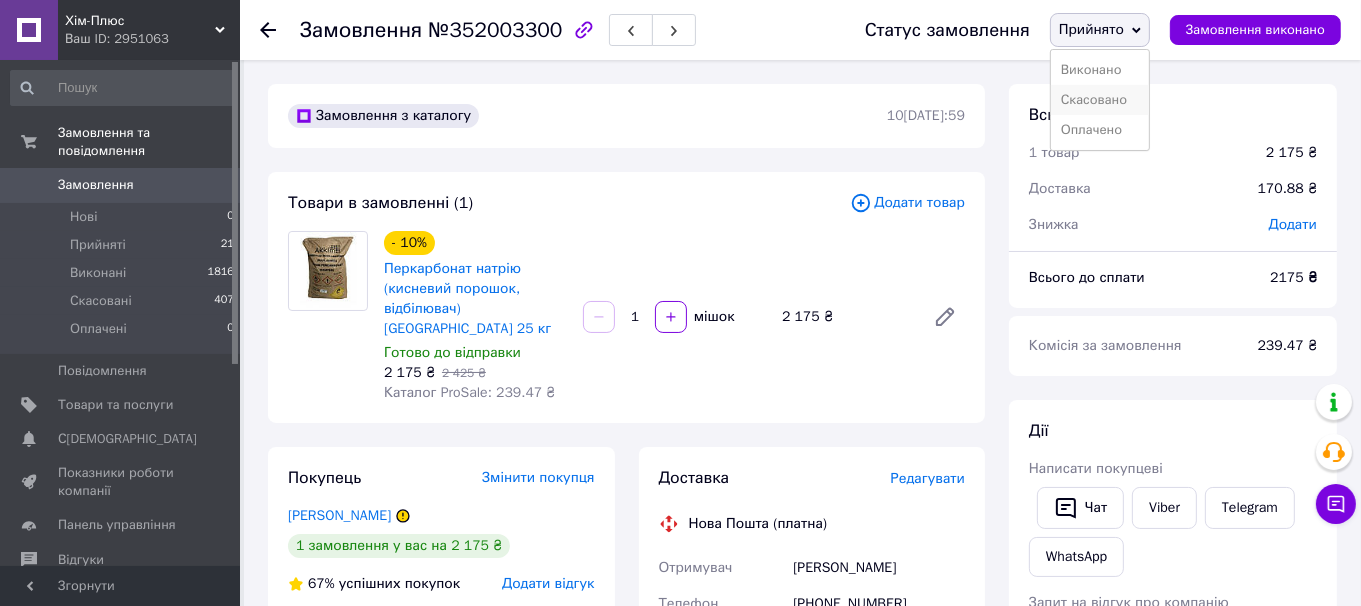 click on "Скасовано" at bounding box center [1100, 100] 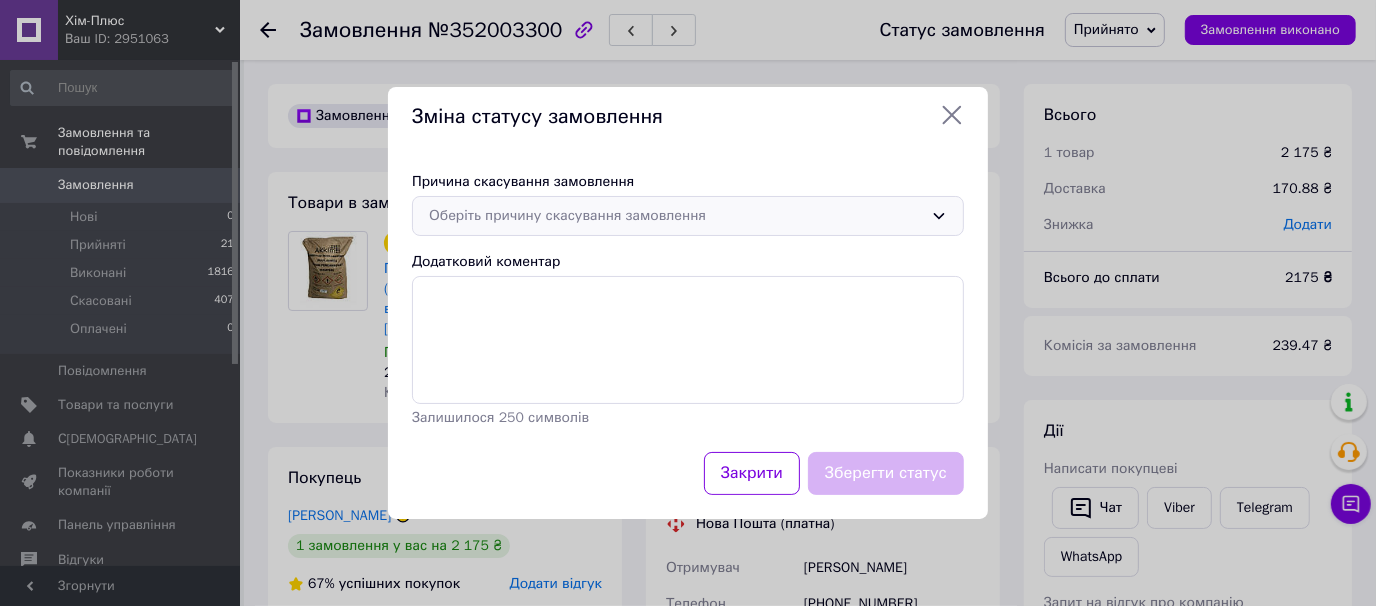 click on "Оберіть причину скасування замовлення" at bounding box center (676, 216) 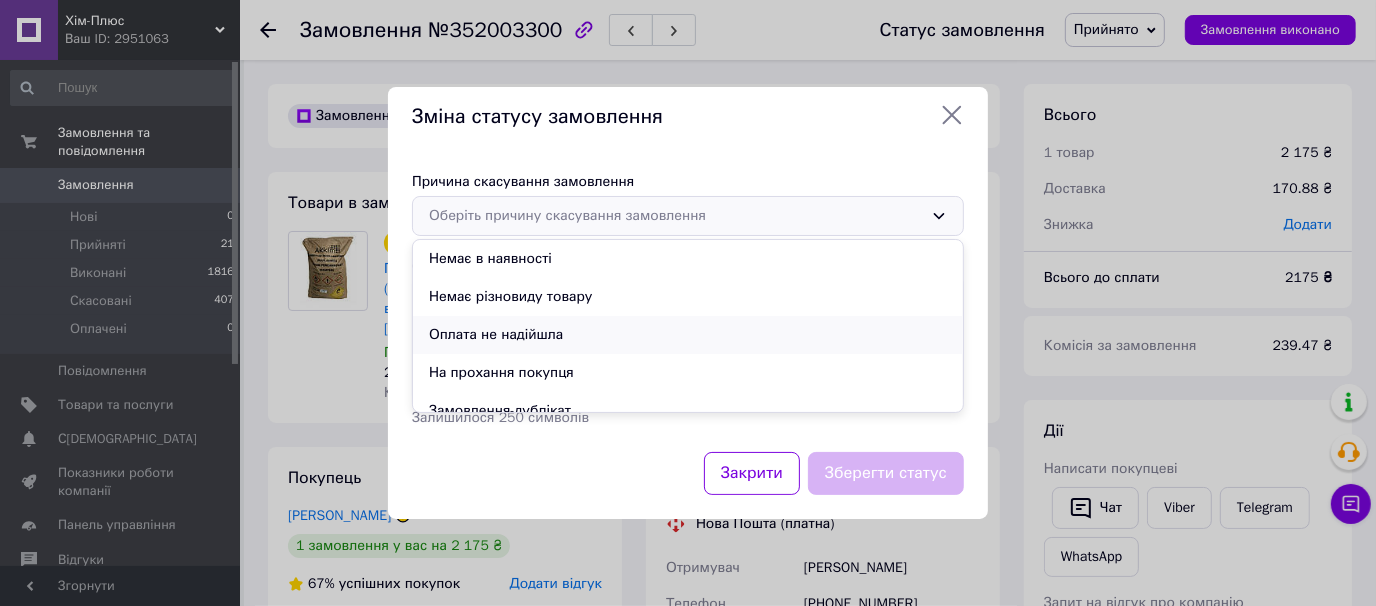click on "Оплата не надійшла" at bounding box center [688, 335] 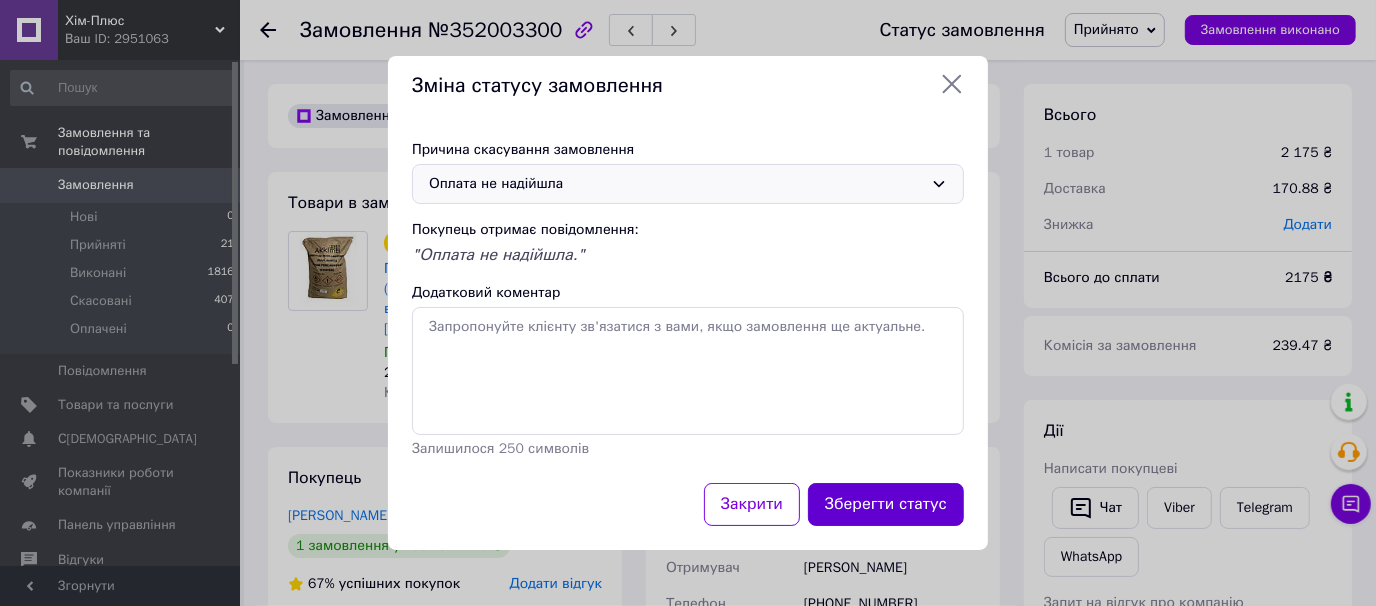 click on "Зберегти статус" at bounding box center (886, 504) 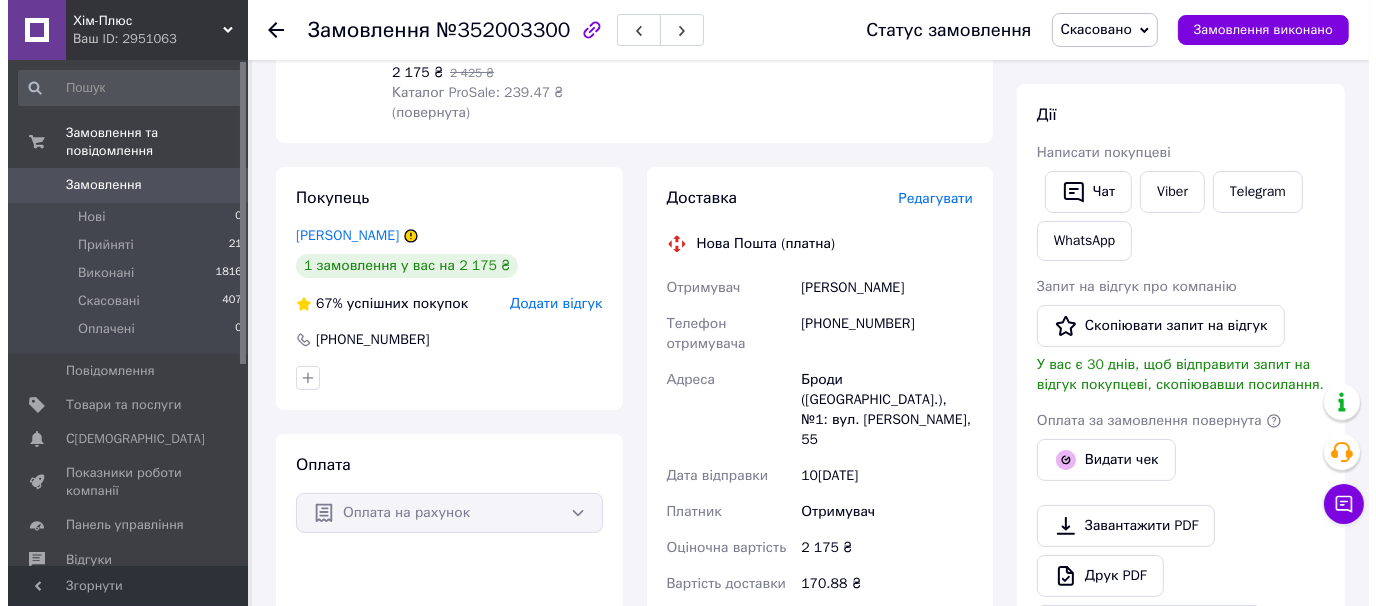 scroll, scrollTop: 300, scrollLeft: 0, axis: vertical 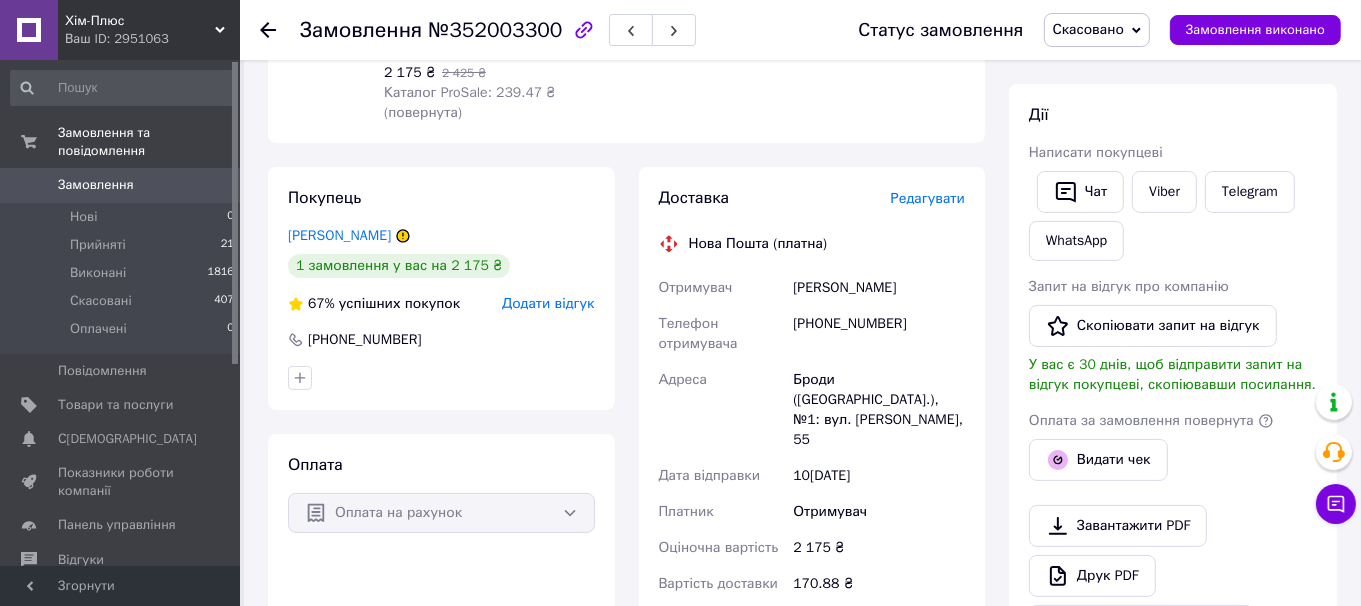 click on "Додати відгук" at bounding box center (548, 303) 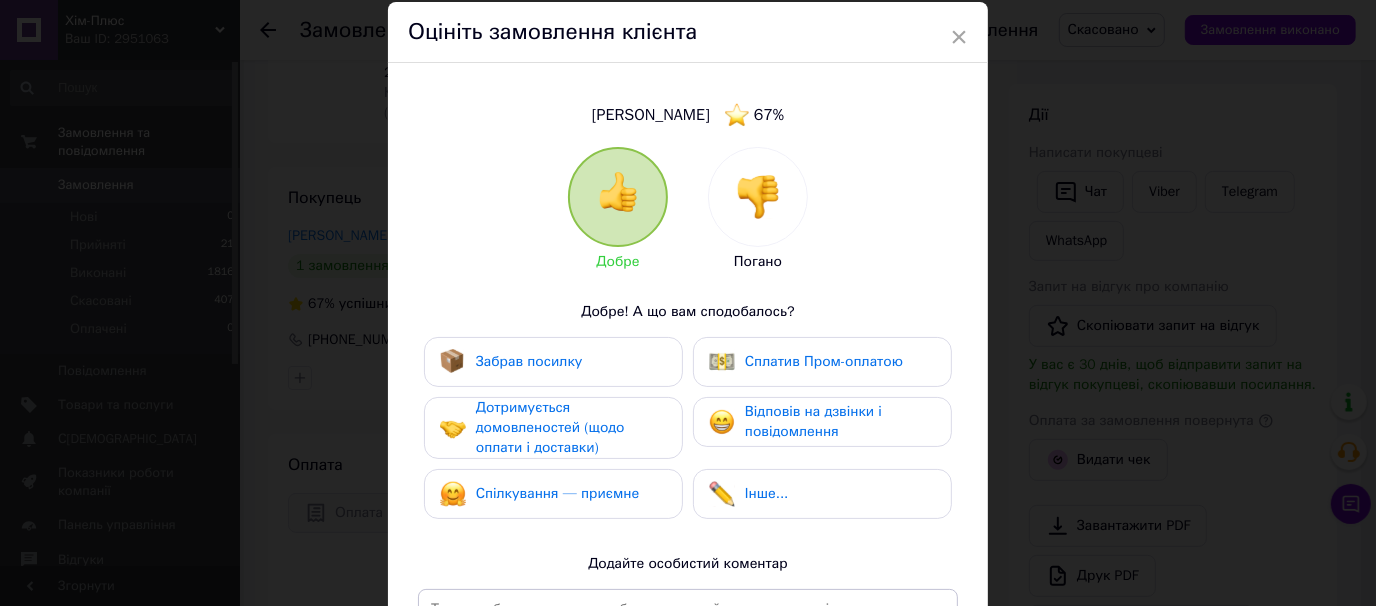 scroll, scrollTop: 100, scrollLeft: 0, axis: vertical 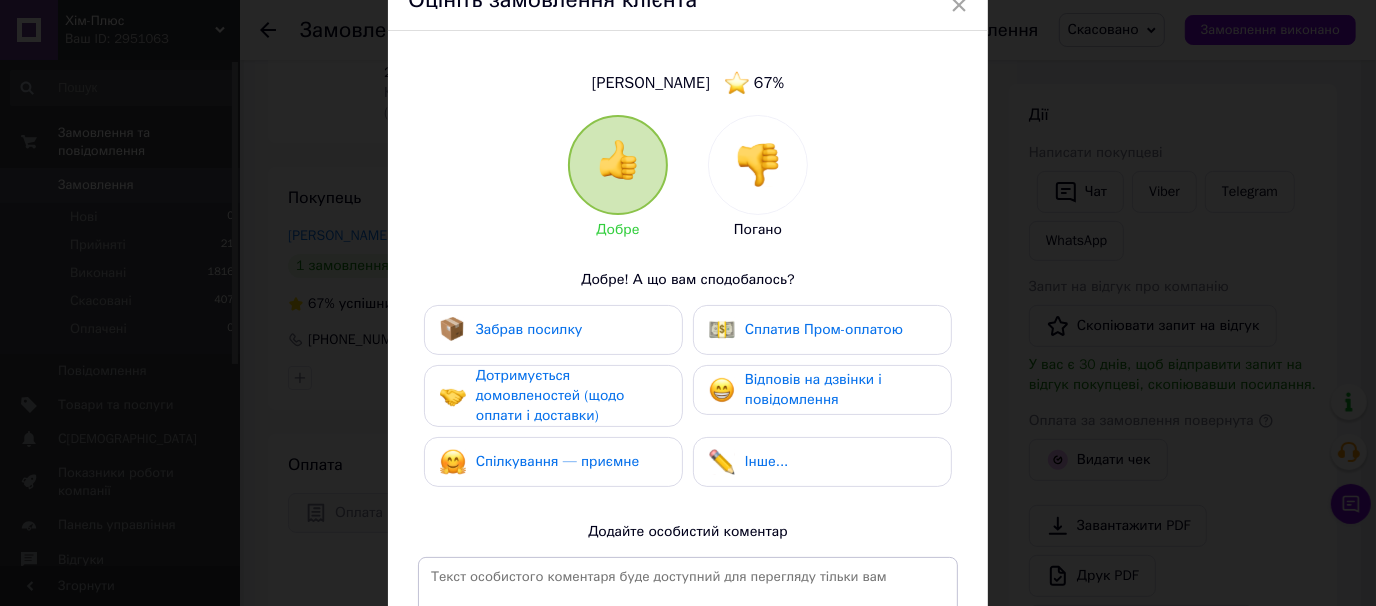 click at bounding box center (758, 165) 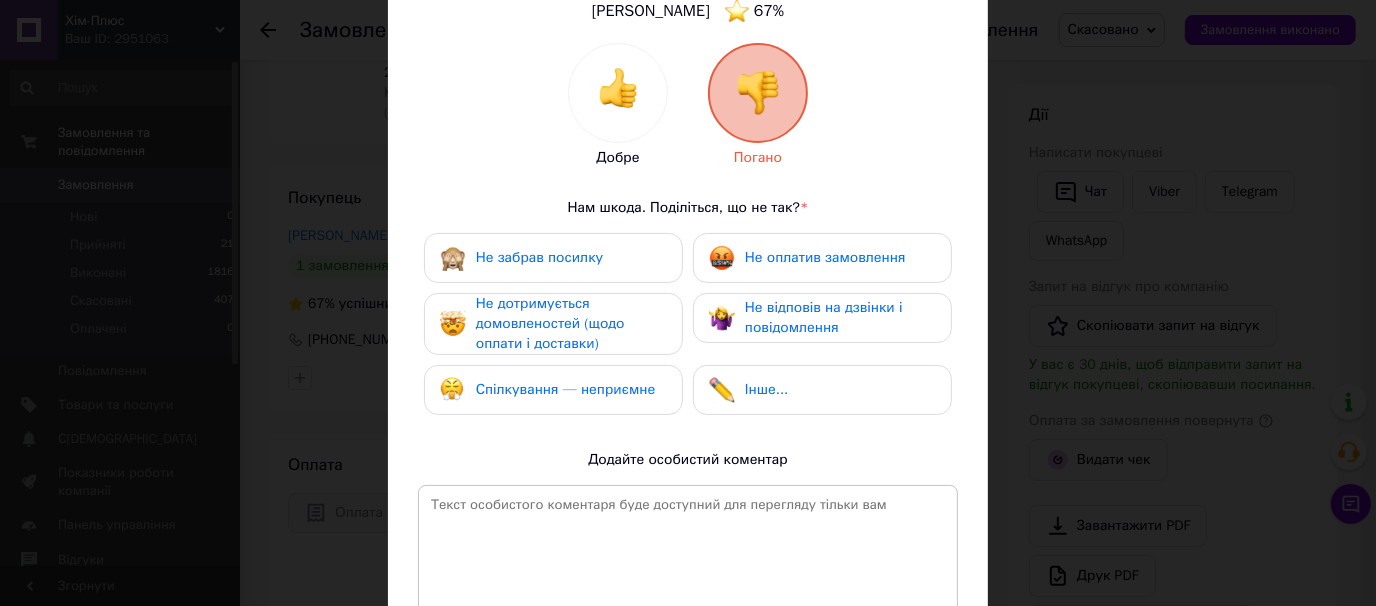 scroll, scrollTop: 199, scrollLeft: 0, axis: vertical 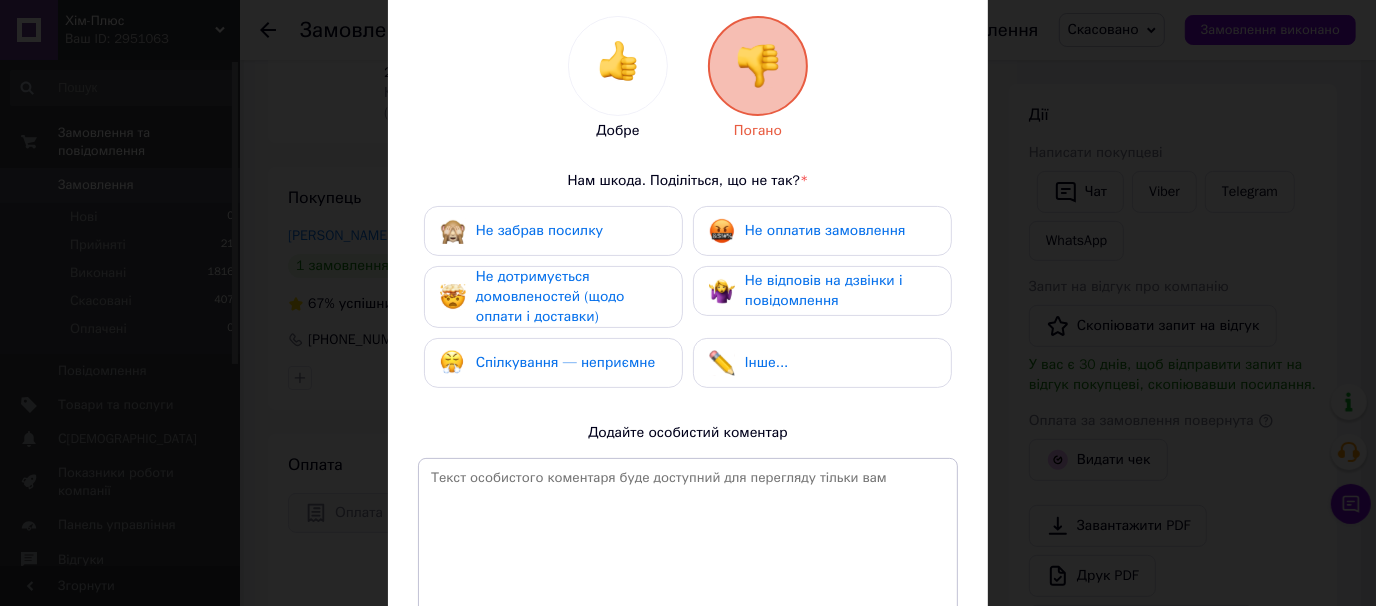 click on "Не оплатив замовлення" at bounding box center (825, 230) 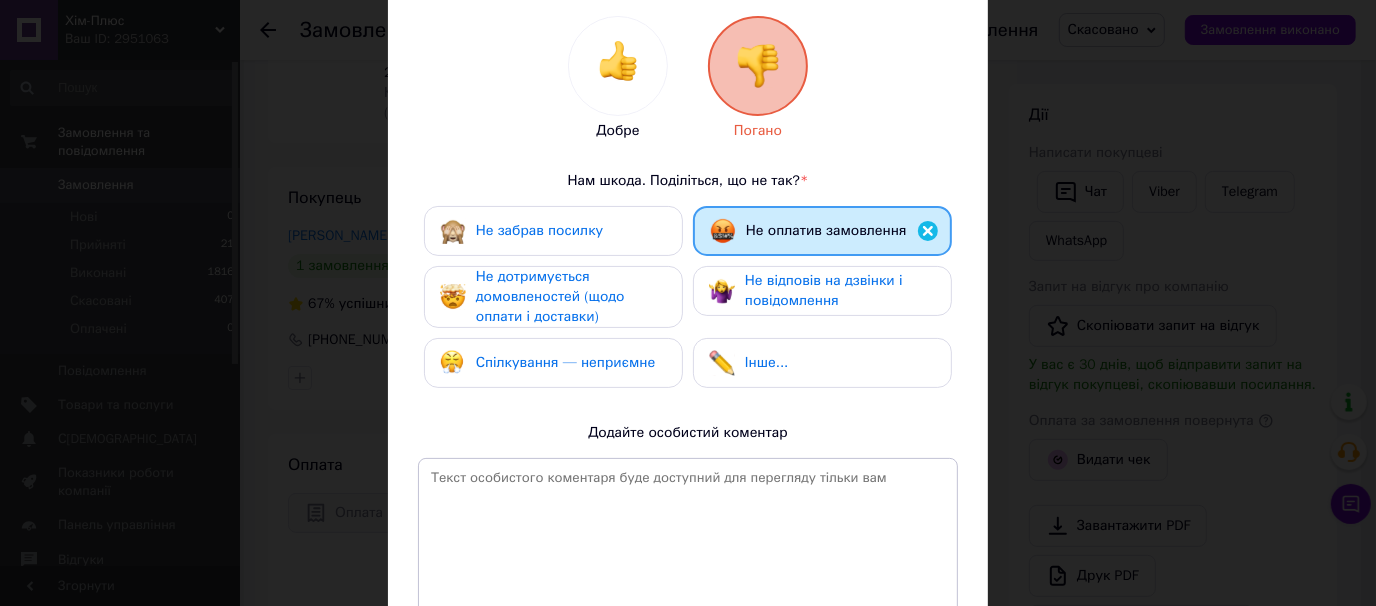 click on "Спілкування — неприємне" at bounding box center (565, 362) 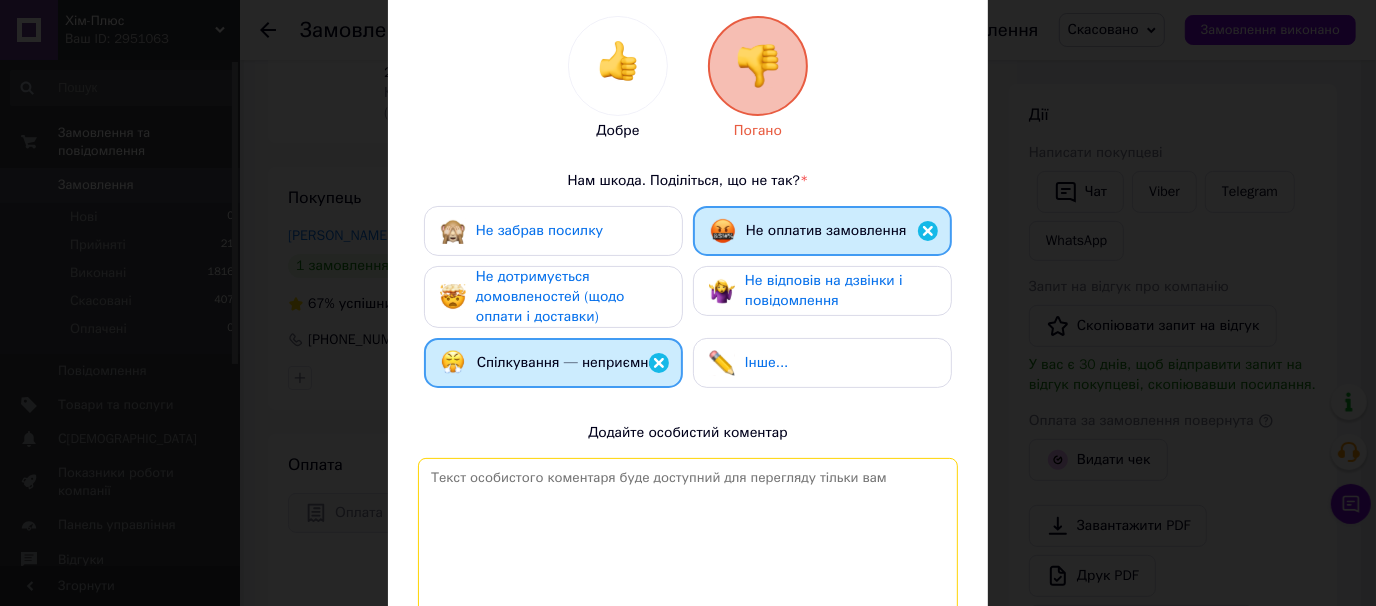 click at bounding box center [688, 541] 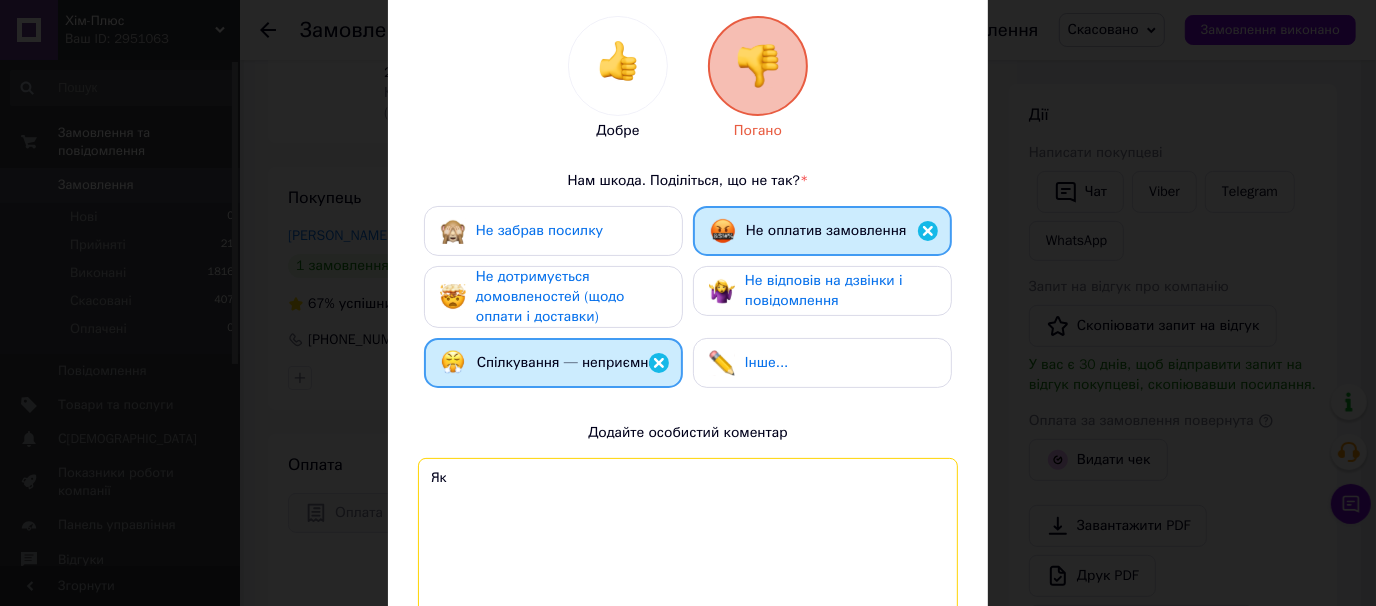 type on "[PERSON_NAME]" 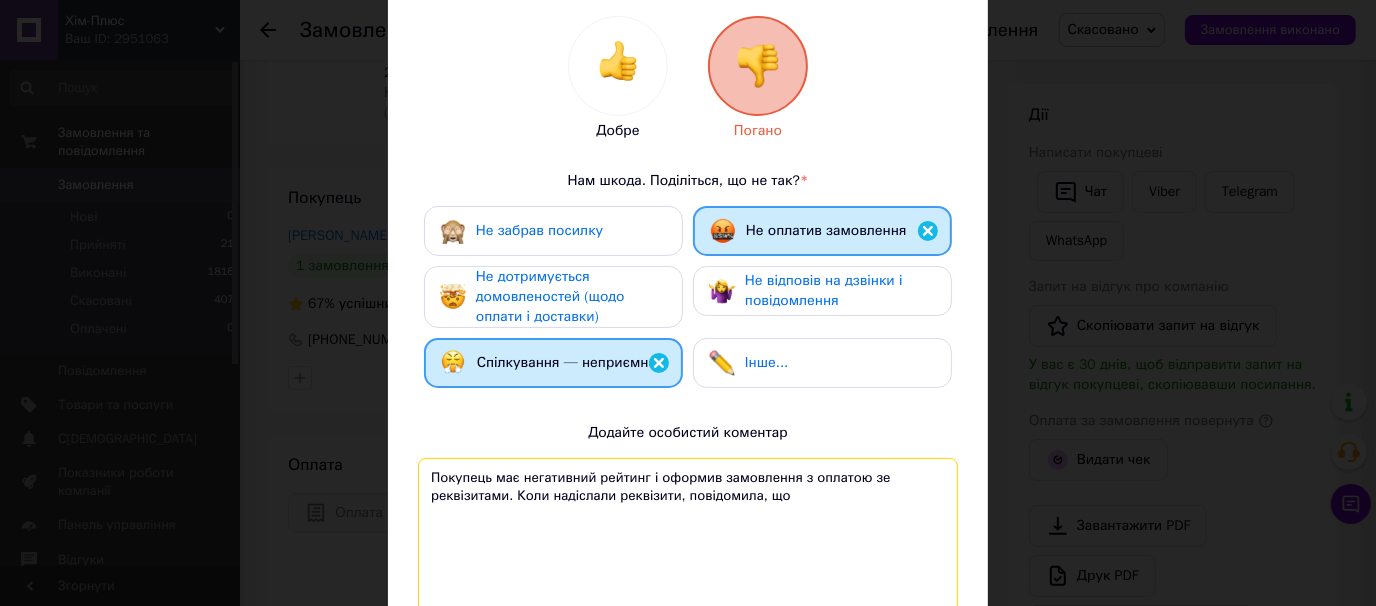click on "Покупець має негативний рейтинг і оформив замовлення з оплатою зе реквізитами. Коли надіслали реквізити, повідомила, що" at bounding box center (688, 541) 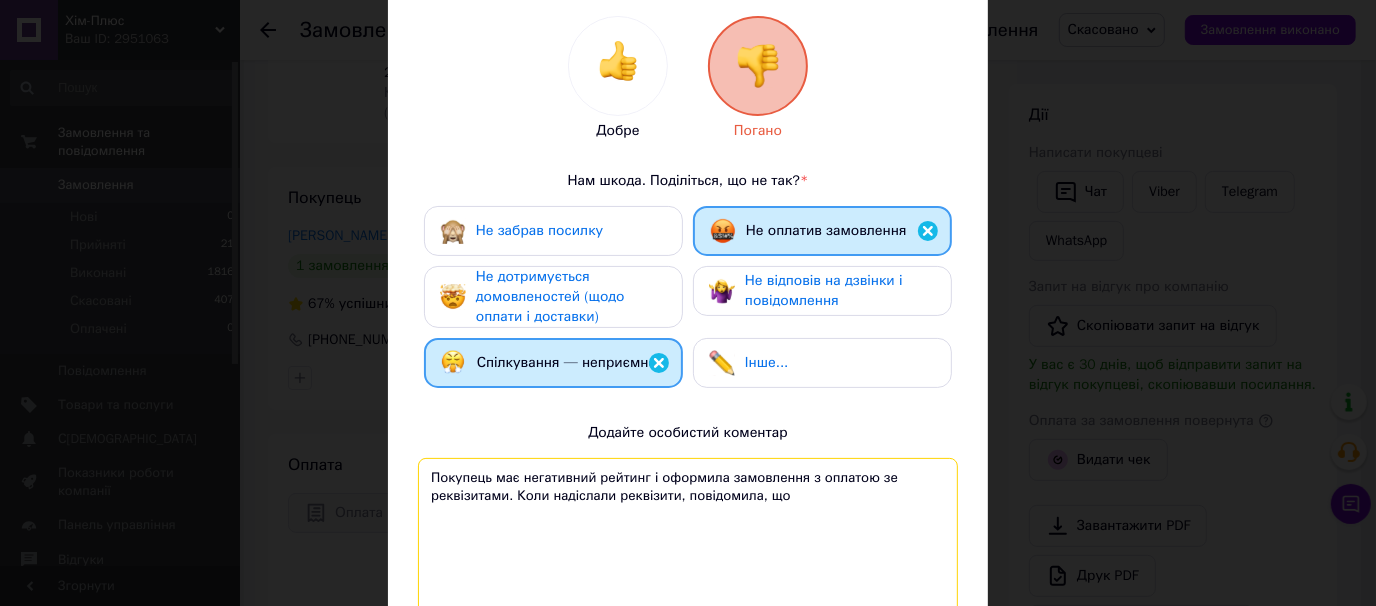 click on "Покупець має негативний рейтинг і оформила замовлення з оплатою зе реквізитами. Коли надіслали реквізити, повідомила, що" at bounding box center [688, 541] 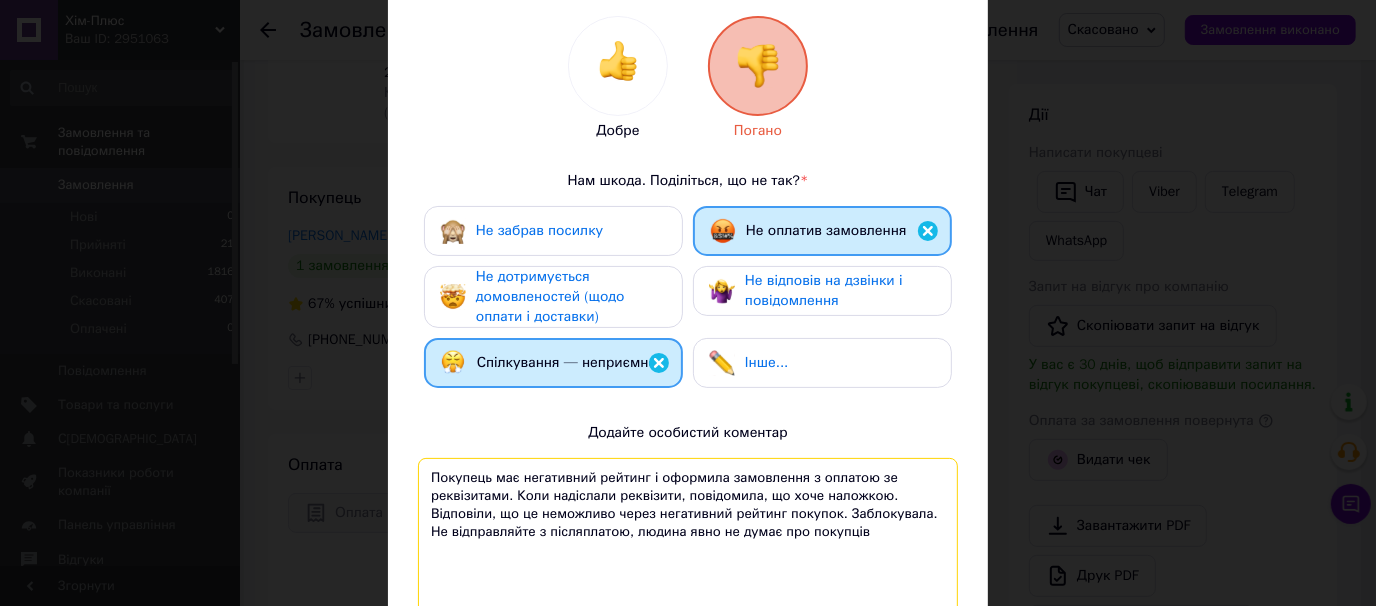 click on "Покупець має негативний рейтинг і оформила замовлення з оплатою зе реквізитами. Коли надіслали реквізити, повідомила, що хоче наложкою. Відповіли, що це неможливо через негативний рейтинг покупок. Заблокувала. Не відправляйте з післяплатою, людина явно не думає про покупців" at bounding box center [688, 541] 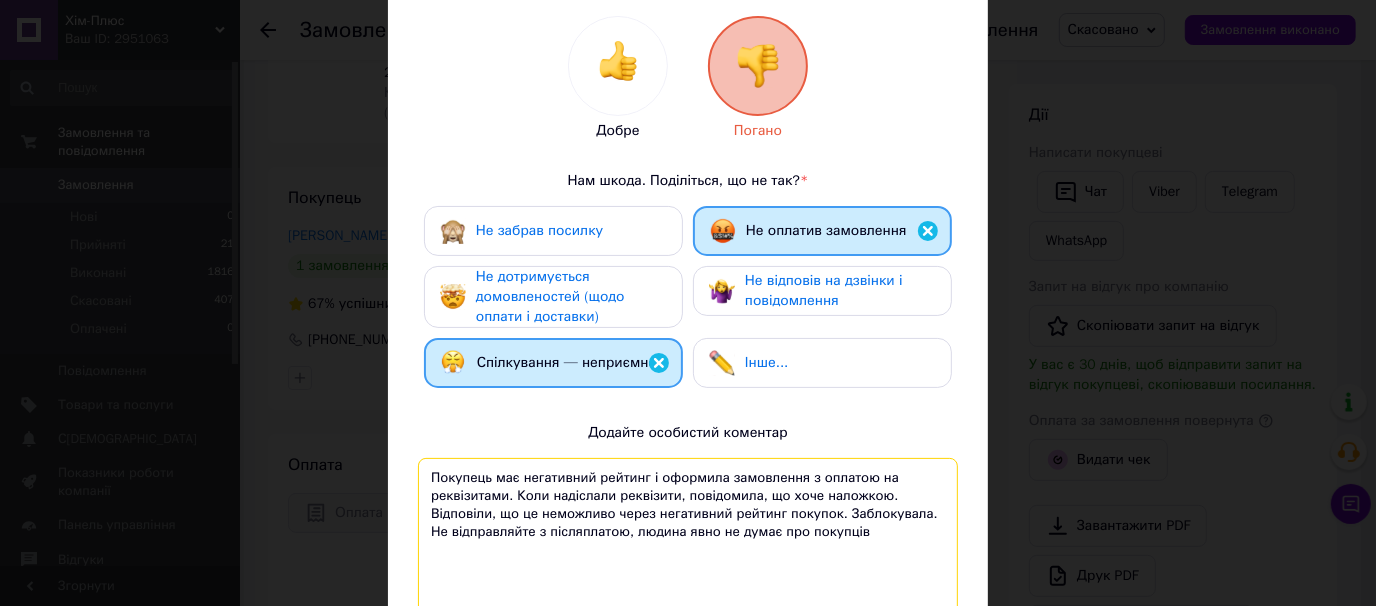 click on "Покупець має негативний рейтинг і оформила замовлення з оплатою на реквізитами. Коли надіслали реквізити, повідомила, що хоче наложкою. Відповіли, що це неможливо через негативний рейтинг покупок. Заблокувала. Не відправляйте з післяплатою, людина явно не думає про покупців" at bounding box center [688, 541] 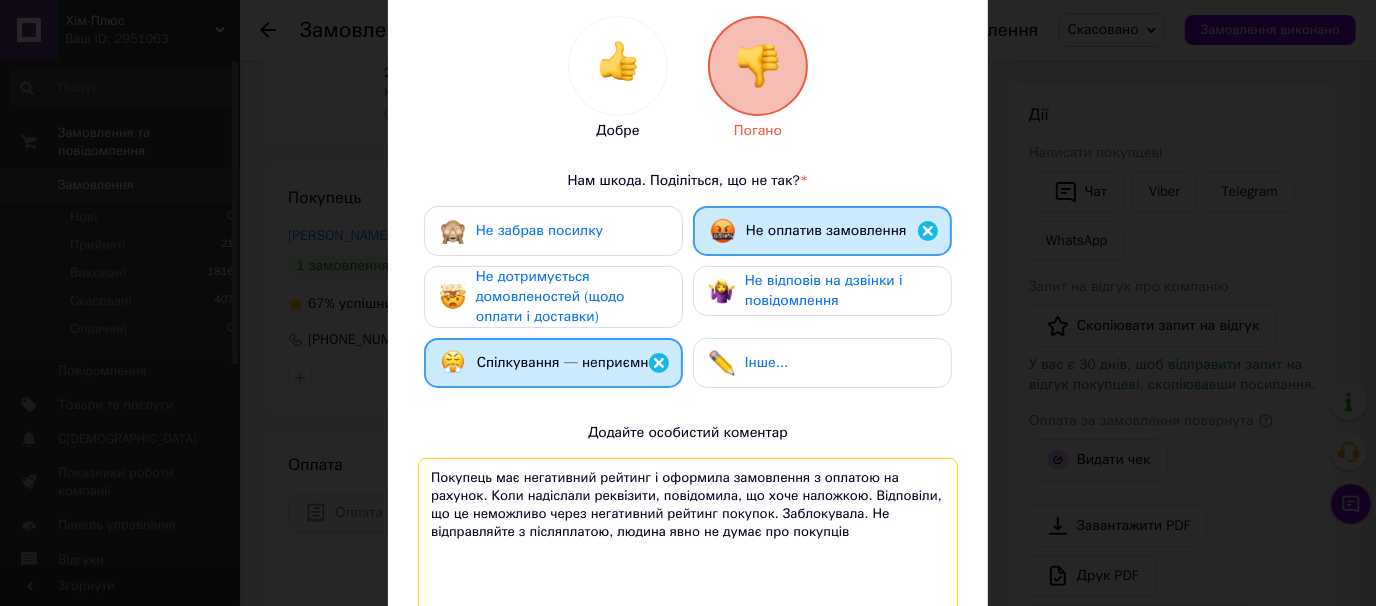 click on "Покупець має негативний рейтинг і оформила замовлення з оплатою на рахунок. Коли надіслали реквізити, повідомила, що хоче наложкою. Відповіли, що це неможливо через негативний рейтинг покупок. Заблокувала. Не відправляйте з післяплатою, людина явно не думає про покупців" at bounding box center (688, 541) 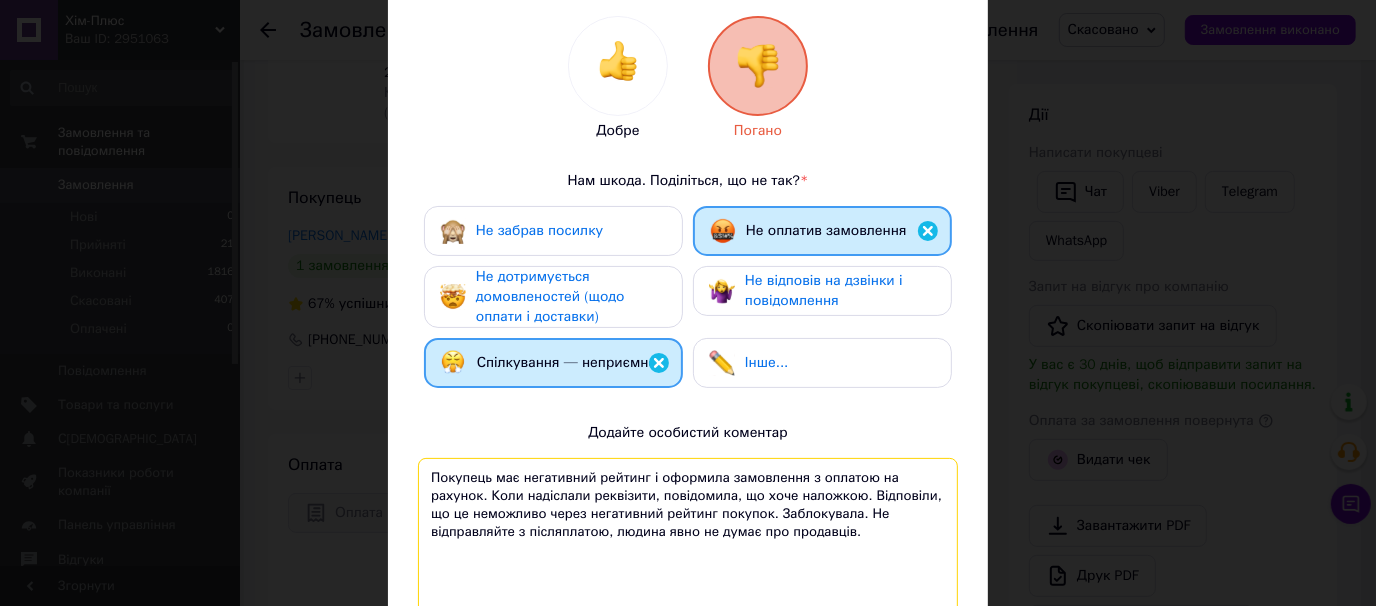 scroll, scrollTop: 384, scrollLeft: 0, axis: vertical 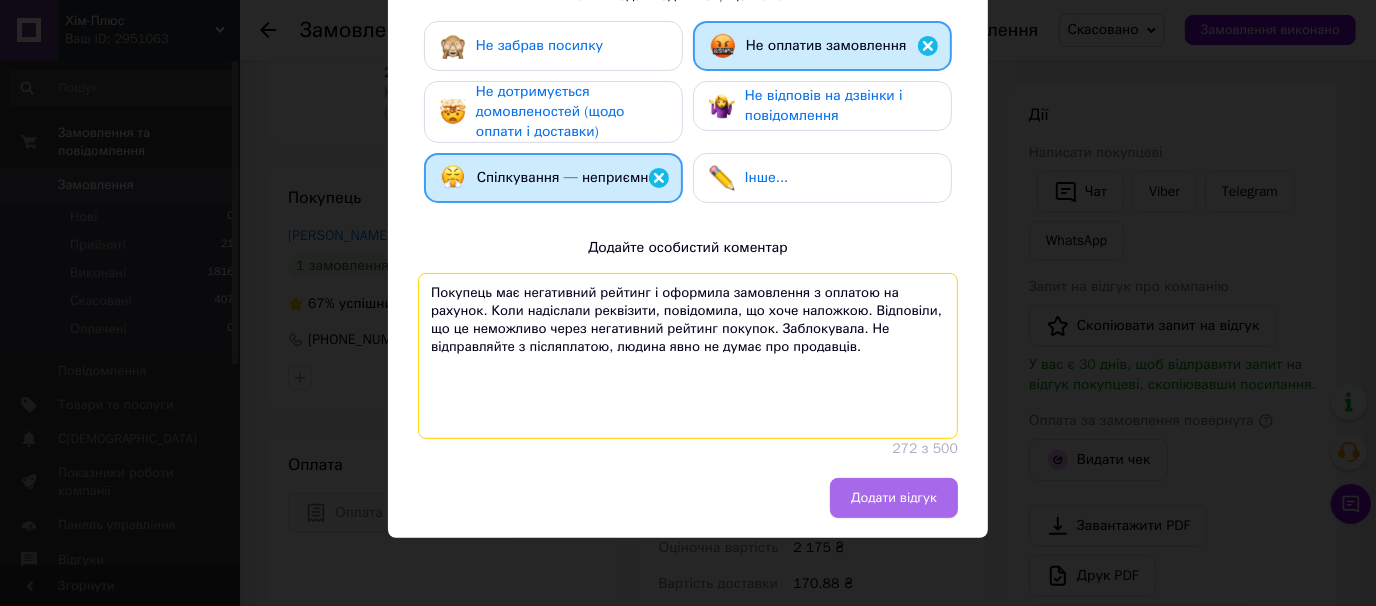 type on "Покупець має негативний рейтинг і оформила замовлення з оплатою на рахунок. Коли надіслали реквізити, повідомила, що хоче наложкою. Відповіли, що це неможливо через негативний рейтинг покупок. Заблокувала. Не відправляйте з післяплатою, людина явно не думає про продавців." 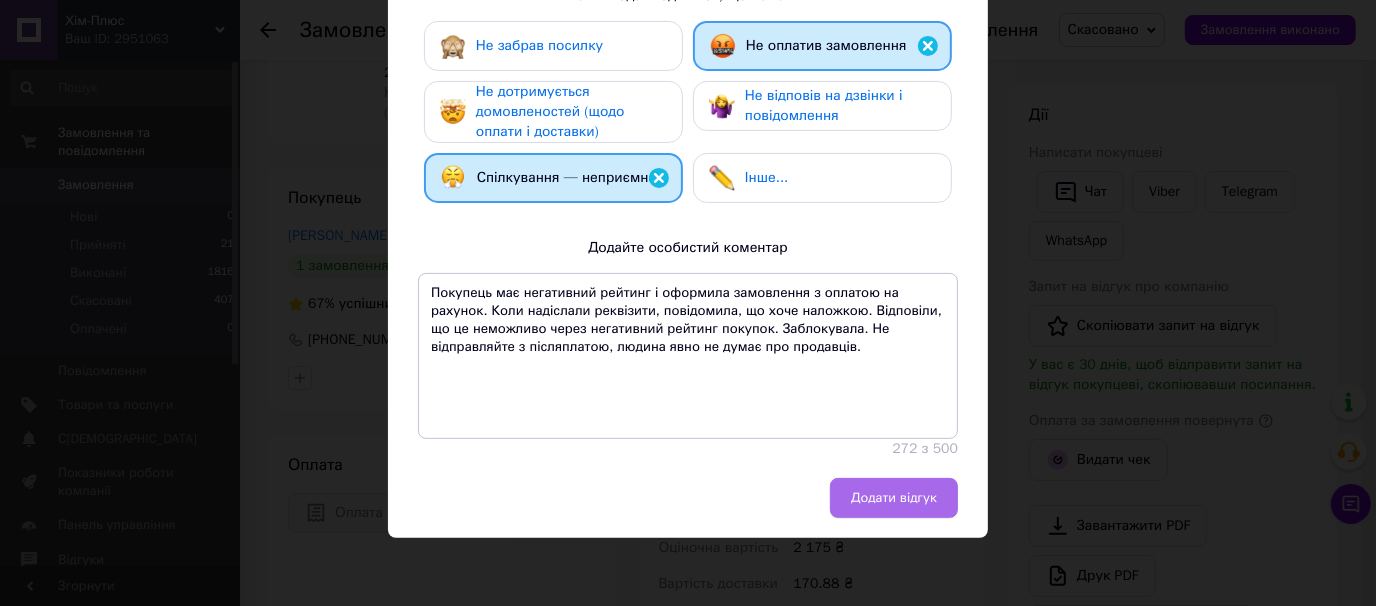 click on "Додати відгук" at bounding box center (894, 498) 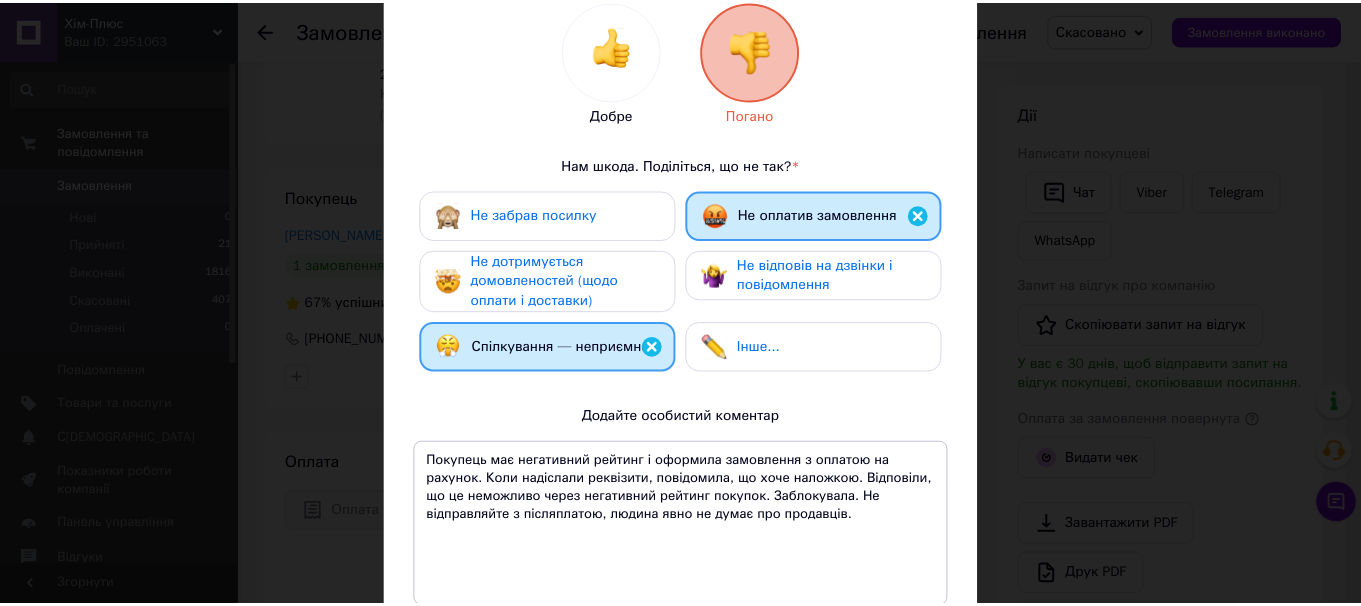 scroll, scrollTop: 0, scrollLeft: 0, axis: both 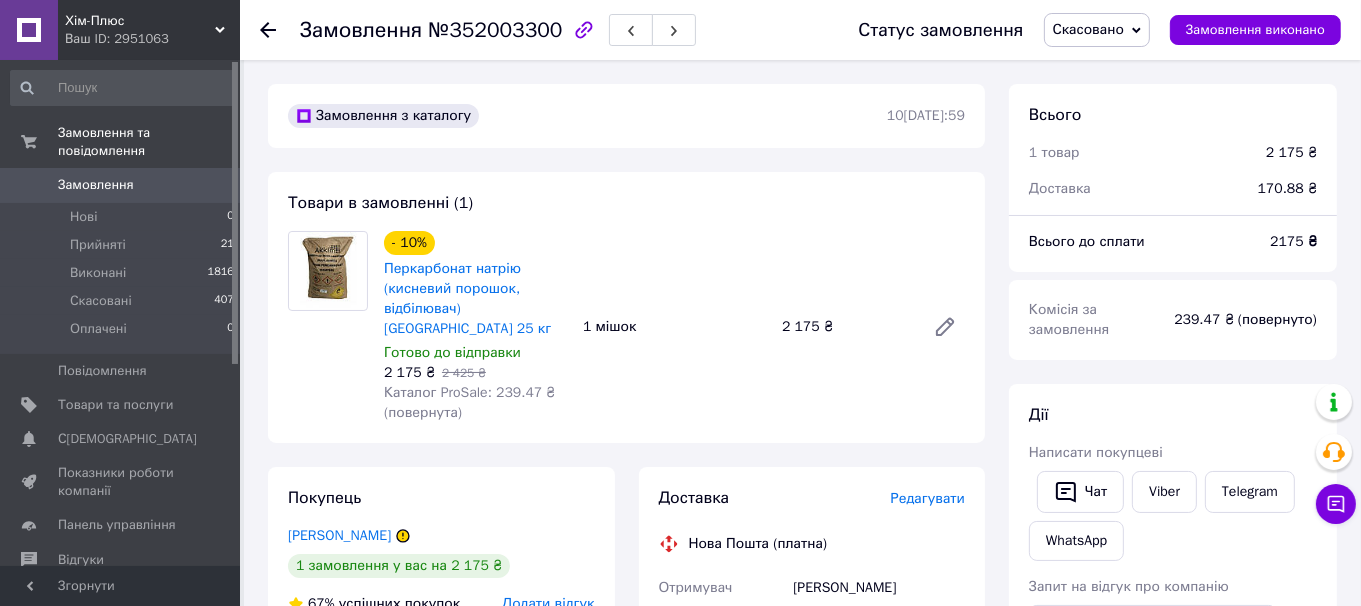 click on "Замовлення №352003300 Статус замовлення Скасовано Прийнято Виконано Оплачено Замовлення виконано" at bounding box center (800, 30) 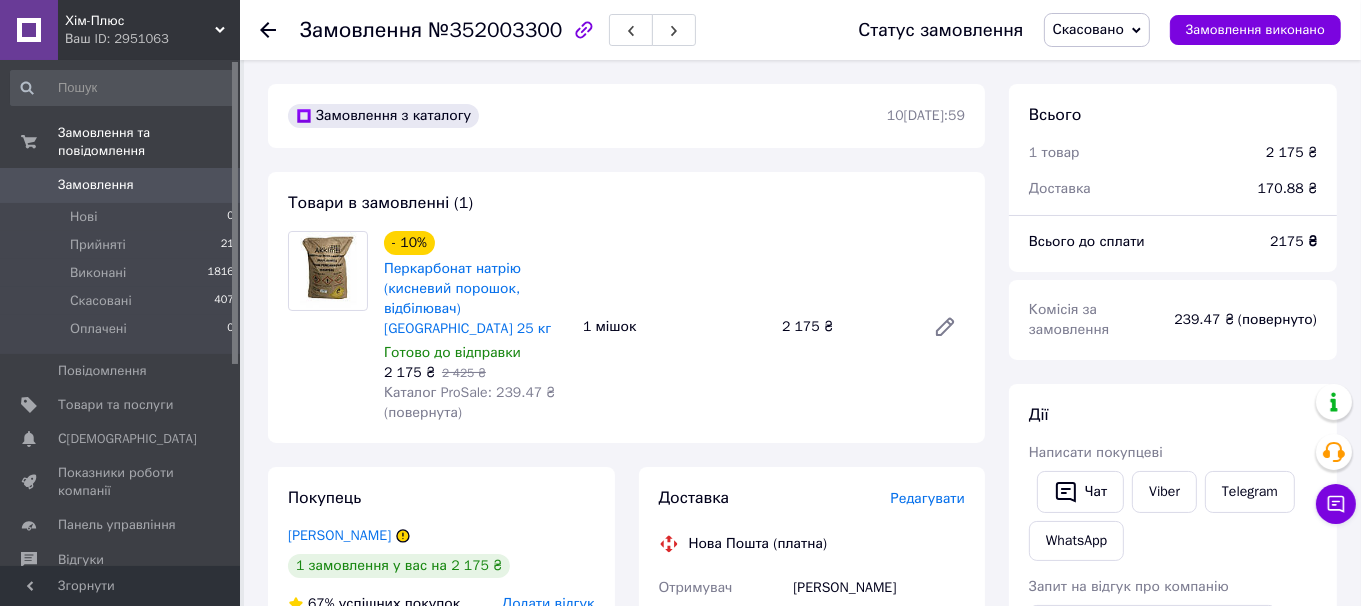 click at bounding box center [280, 30] 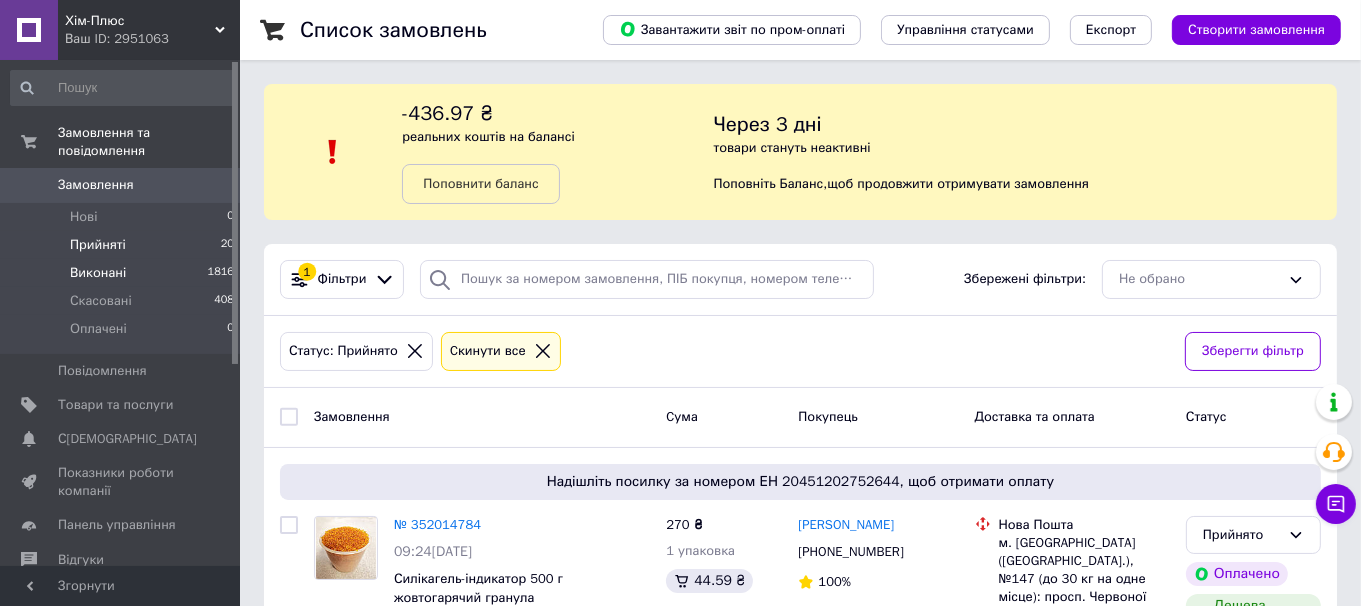 click on "Виконані" at bounding box center [98, 273] 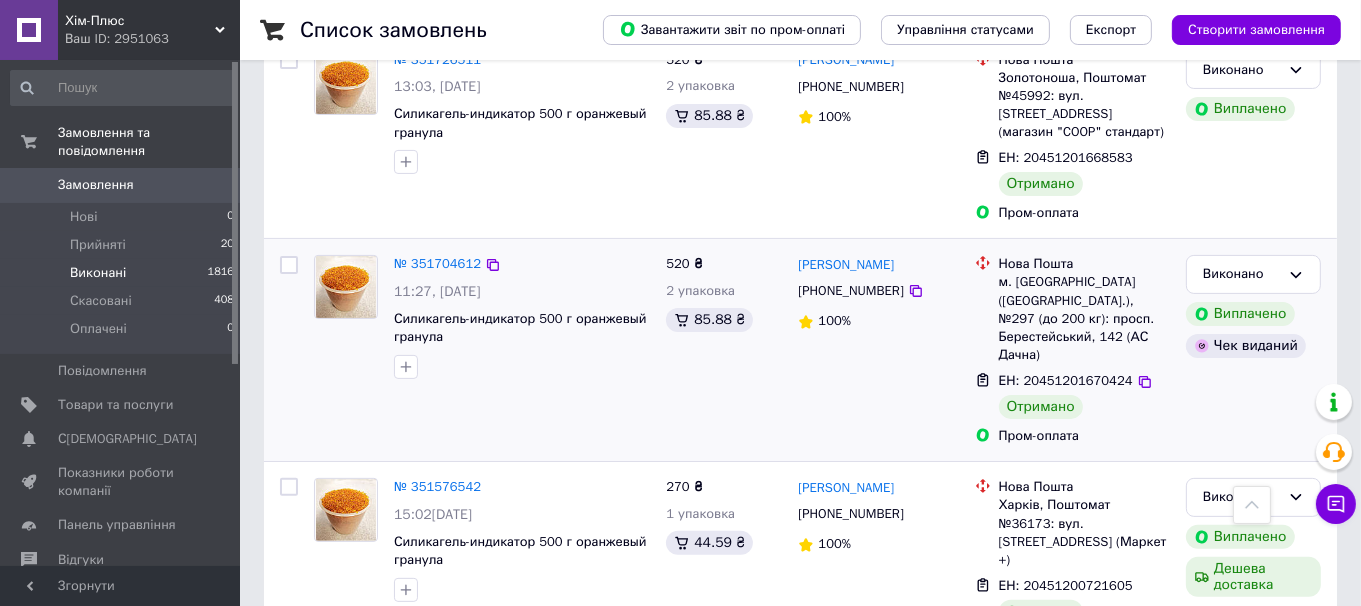 scroll, scrollTop: 300, scrollLeft: 0, axis: vertical 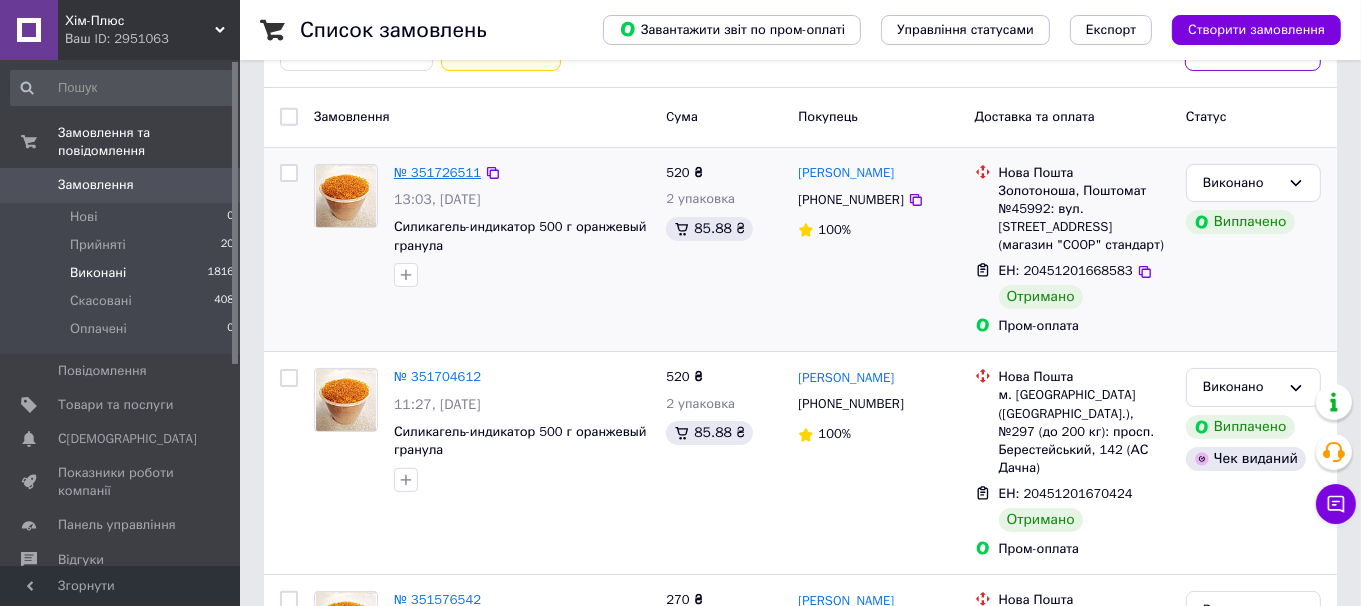 click on "№ 351726511" at bounding box center (437, 172) 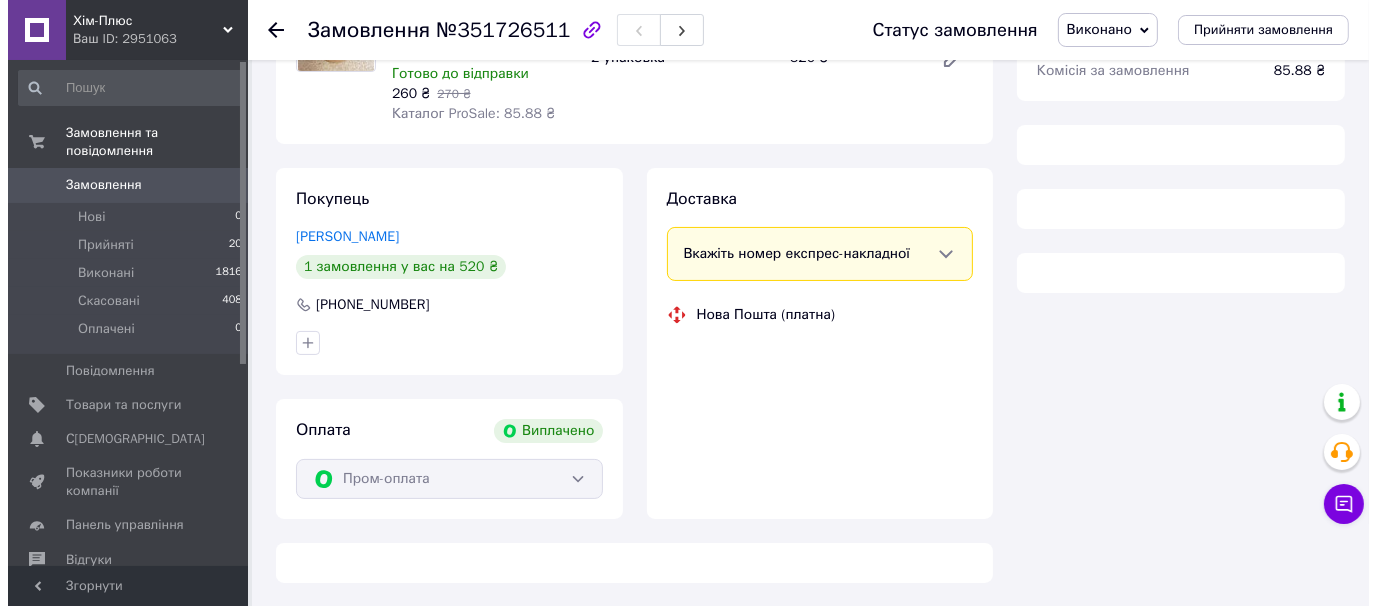 scroll, scrollTop: 300, scrollLeft: 0, axis: vertical 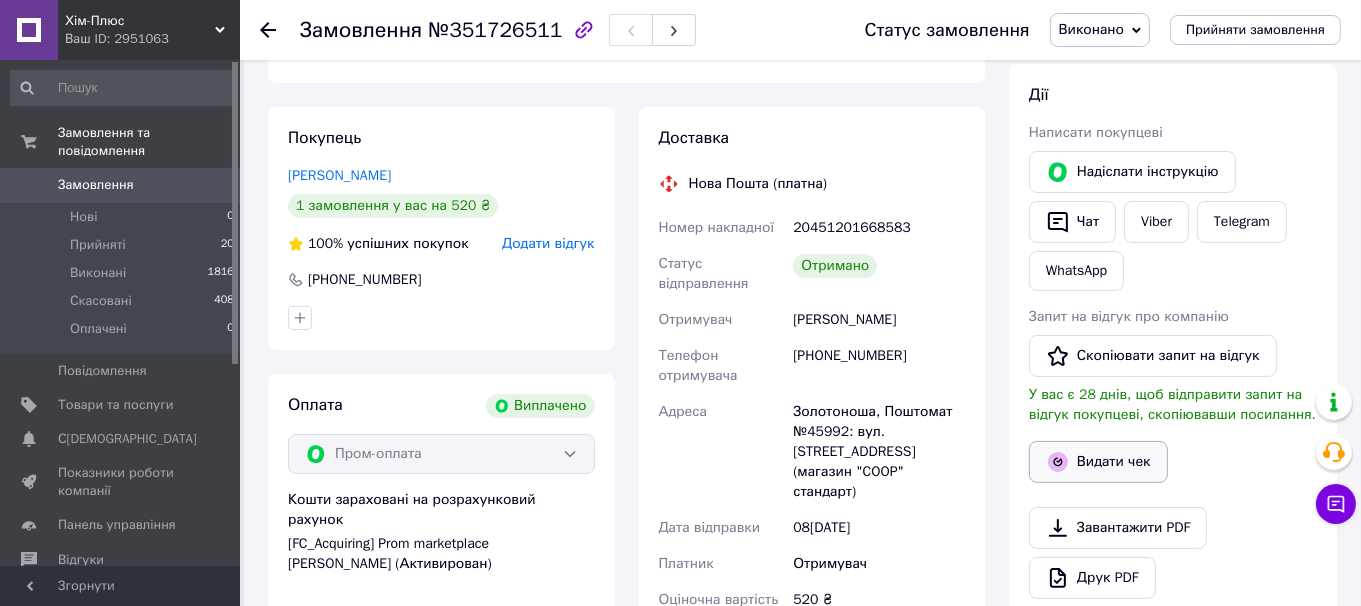 click on "Видати чек" at bounding box center [1098, 462] 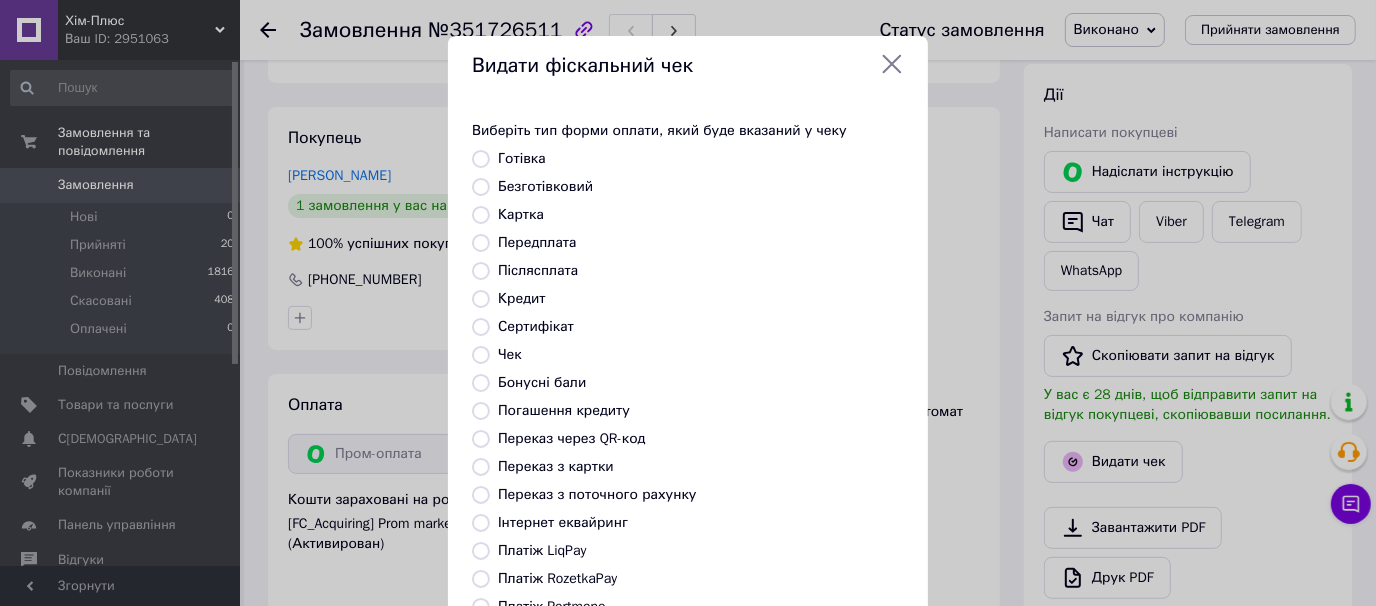 scroll, scrollTop: 100, scrollLeft: 0, axis: vertical 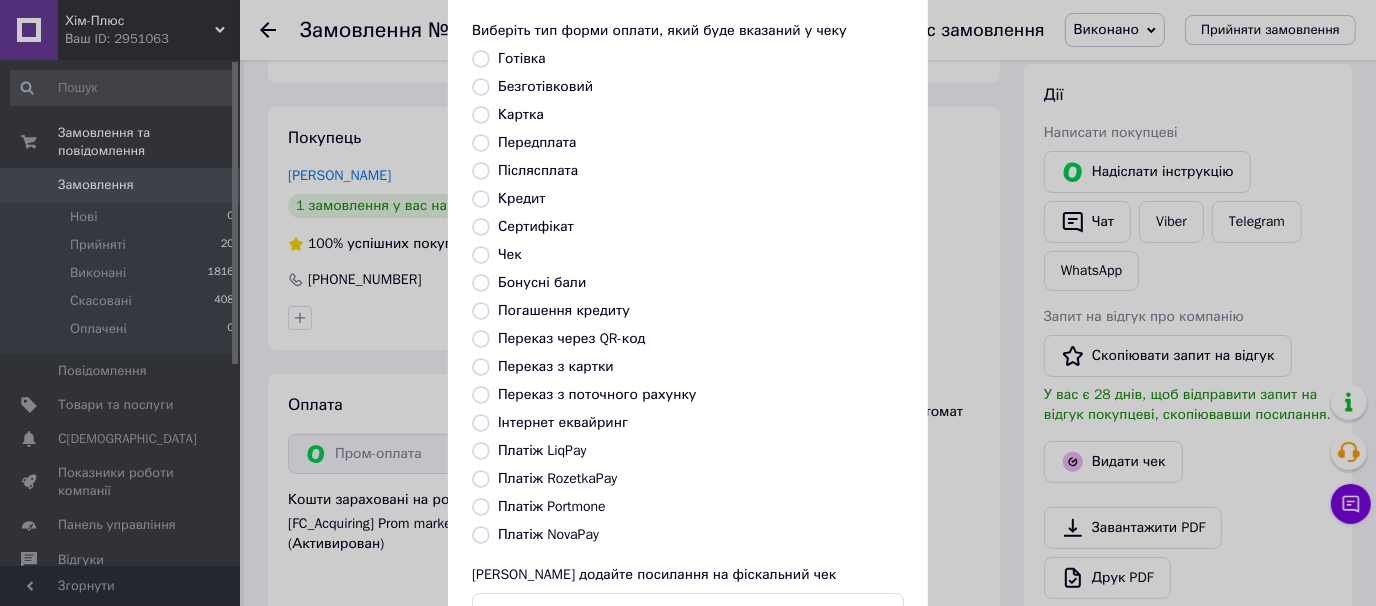 click on "Платіж RozetkaPay" at bounding box center [481, 479] 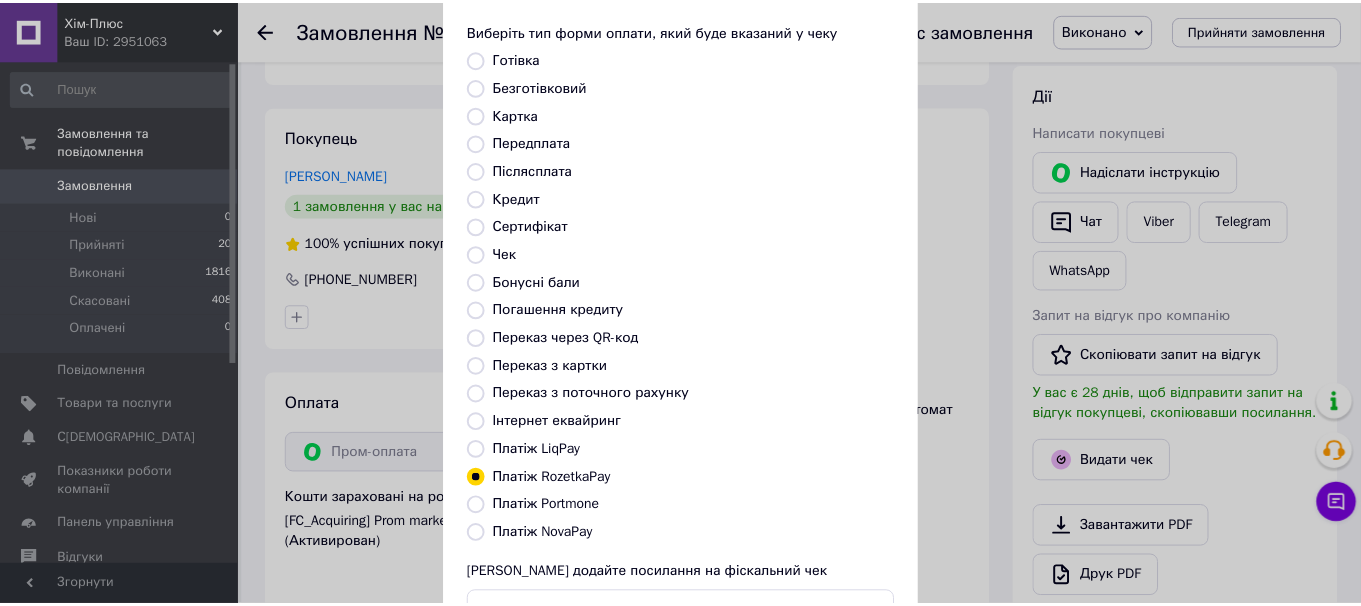 scroll, scrollTop: 252, scrollLeft: 0, axis: vertical 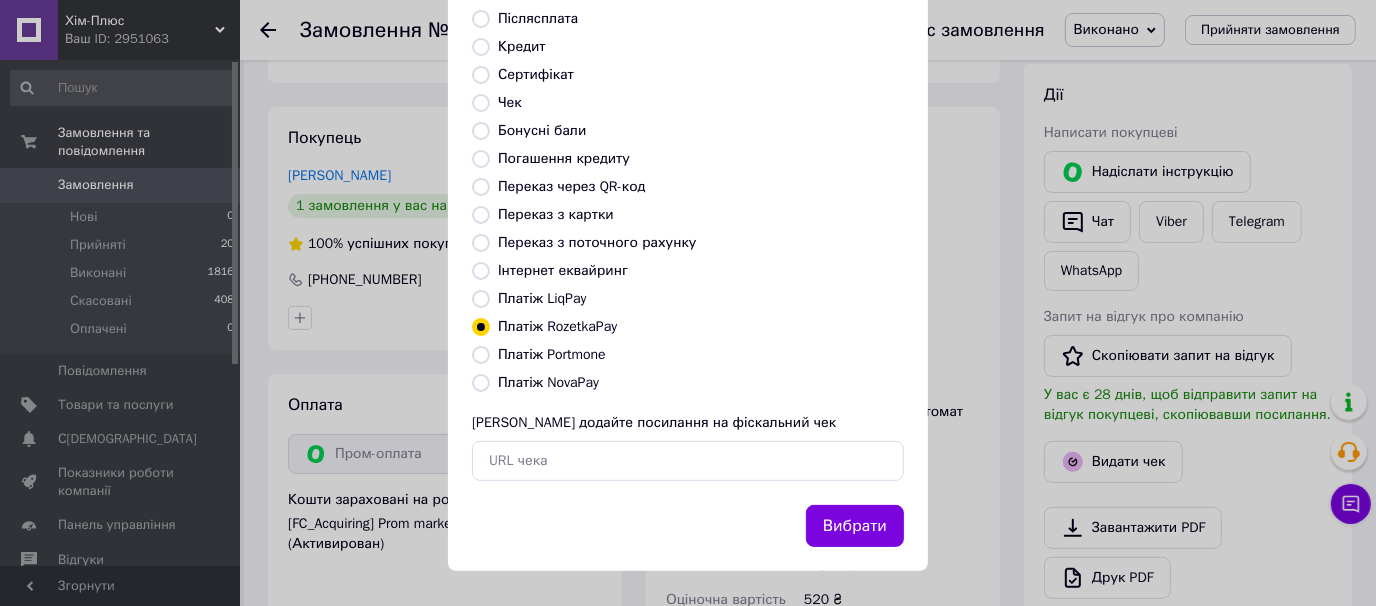 click on "Вибрати" at bounding box center [855, 526] 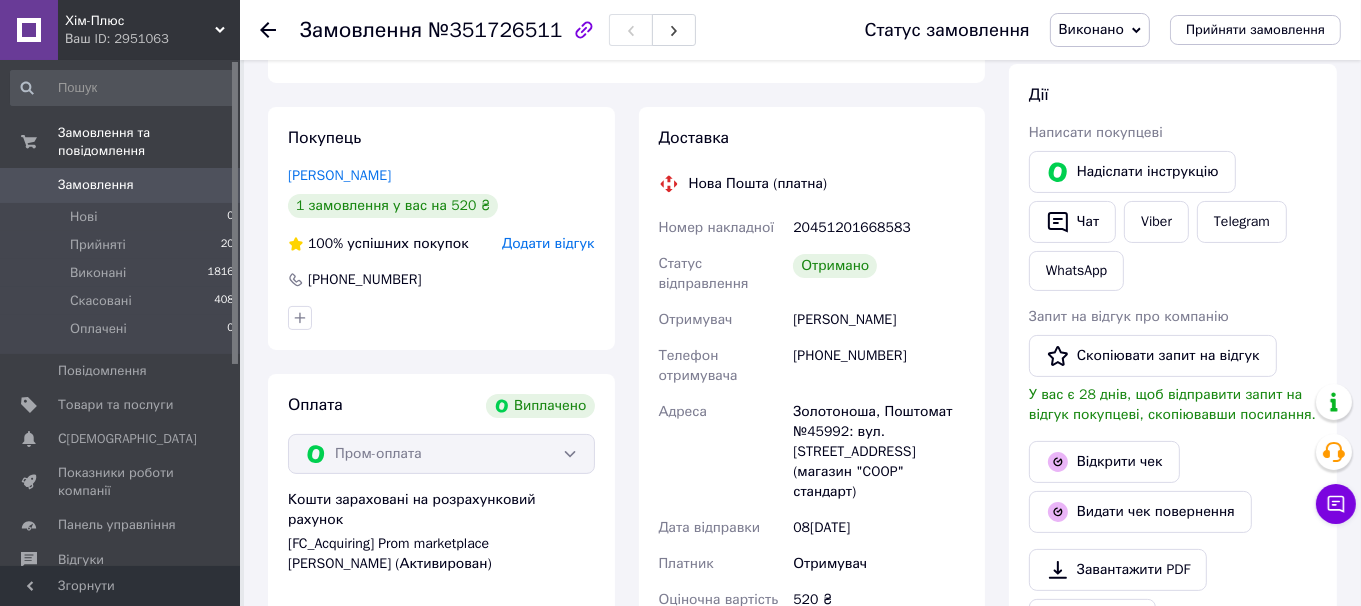click 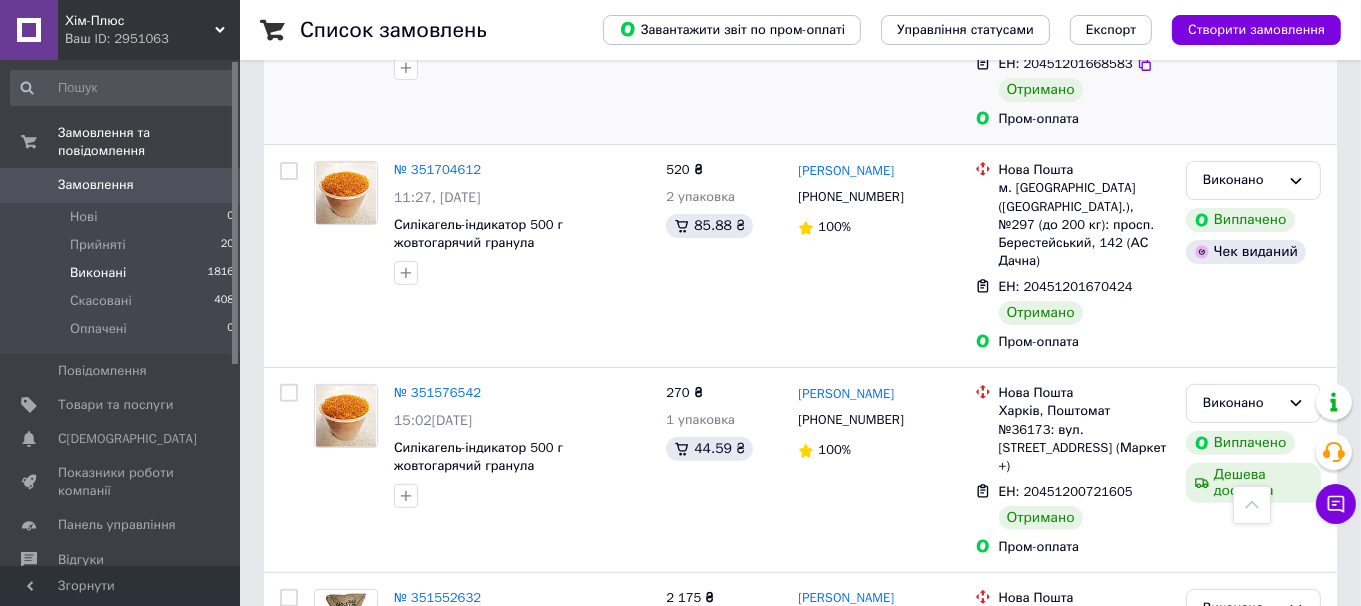 scroll, scrollTop: 659, scrollLeft: 0, axis: vertical 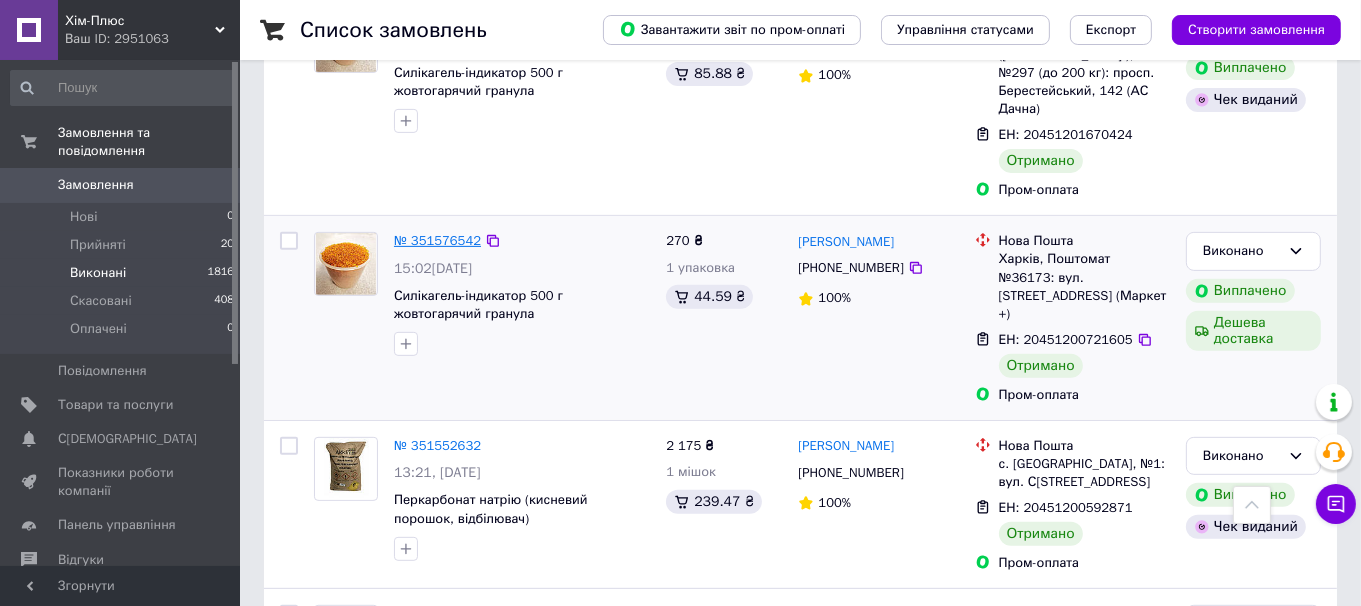 click on "№ 351576542" at bounding box center [437, 240] 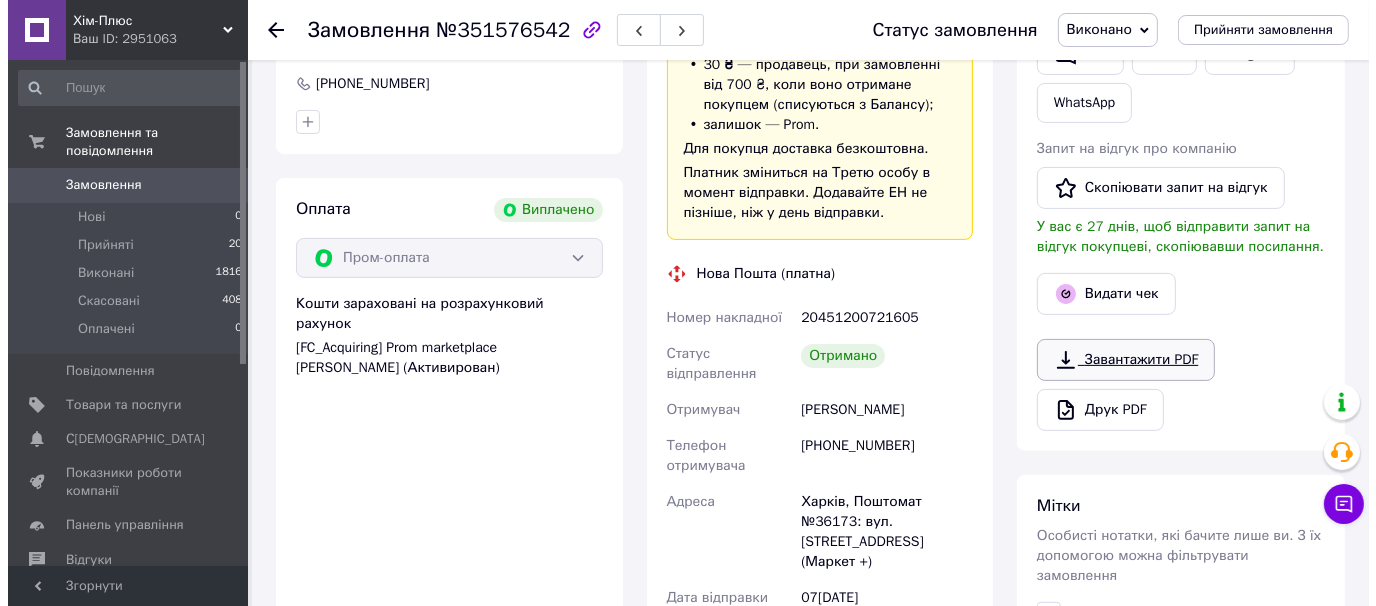 scroll, scrollTop: 459, scrollLeft: 0, axis: vertical 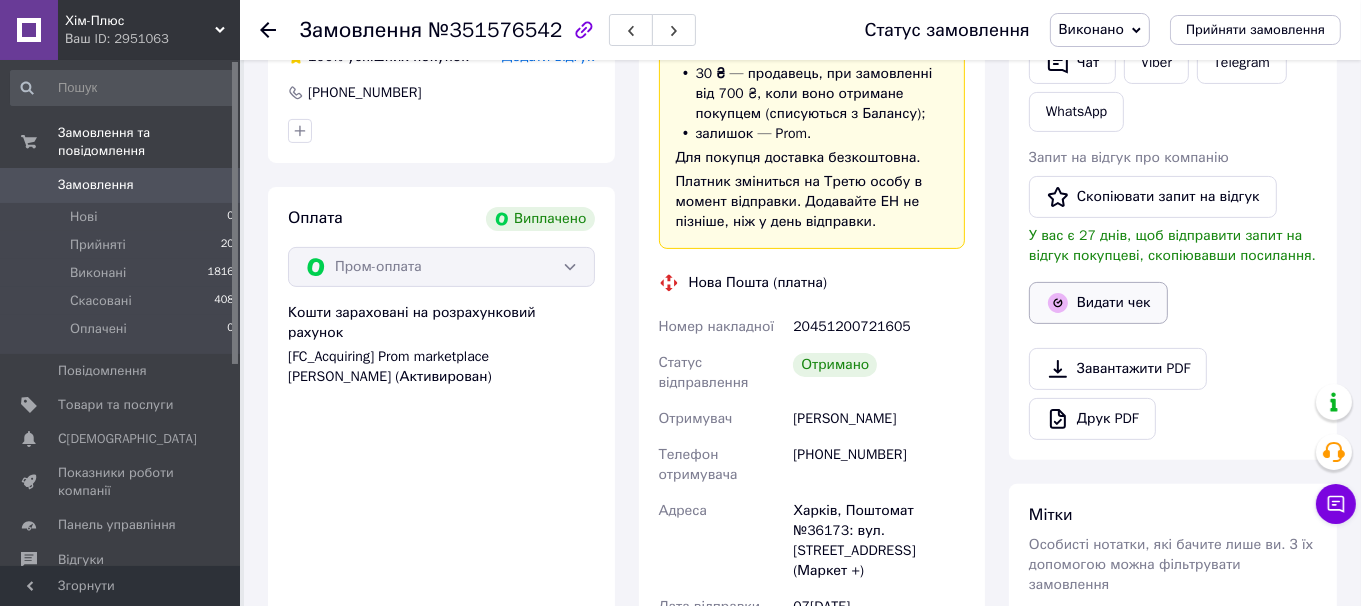 click on "Видати чек" at bounding box center [1098, 303] 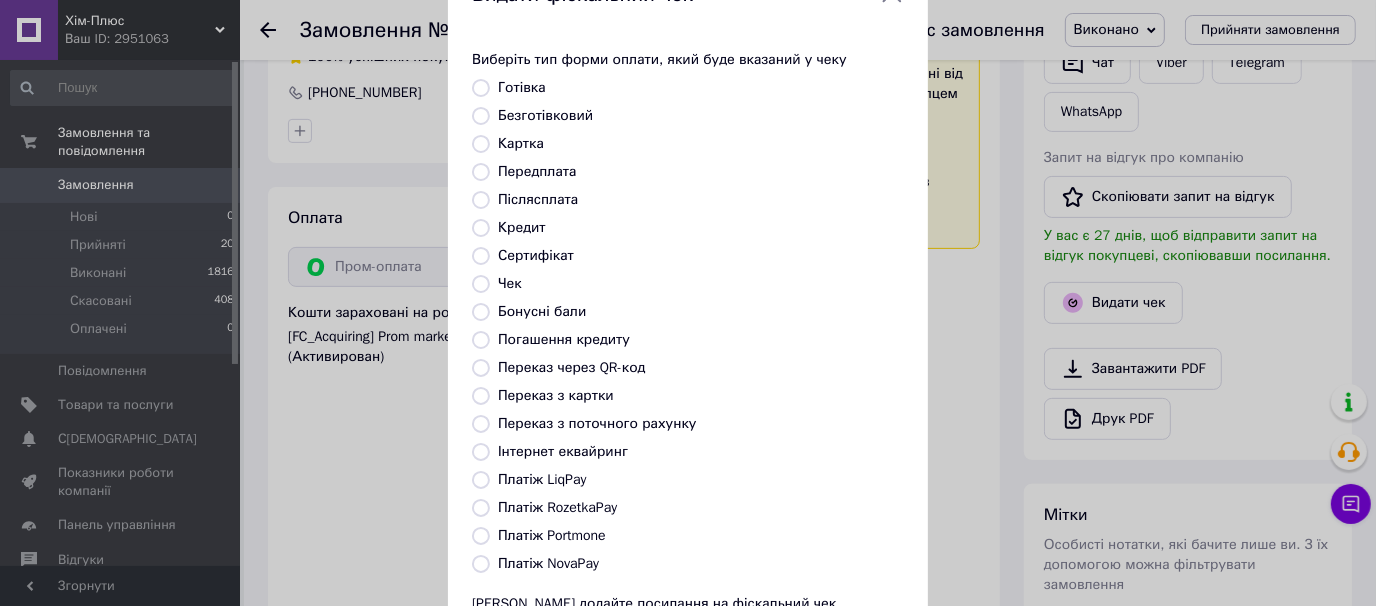 scroll, scrollTop: 199, scrollLeft: 0, axis: vertical 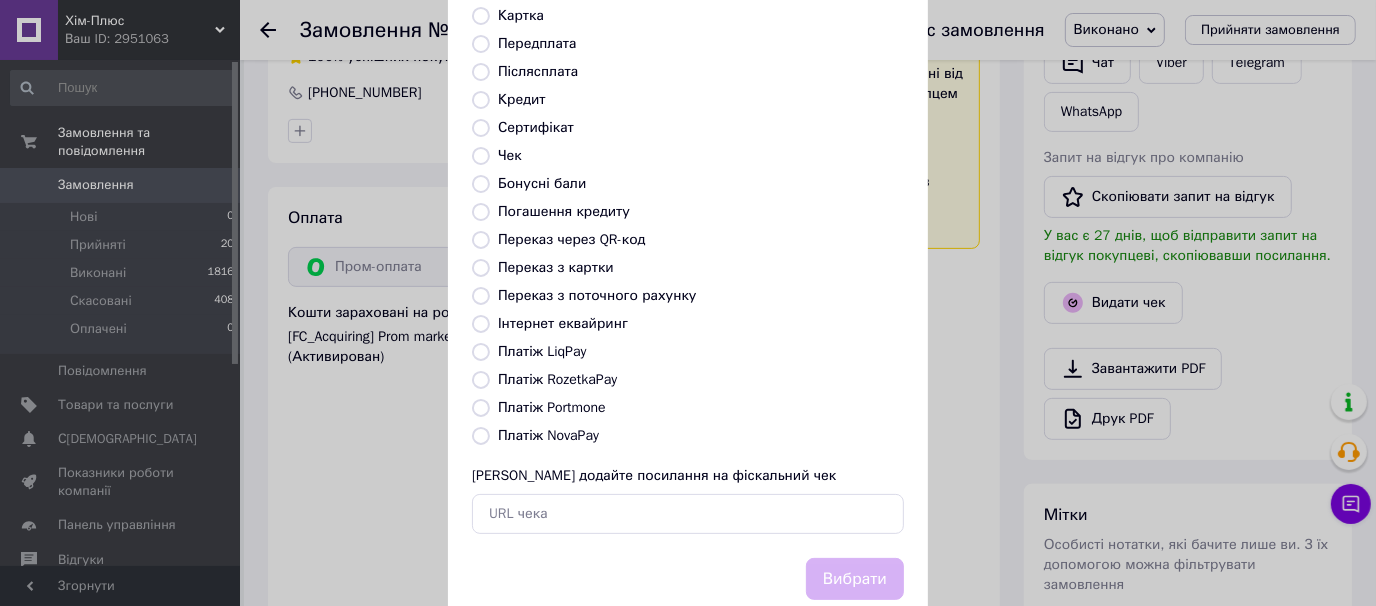 click on "Платіж RozetkaPay" at bounding box center [481, 380] 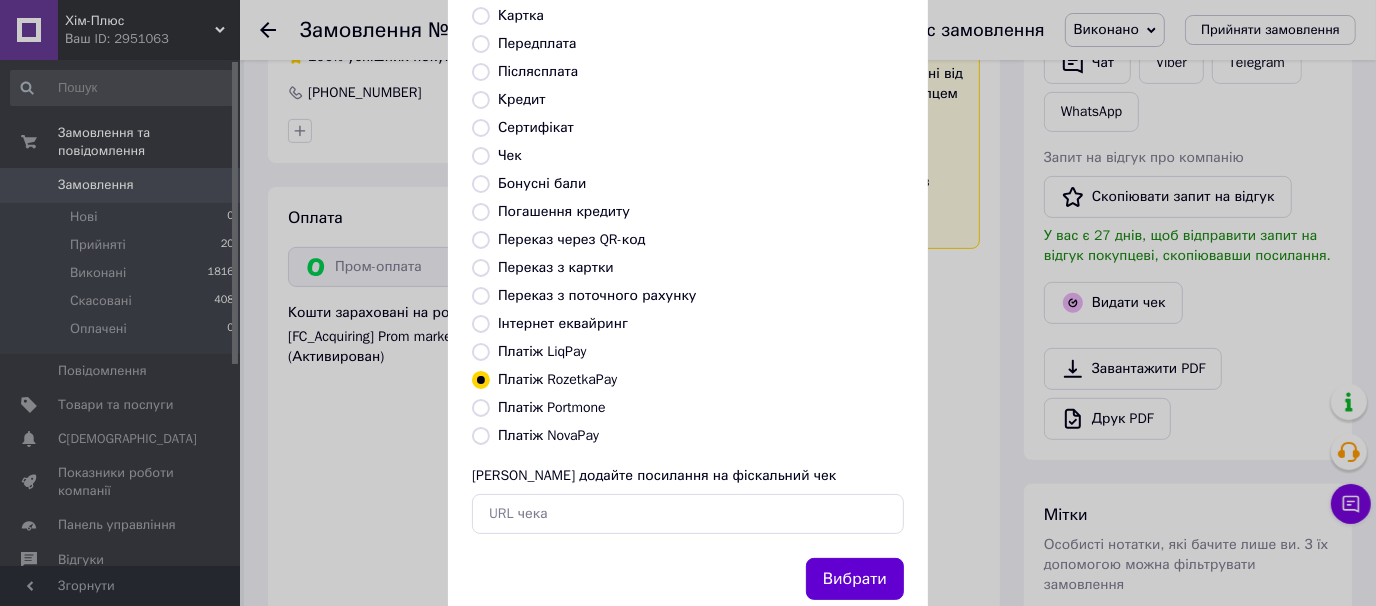 click on "Вибрати" at bounding box center (855, 579) 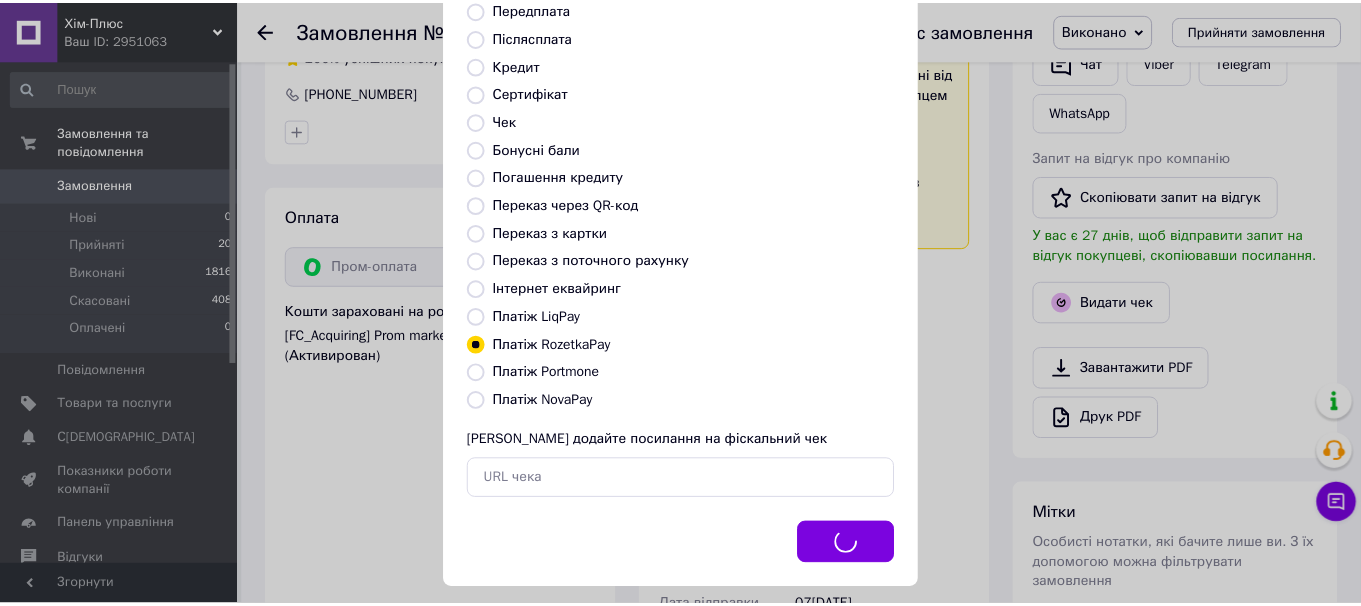 scroll, scrollTop: 252, scrollLeft: 0, axis: vertical 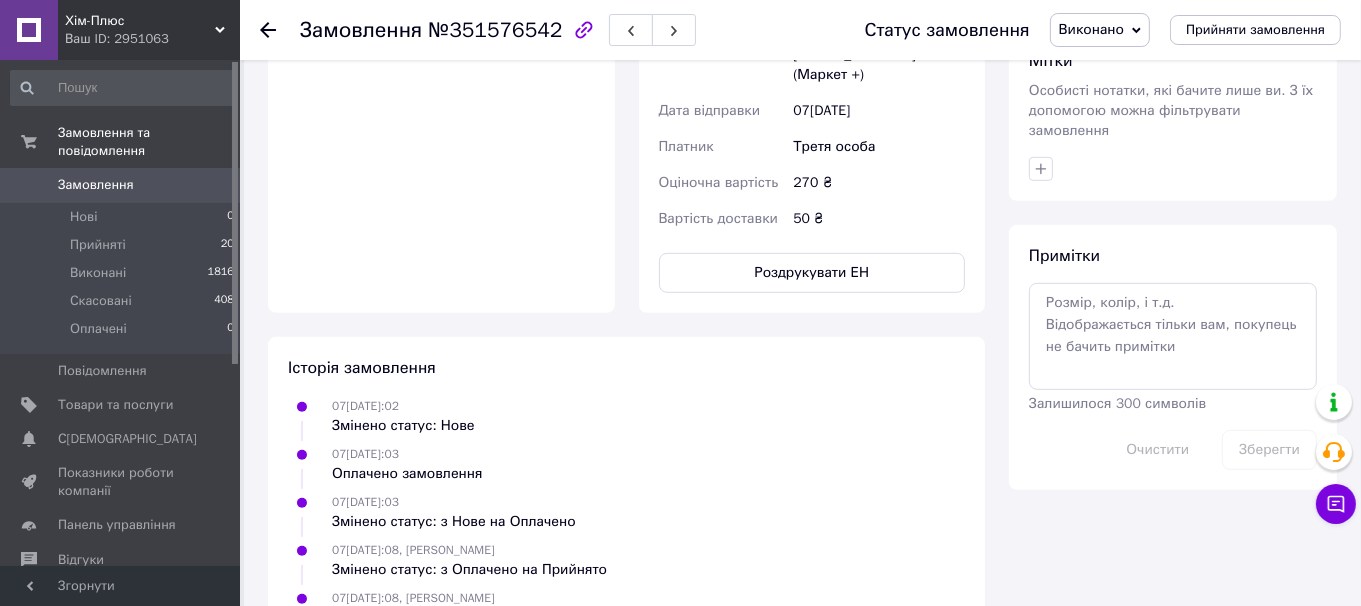 click at bounding box center (280, 30) 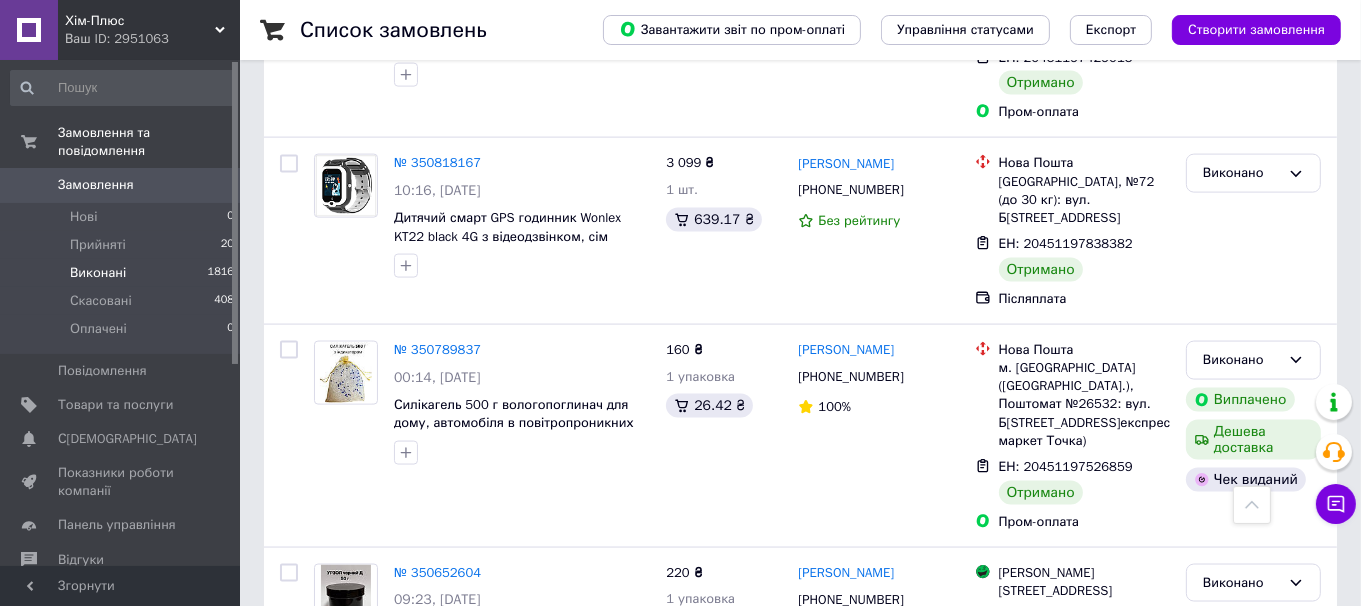 scroll, scrollTop: 2660, scrollLeft: 0, axis: vertical 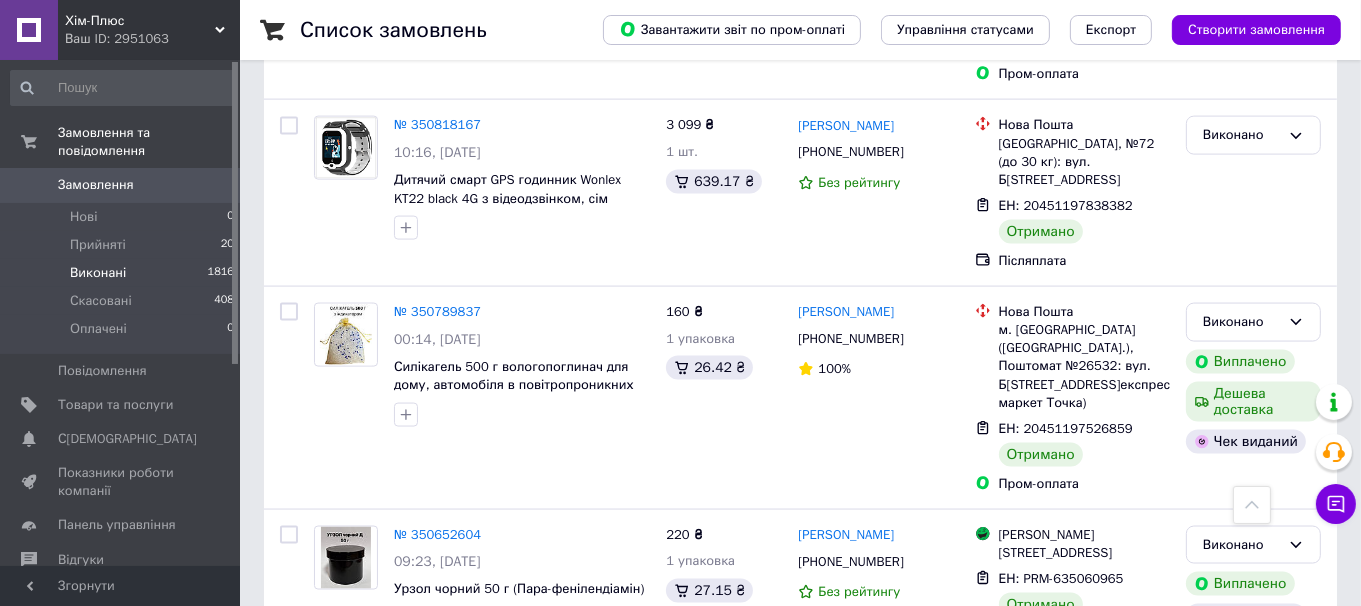 click on "Виконані" at bounding box center [98, 273] 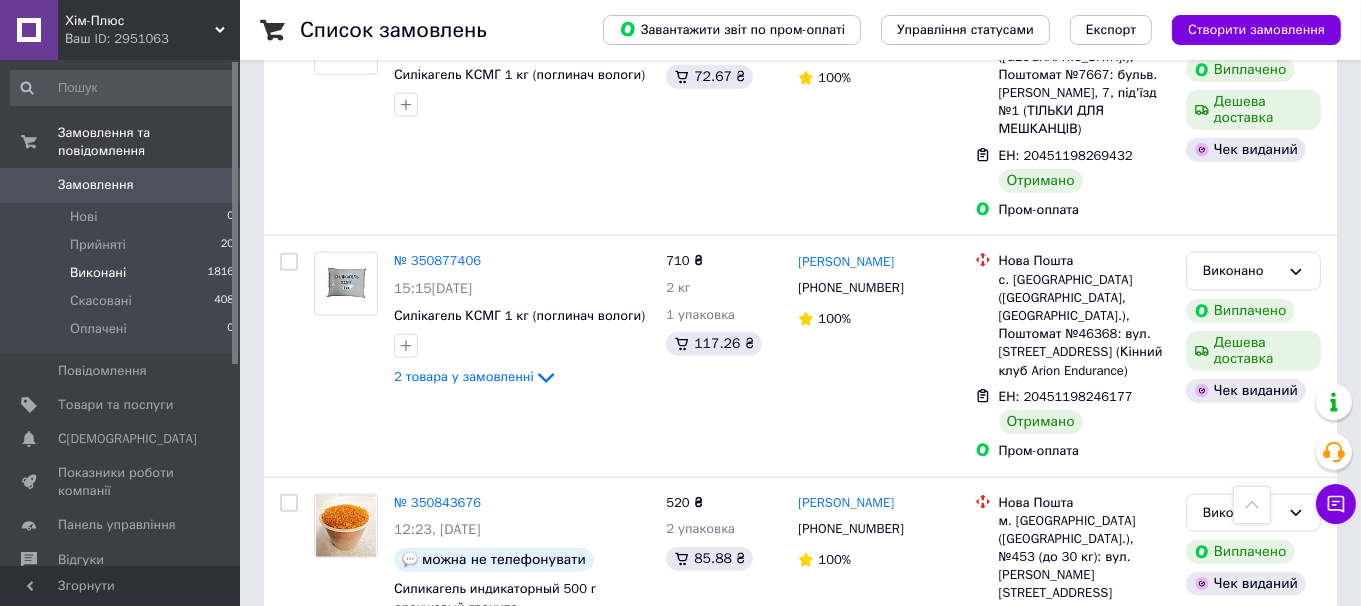 scroll, scrollTop: 2160, scrollLeft: 0, axis: vertical 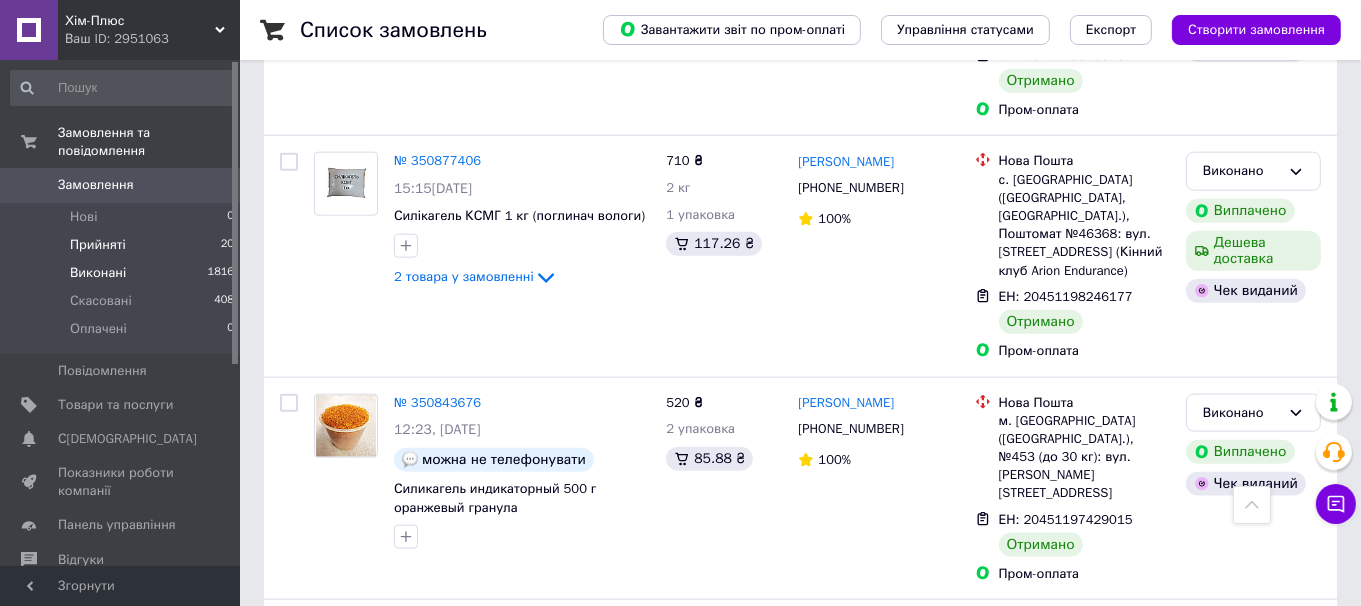 click on "Прийняті" at bounding box center [98, 245] 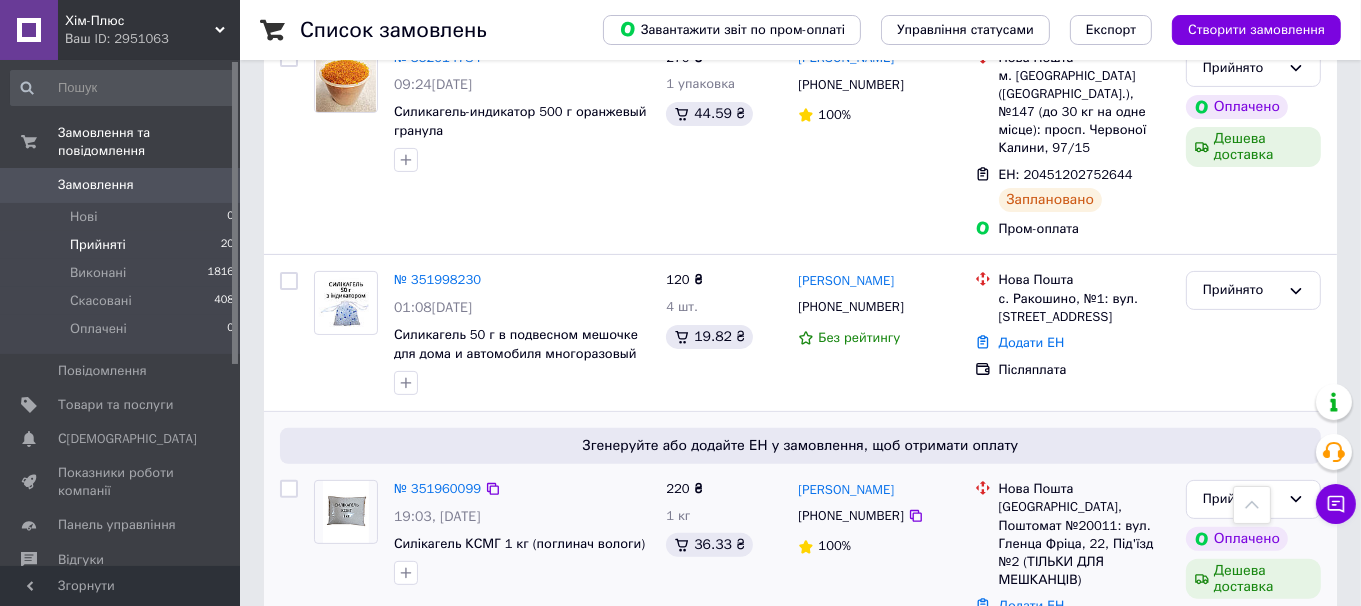 scroll, scrollTop: 500, scrollLeft: 0, axis: vertical 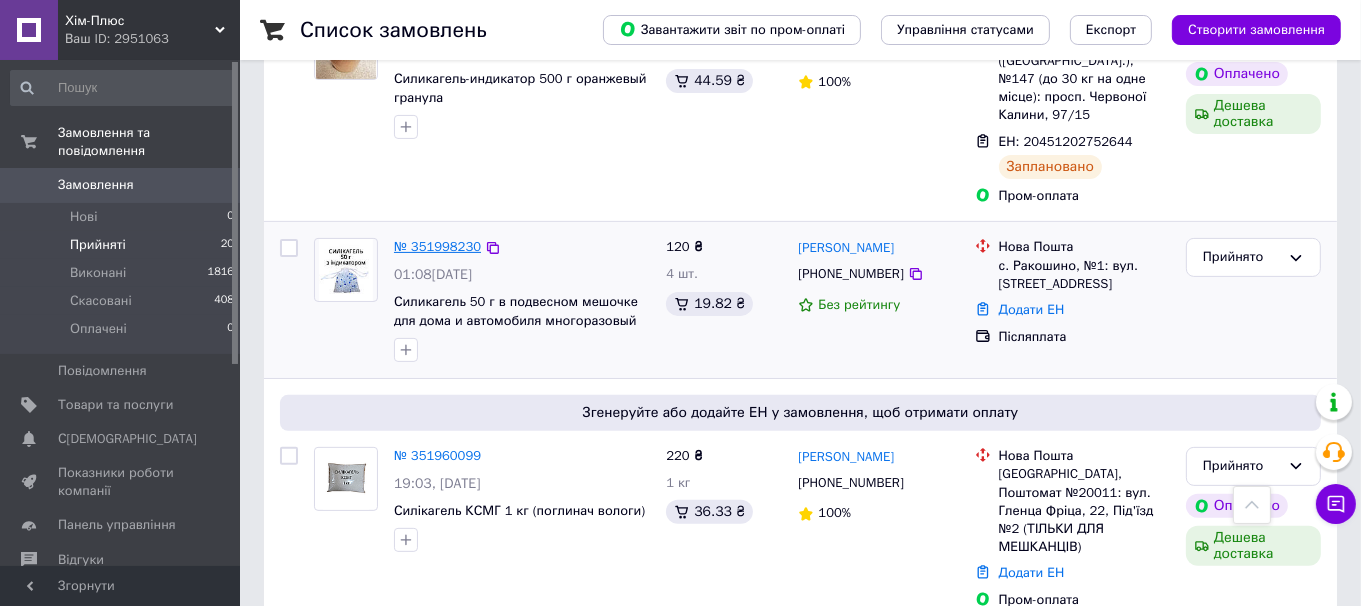 click on "№ 351998230" at bounding box center [437, 246] 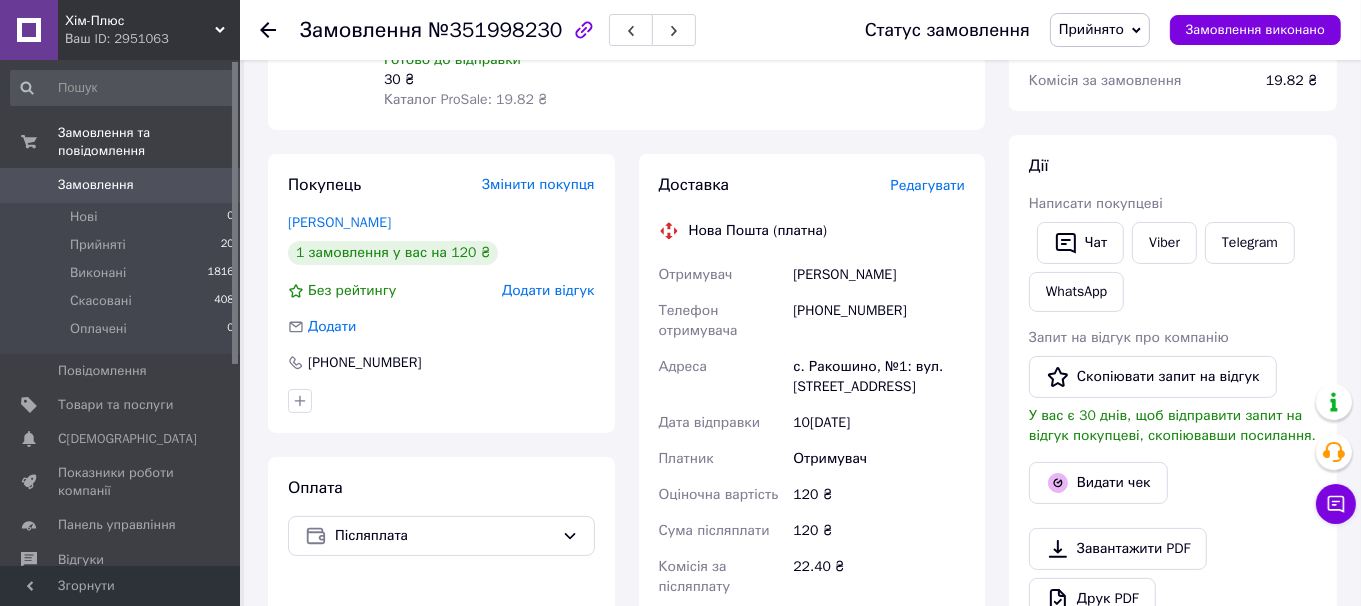 scroll, scrollTop: 500, scrollLeft: 0, axis: vertical 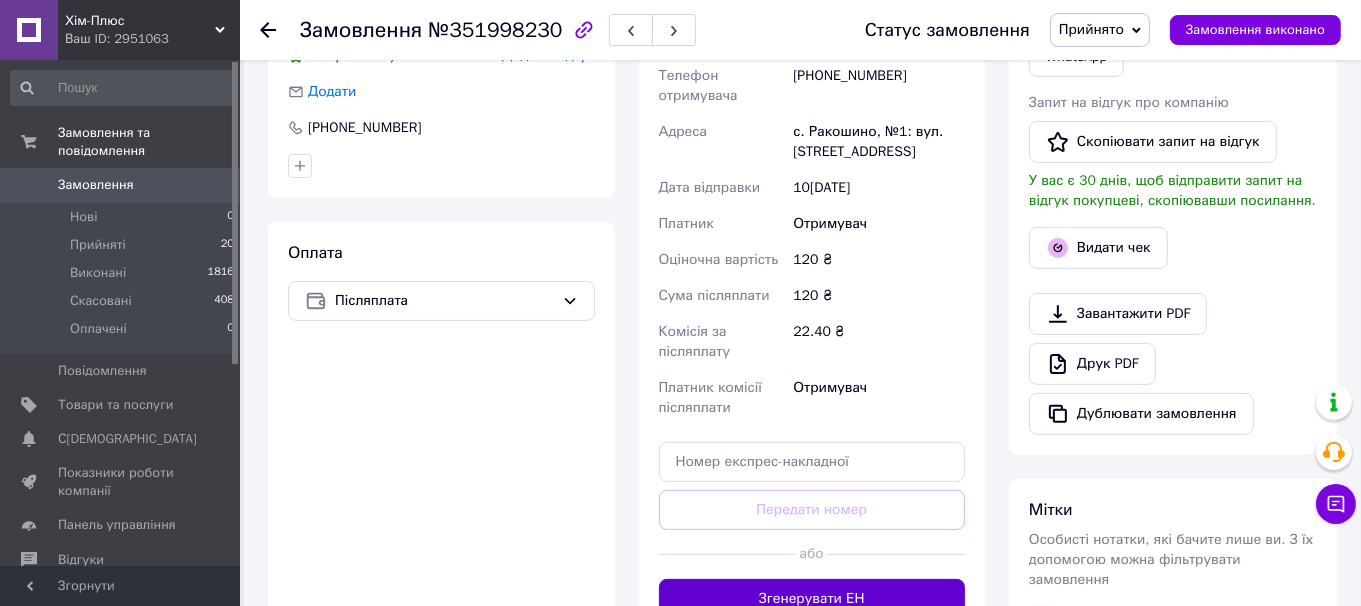 click on "Згенерувати ЕН" at bounding box center (812, 599) 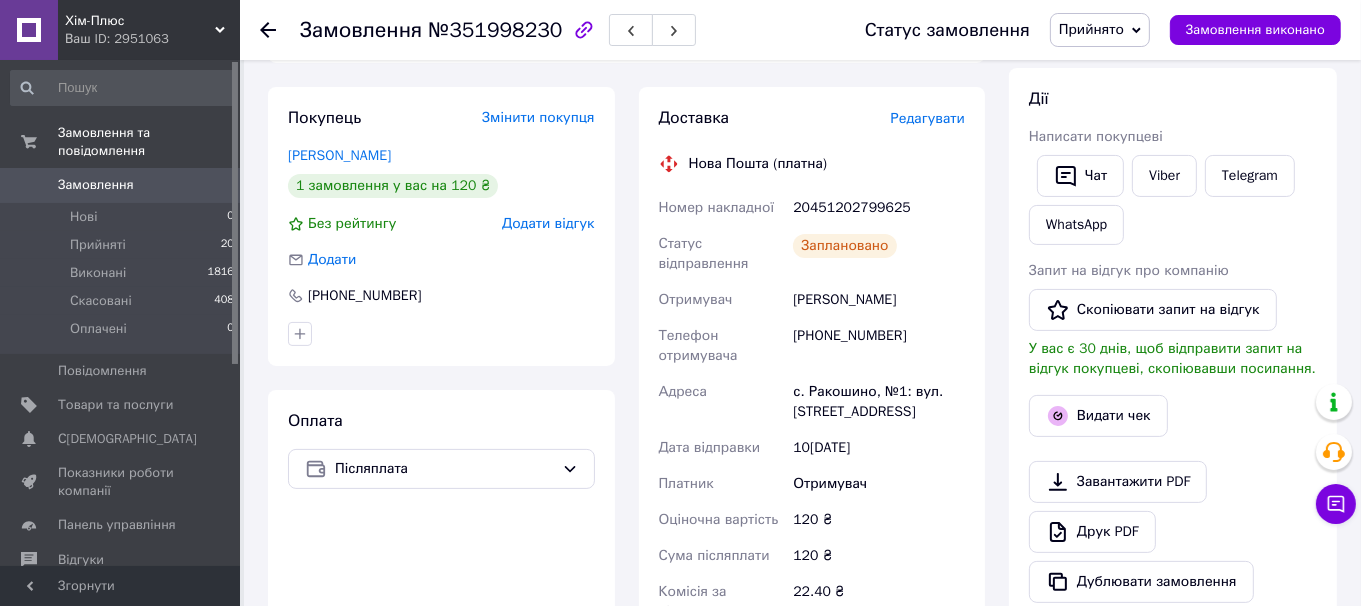 scroll, scrollTop: 300, scrollLeft: 0, axis: vertical 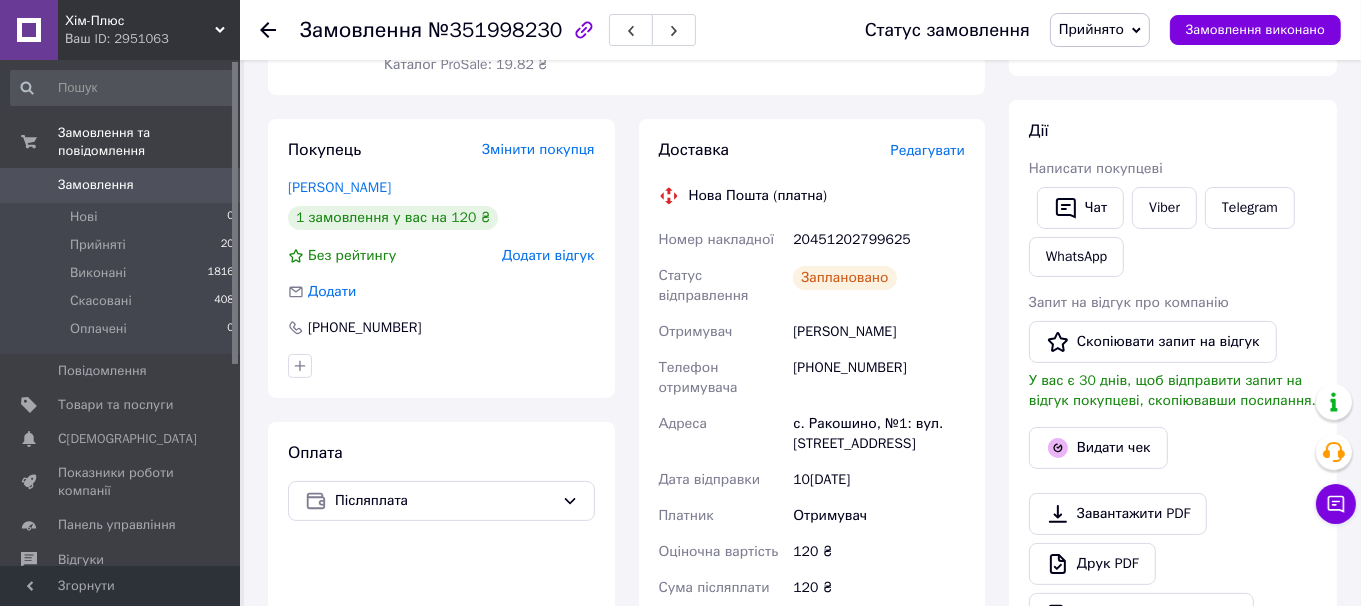 click 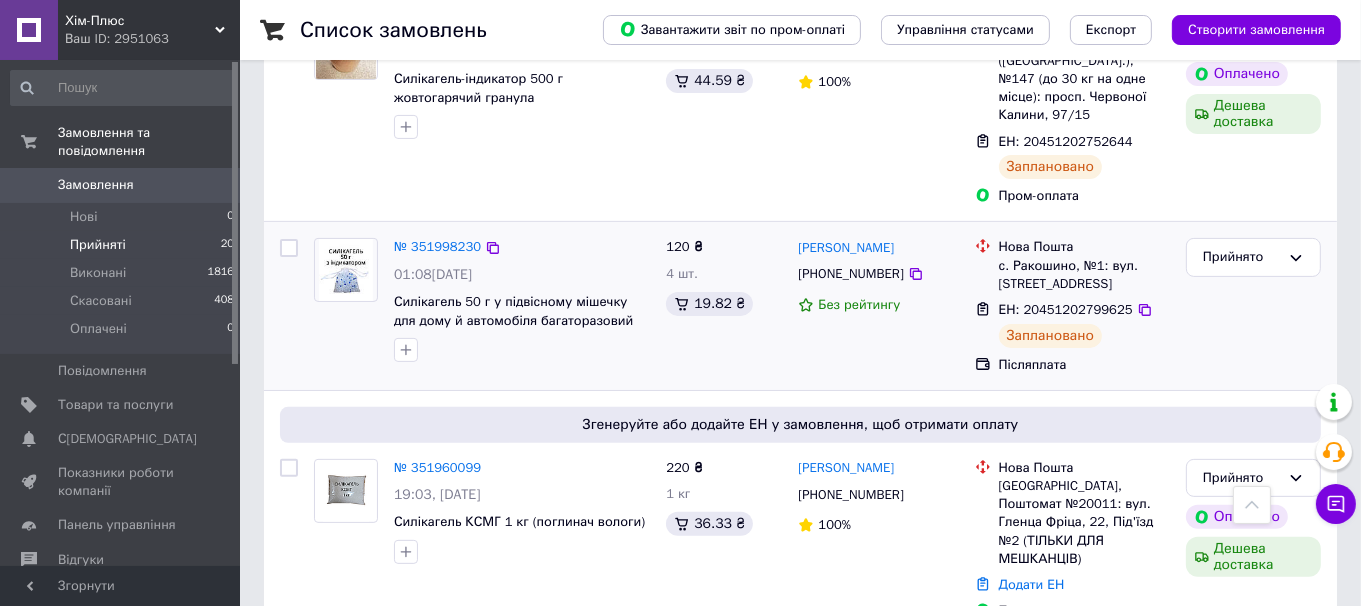 scroll, scrollTop: 699, scrollLeft: 0, axis: vertical 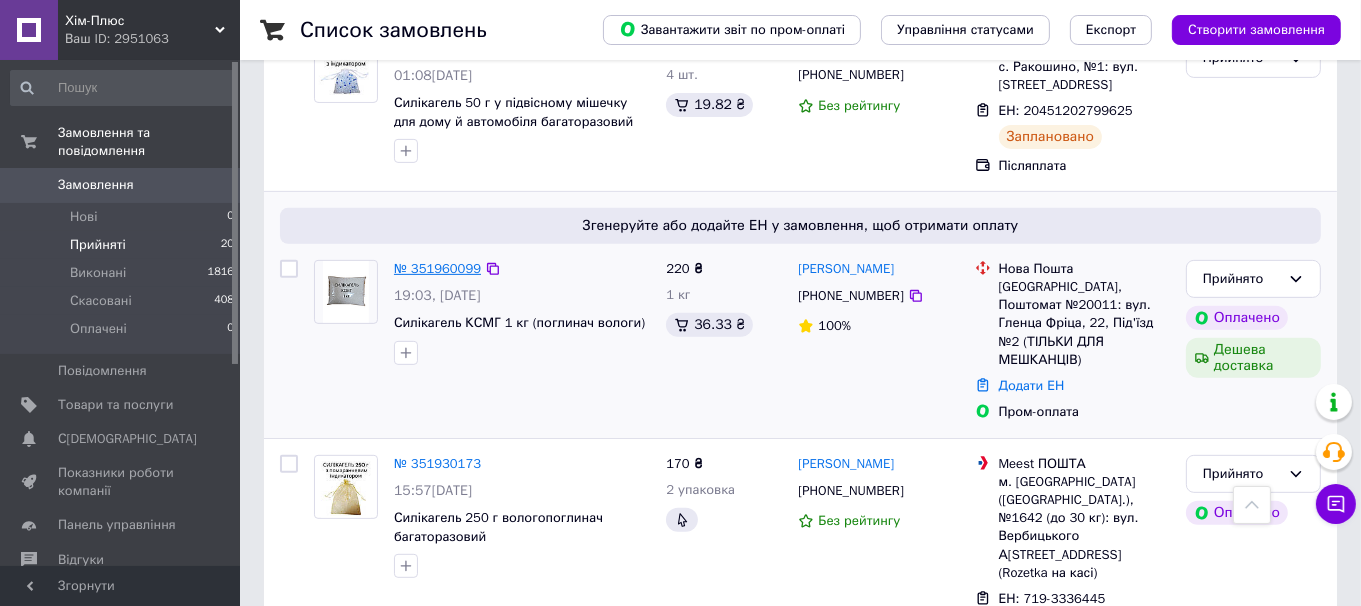 click on "№ 351960099" at bounding box center (437, 268) 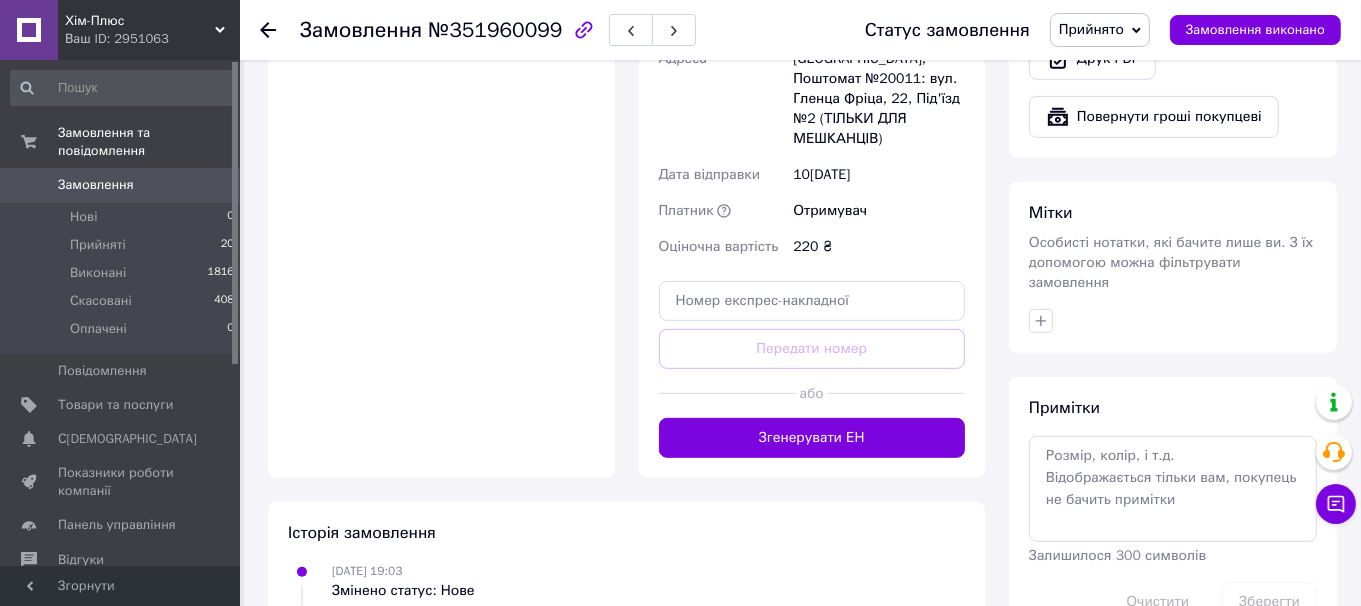 scroll, scrollTop: 899, scrollLeft: 0, axis: vertical 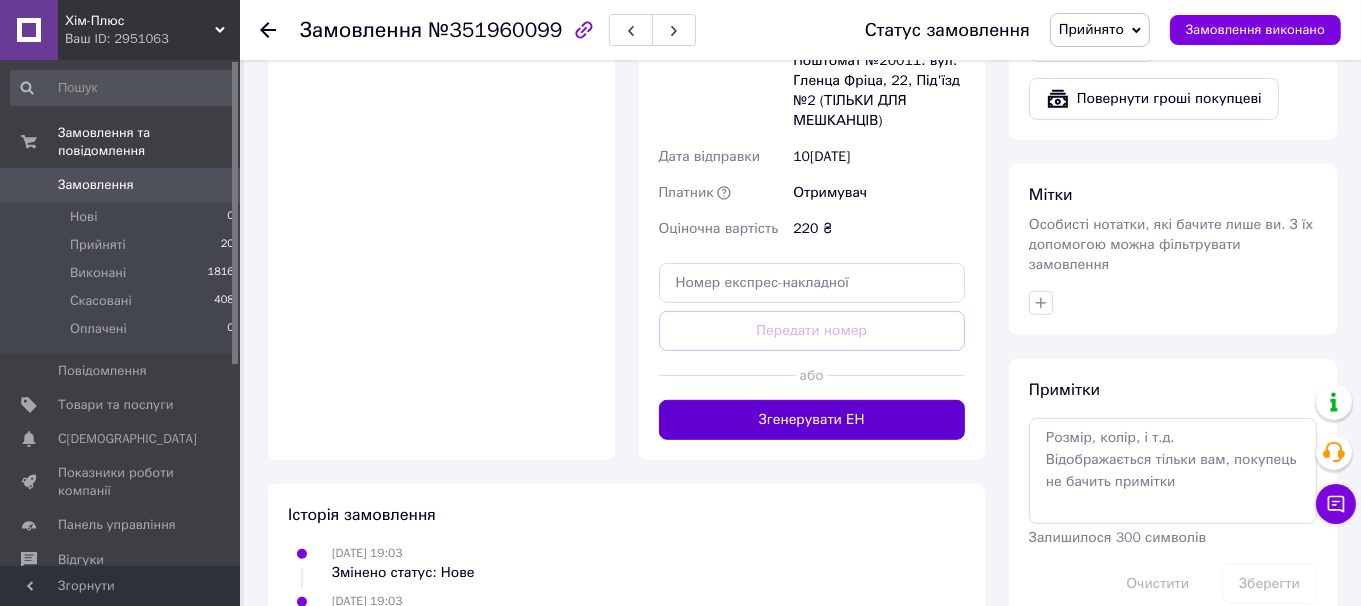click on "Згенерувати ЕН" at bounding box center (812, 420) 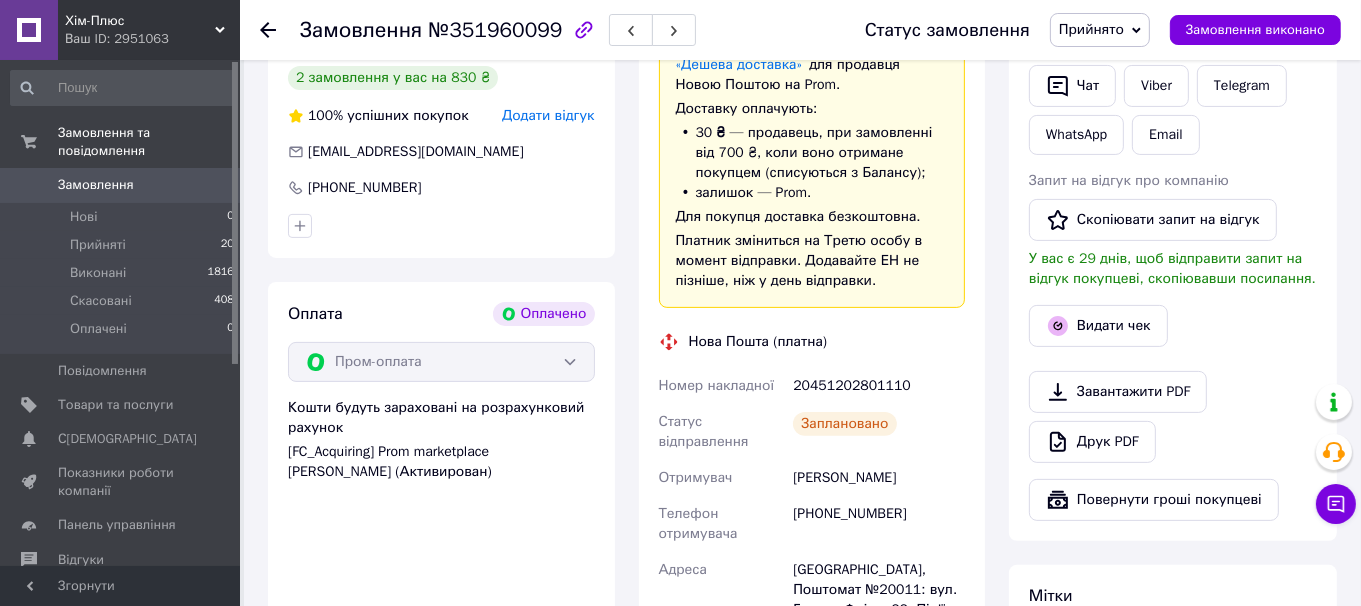 scroll, scrollTop: 300, scrollLeft: 0, axis: vertical 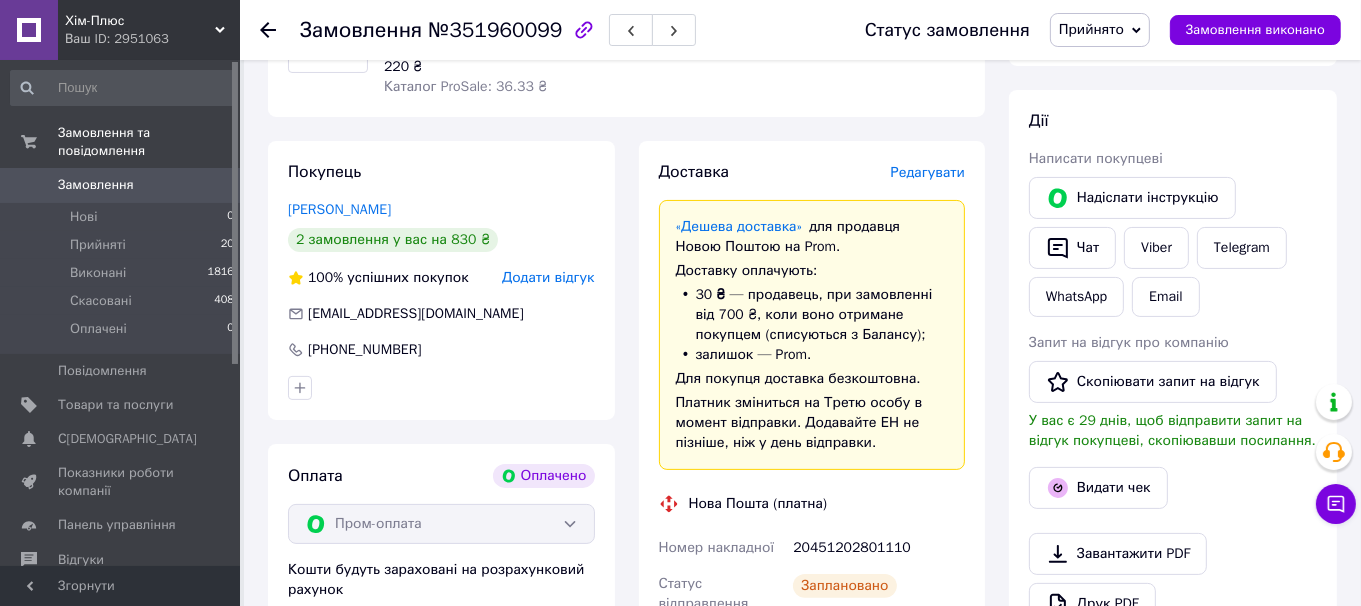 click at bounding box center [268, 30] 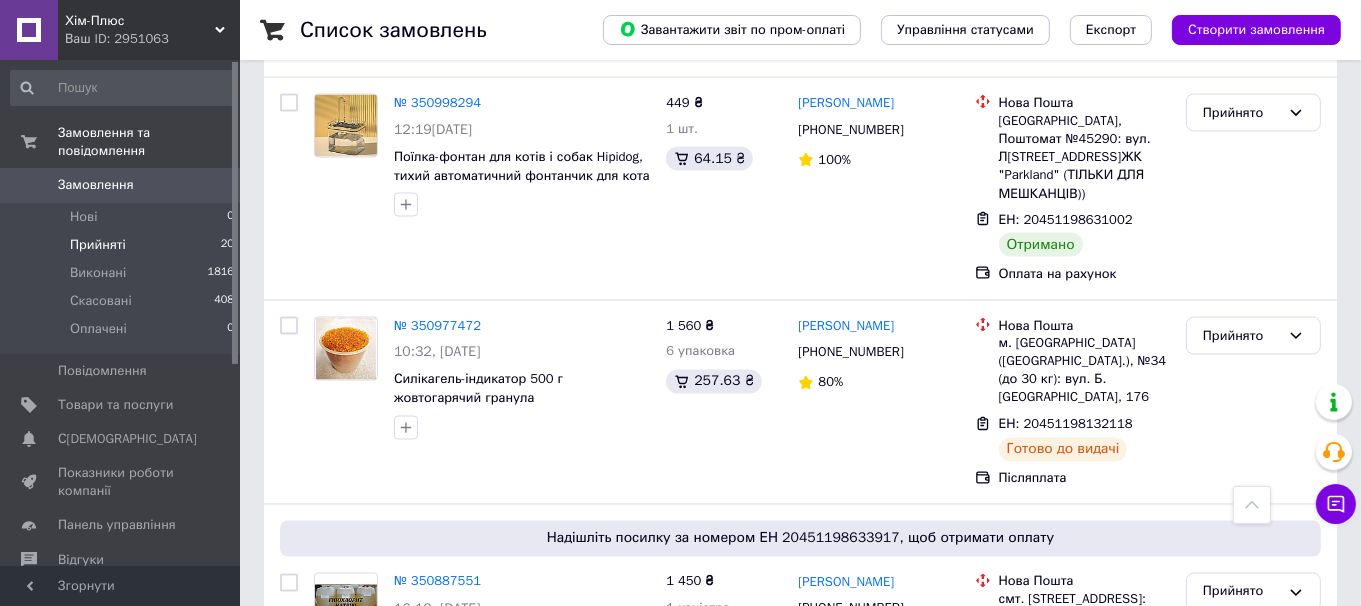 scroll, scrollTop: 3200, scrollLeft: 0, axis: vertical 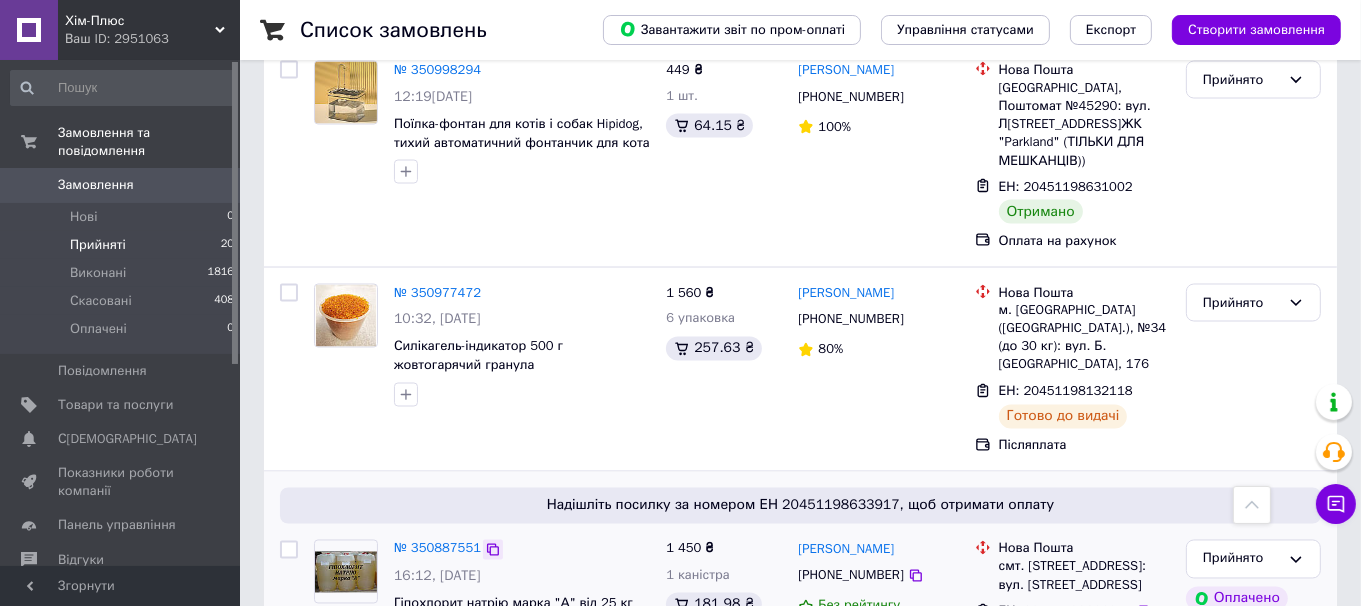 click 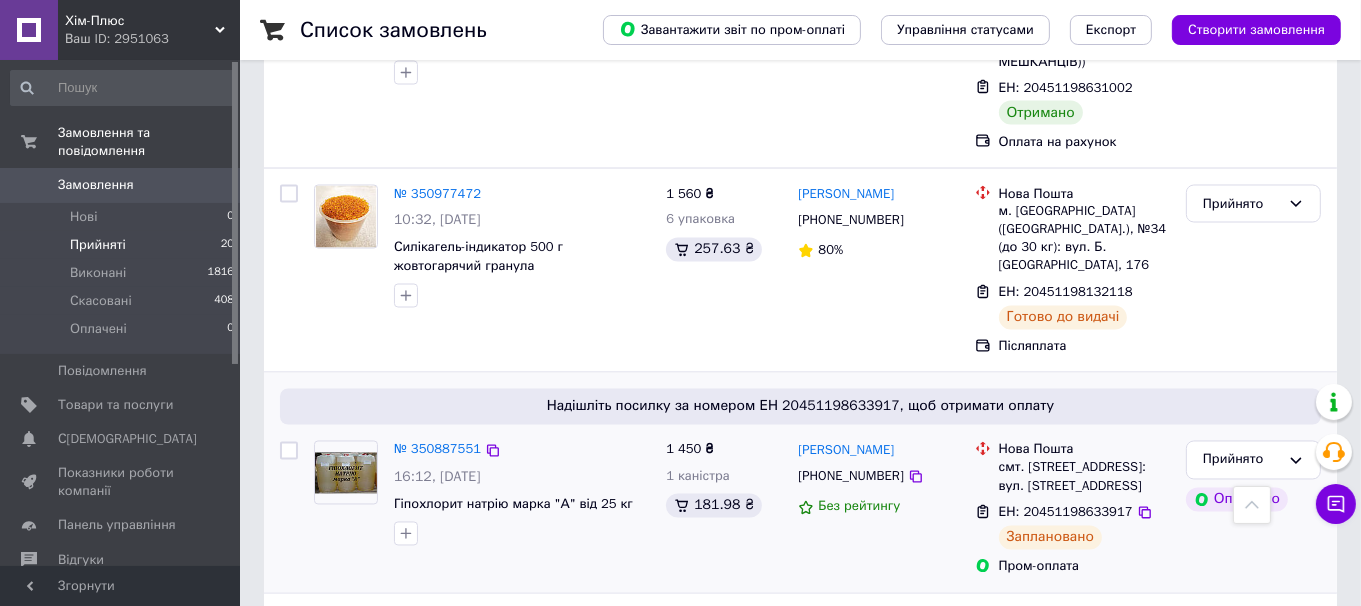 scroll, scrollTop: 3400, scrollLeft: 0, axis: vertical 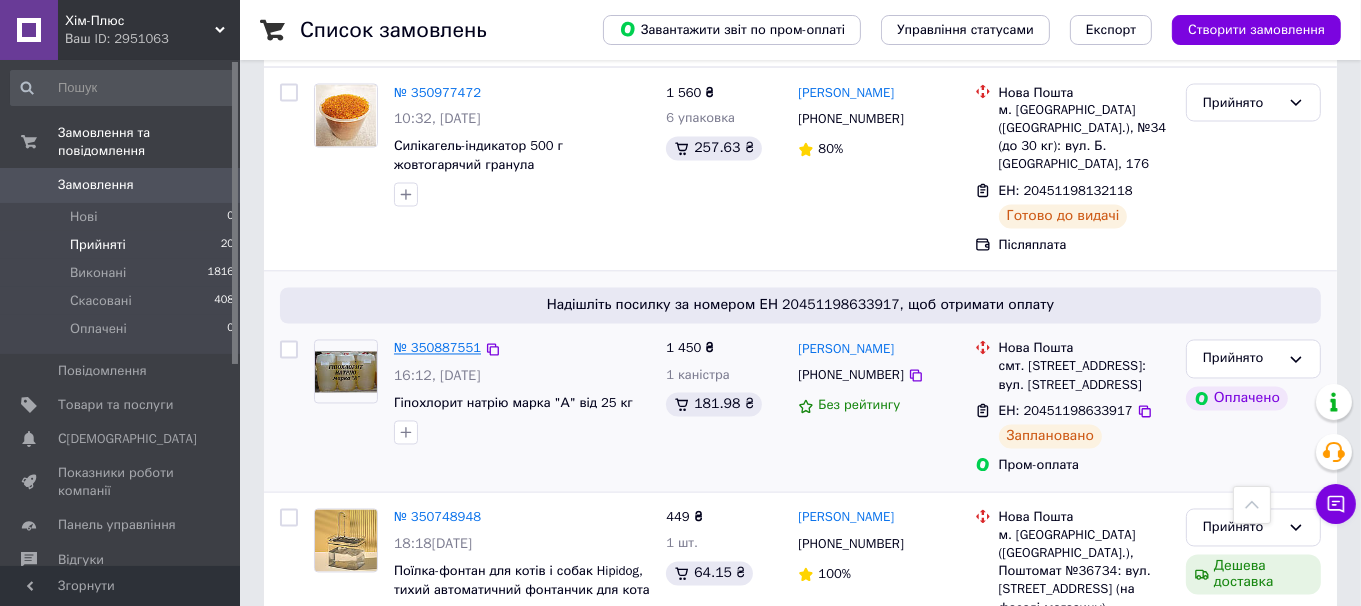 click on "№ 350887551" at bounding box center [437, 348] 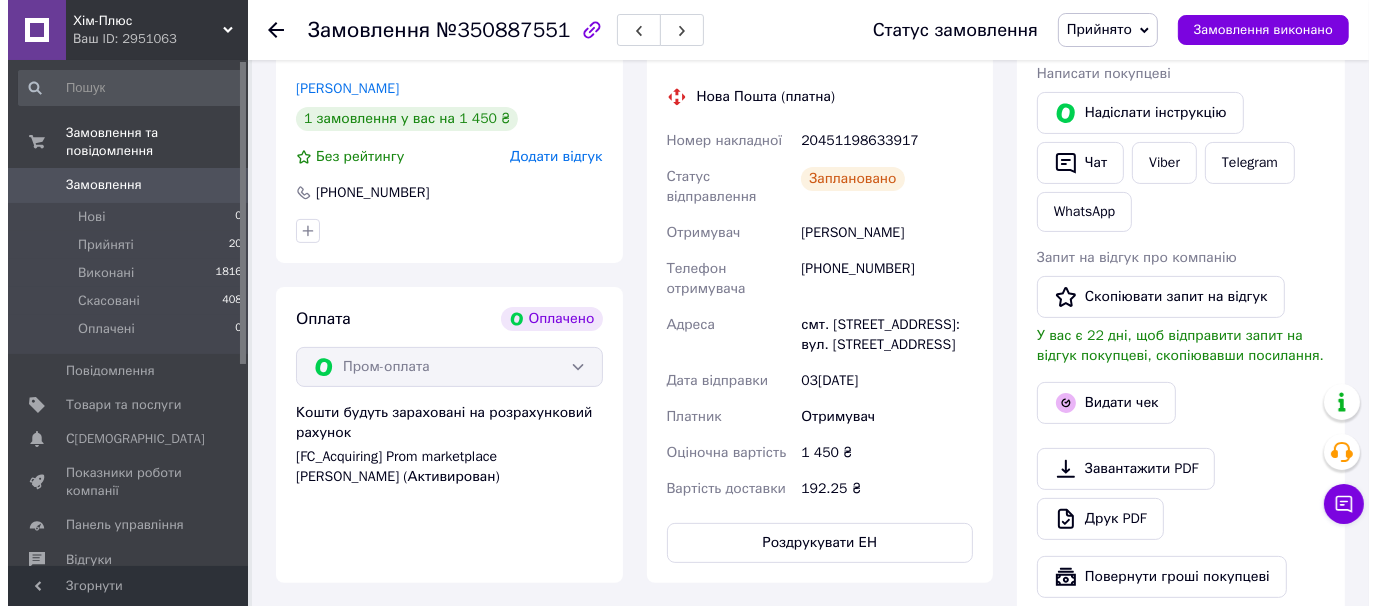 scroll, scrollTop: 416, scrollLeft: 0, axis: vertical 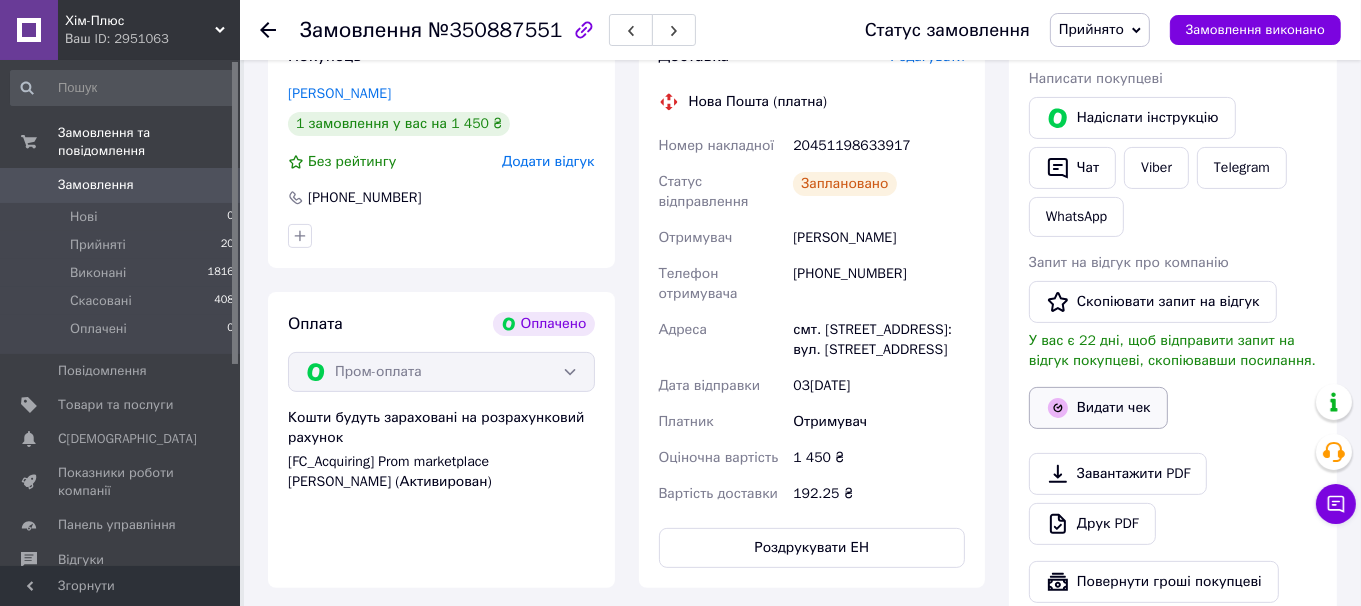 click on "Видати чек" at bounding box center (1098, 408) 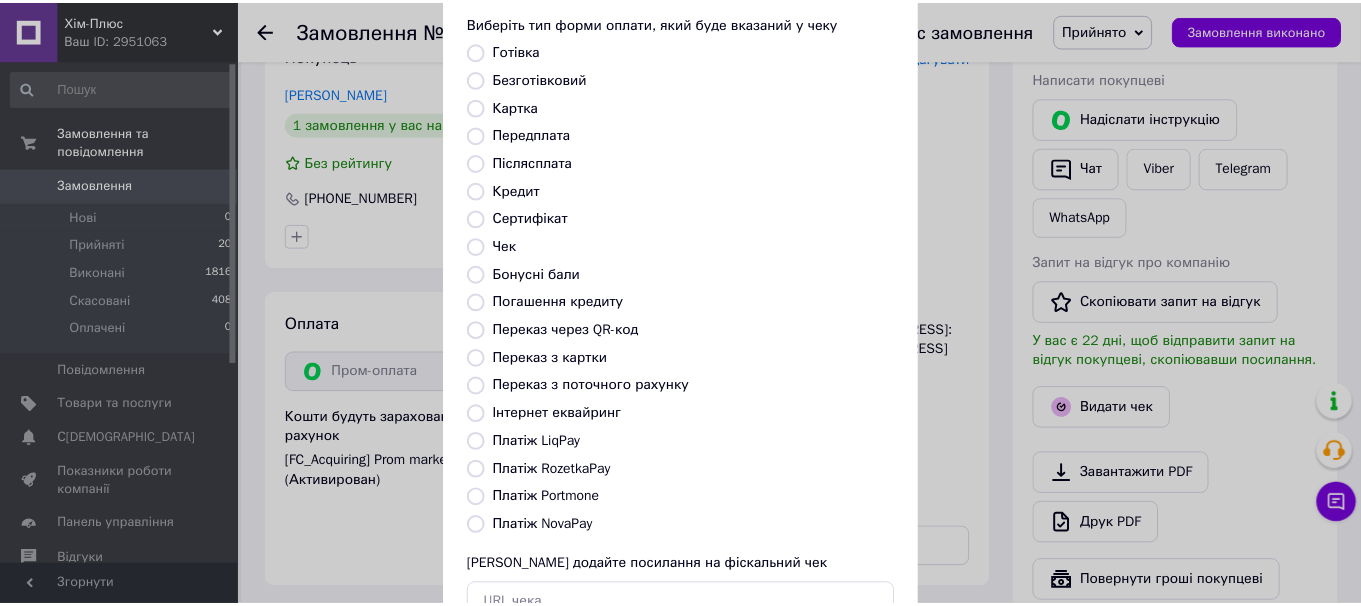 scroll, scrollTop: 199, scrollLeft: 0, axis: vertical 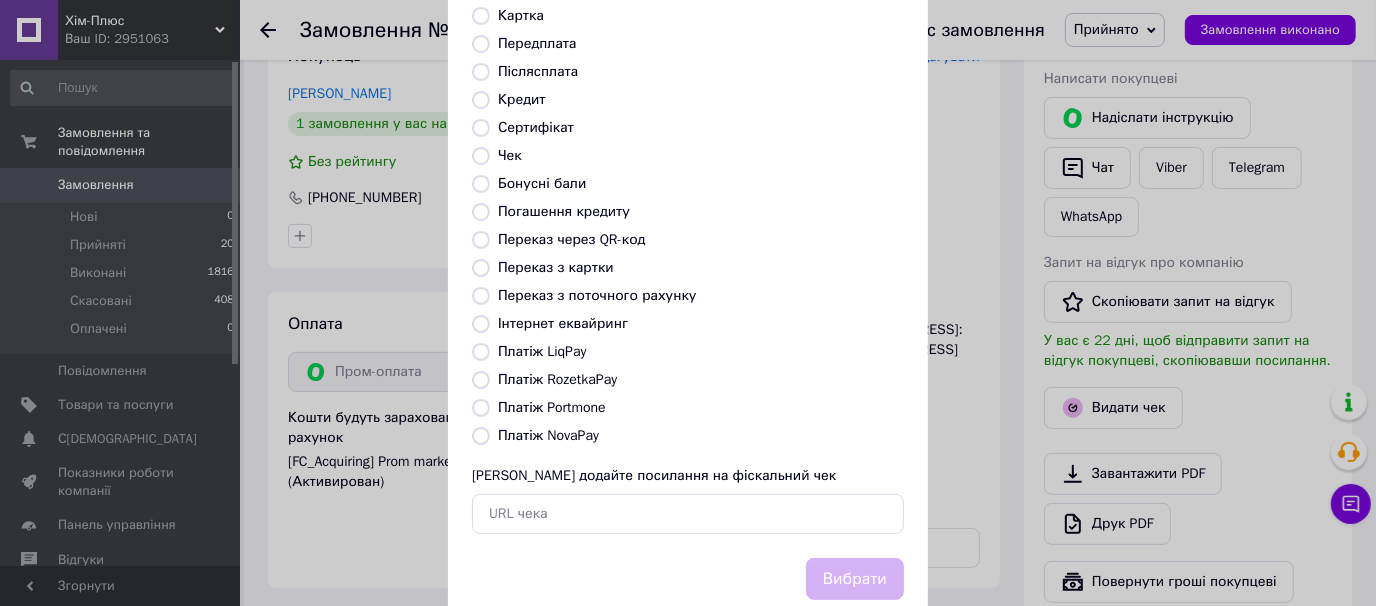 drag, startPoint x: 484, startPoint y: 381, endPoint x: 603, endPoint y: 452, distance: 138.57127 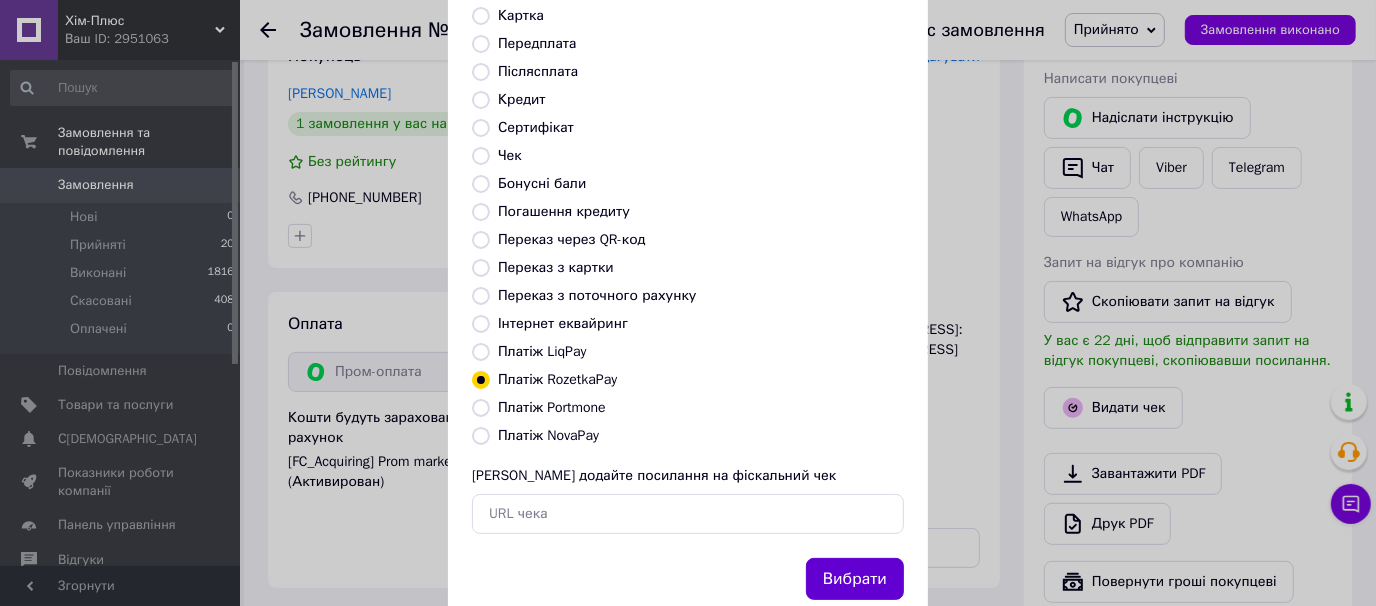 click on "Вибрати" at bounding box center [855, 579] 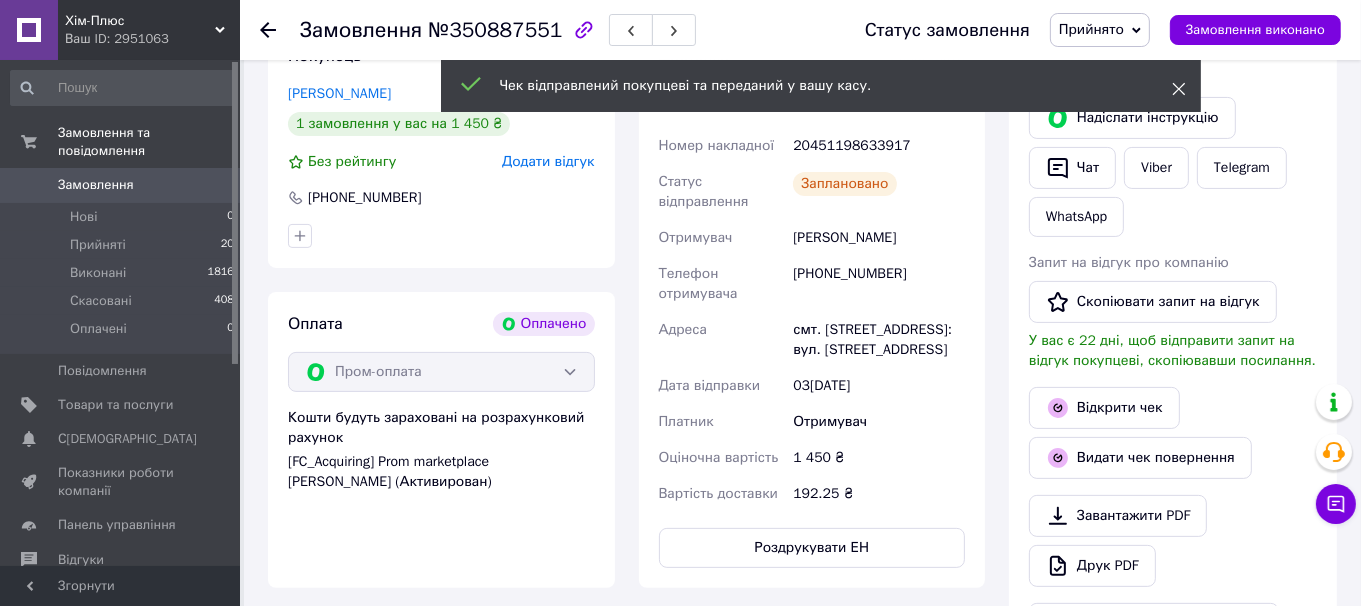 click 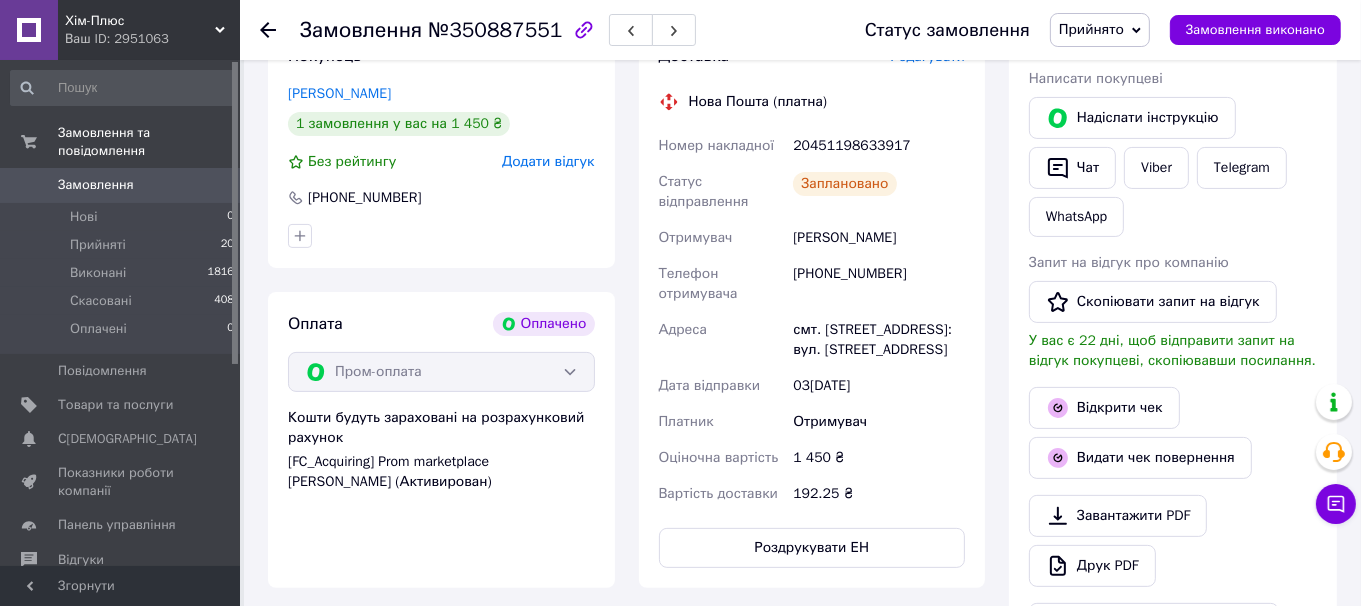 click 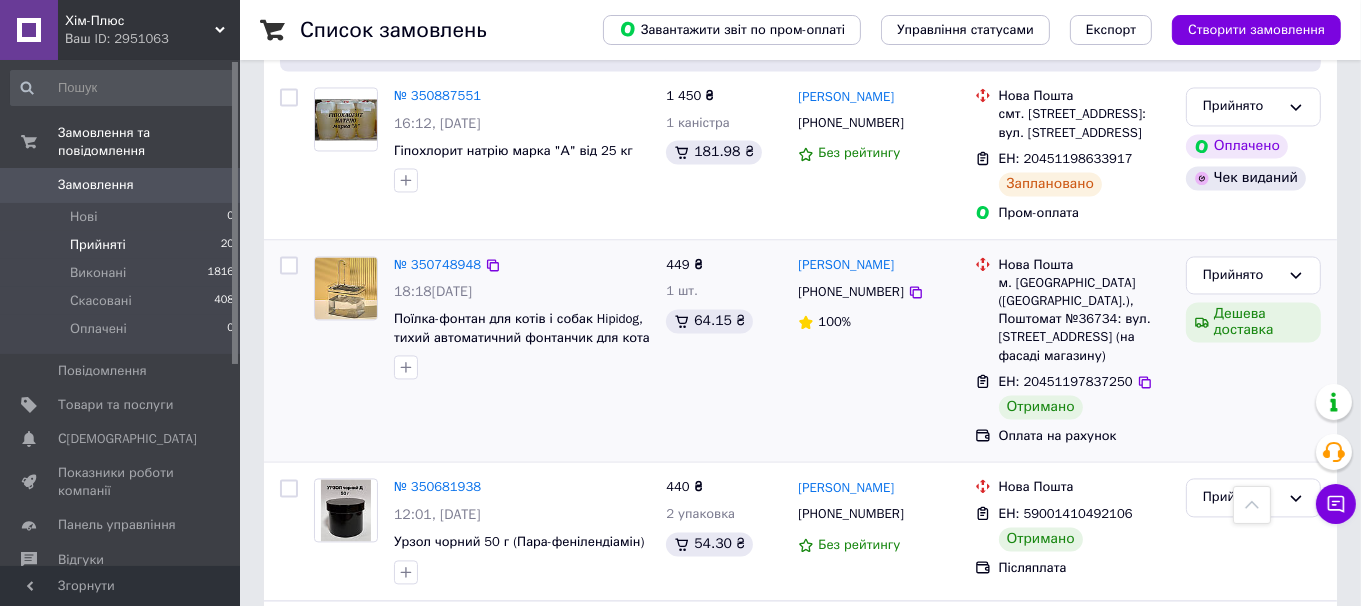 scroll, scrollTop: 3700, scrollLeft: 0, axis: vertical 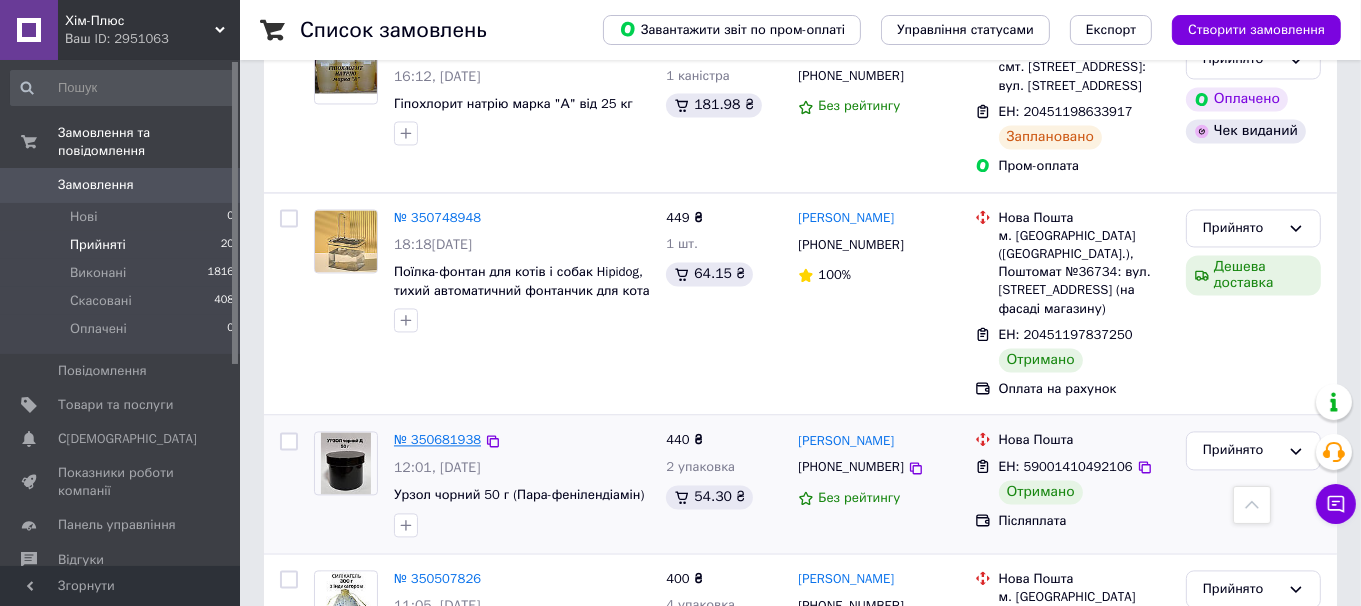 click on "№ 350681938" at bounding box center [437, 439] 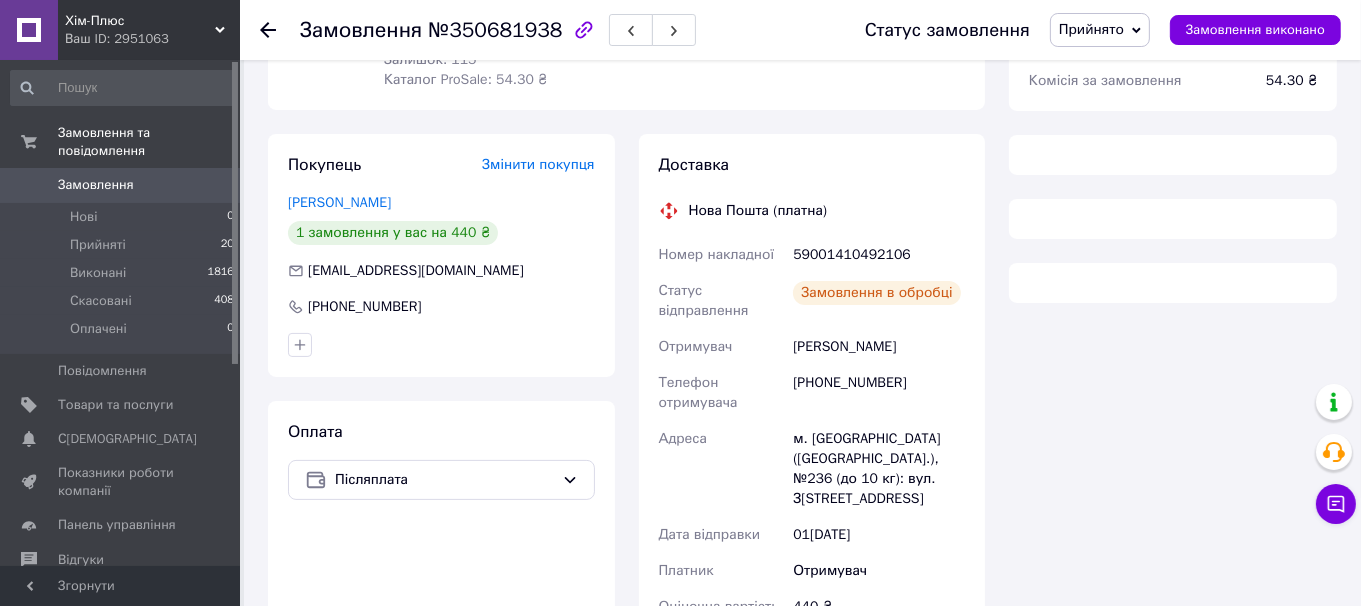 scroll, scrollTop: 1250, scrollLeft: 0, axis: vertical 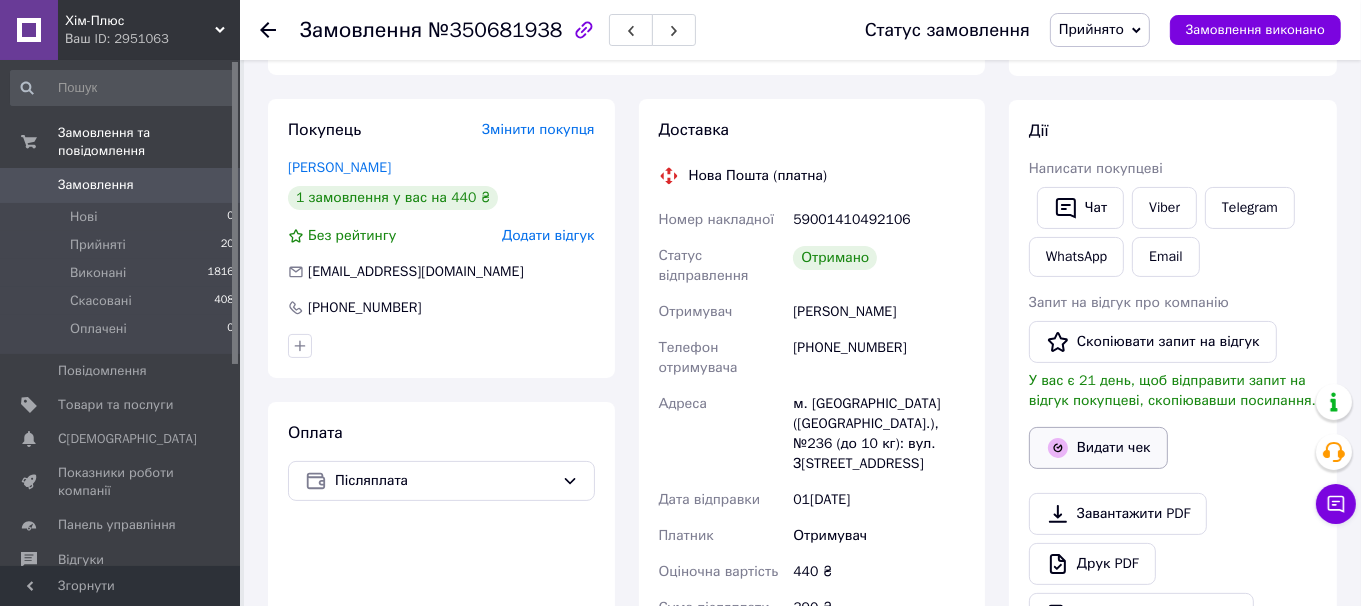 click on "Видати чек" at bounding box center [1098, 448] 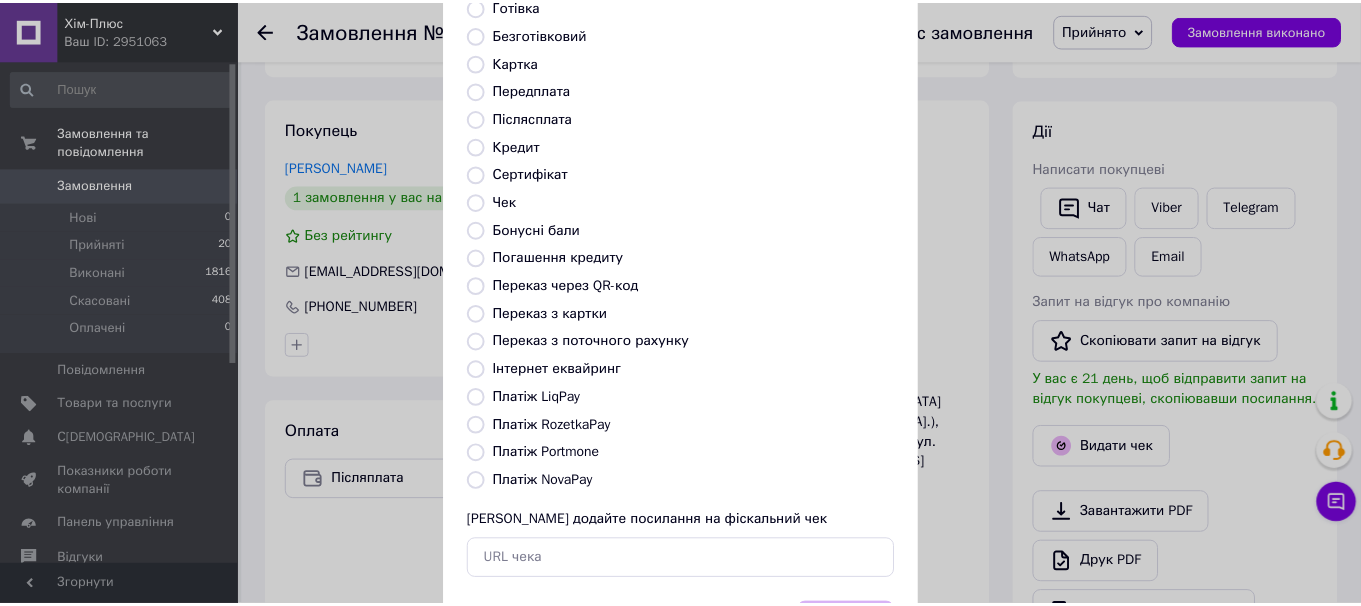 scroll, scrollTop: 252, scrollLeft: 0, axis: vertical 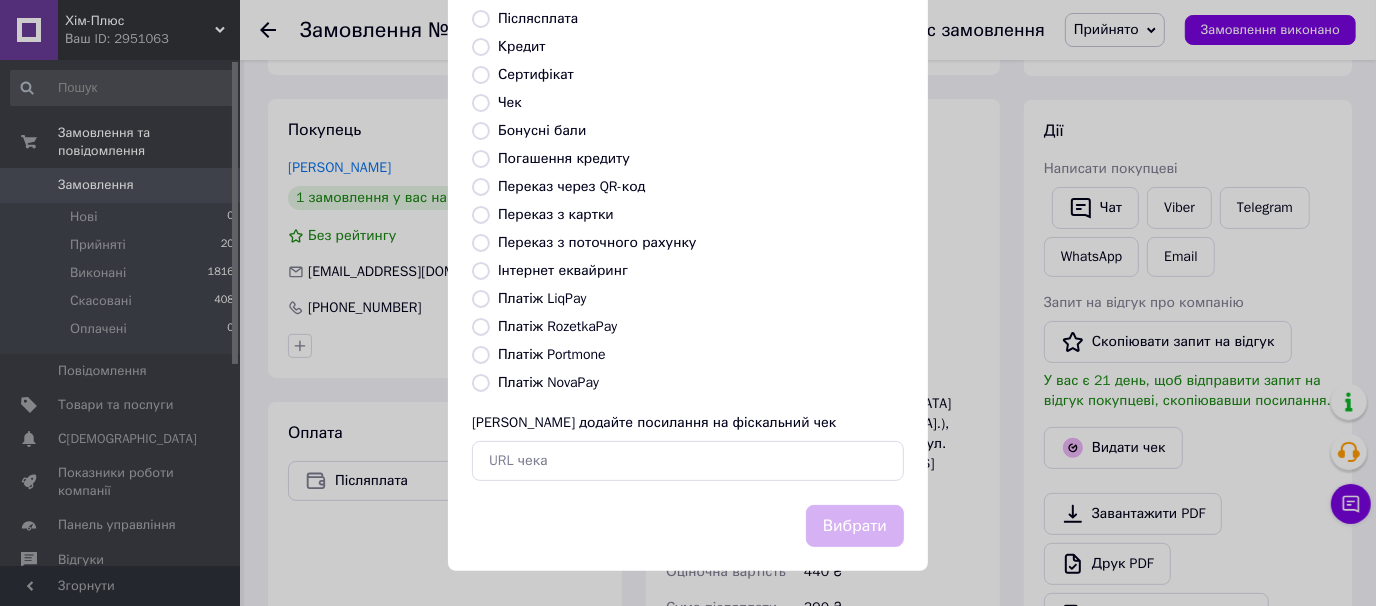 click on "Платіж NovaPay" at bounding box center (481, 383) 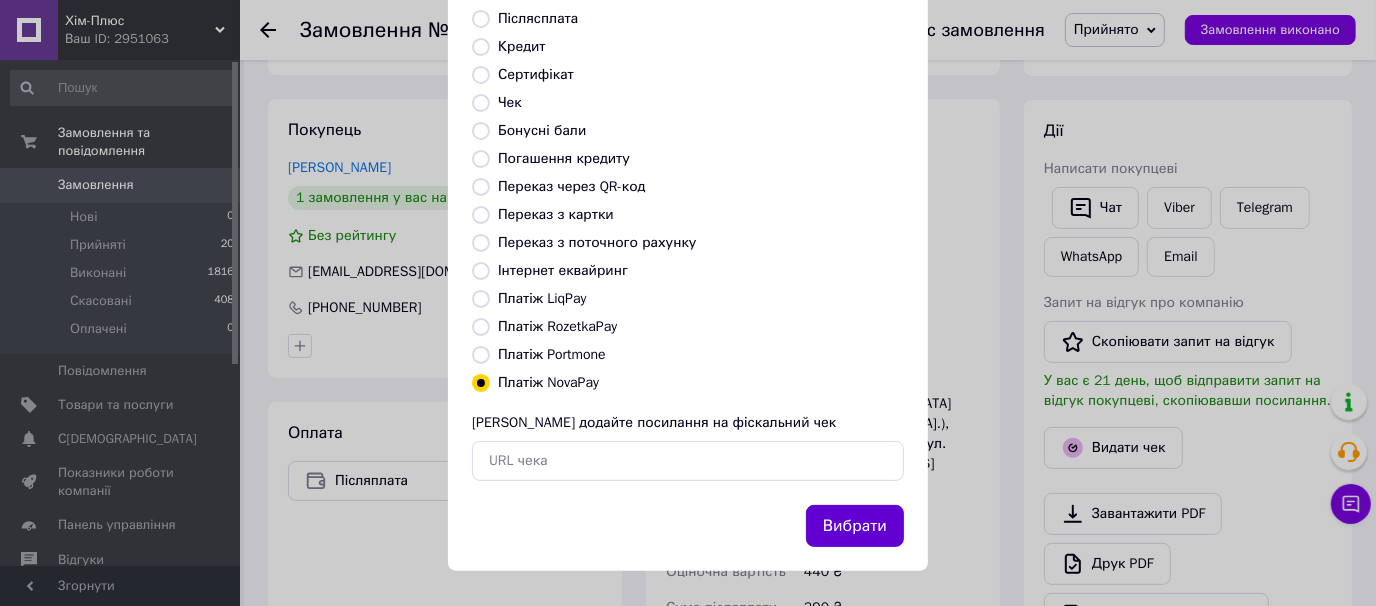 click on "Вибрати" at bounding box center [855, 526] 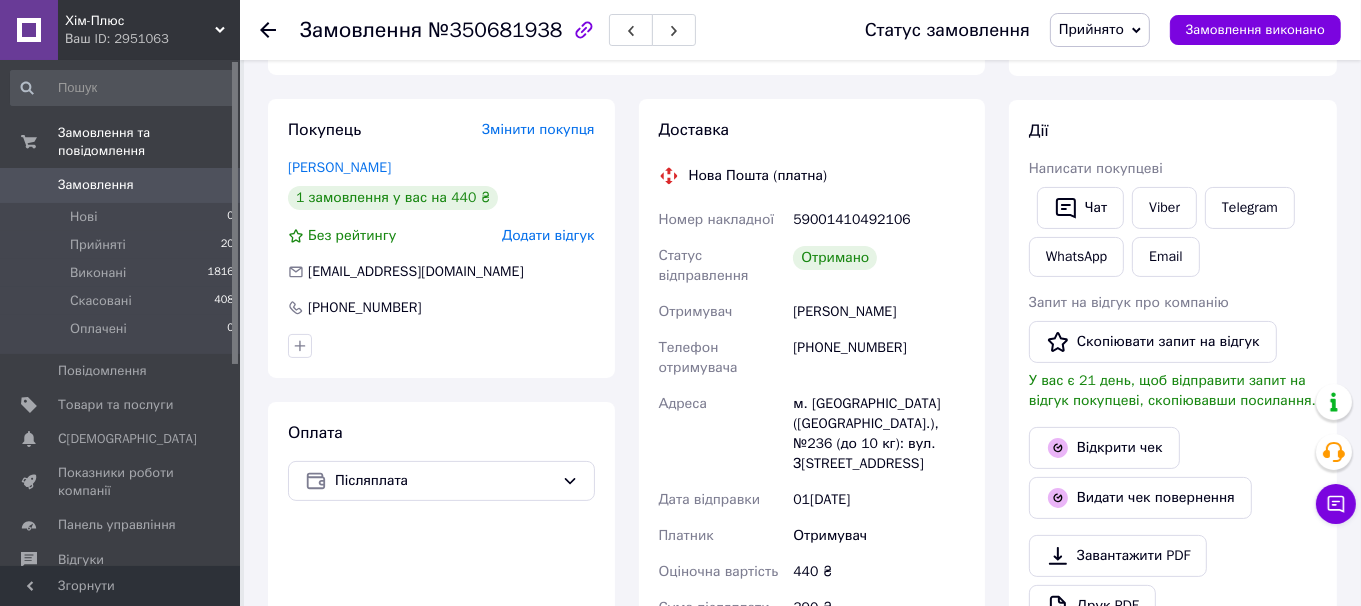 click 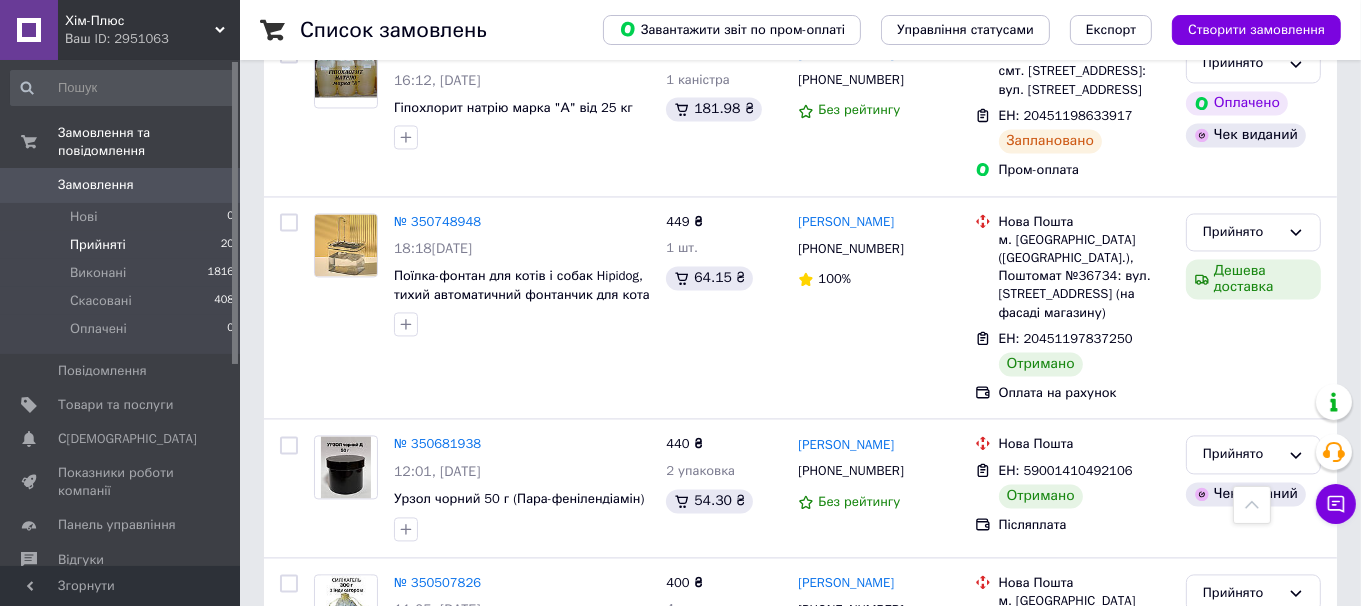 scroll, scrollTop: 3651, scrollLeft: 0, axis: vertical 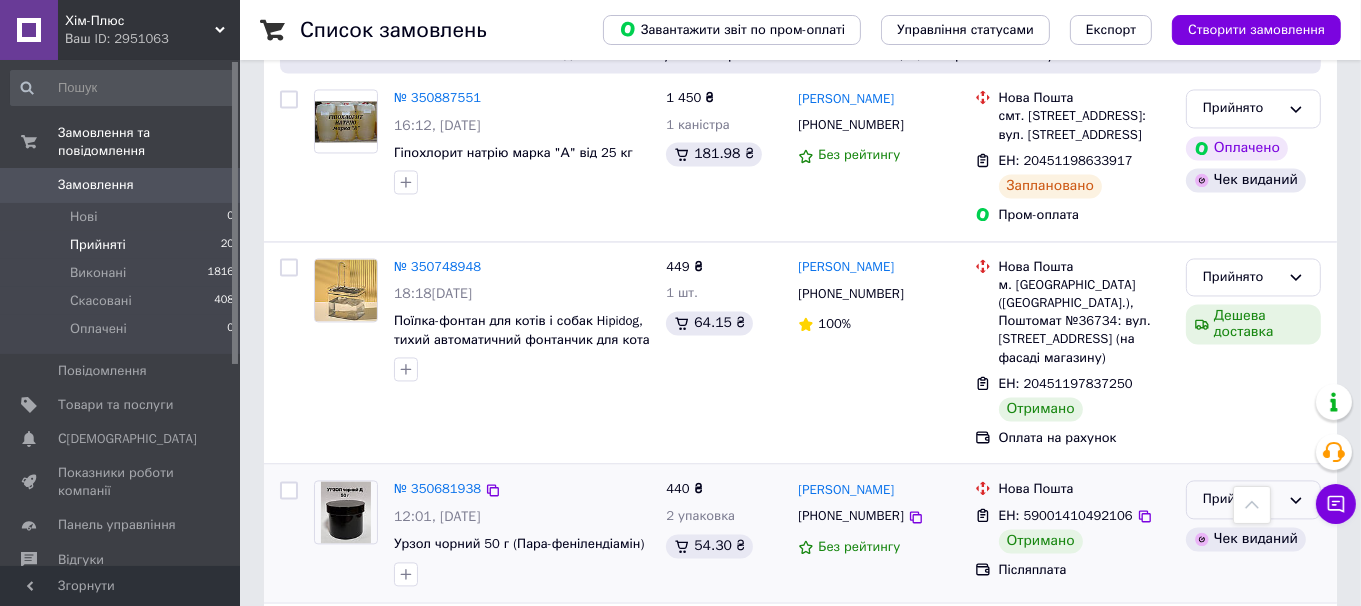 click on "Прийнято" at bounding box center [1253, 499] 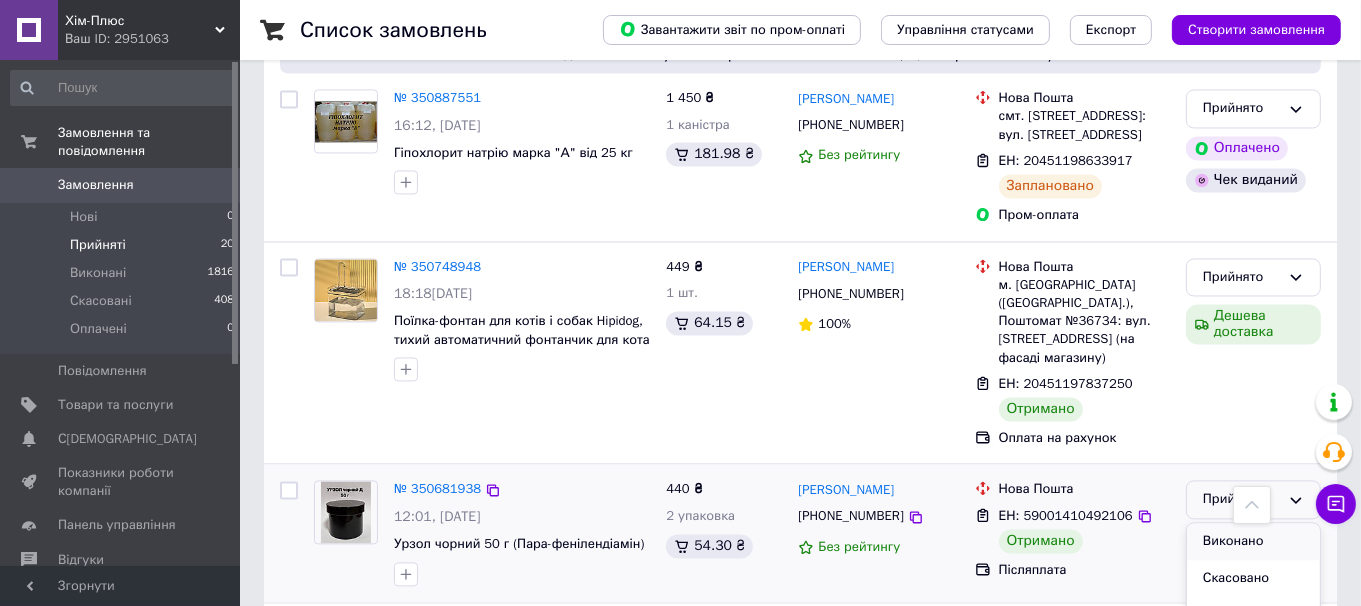 click on "Виконано" at bounding box center (1253, 541) 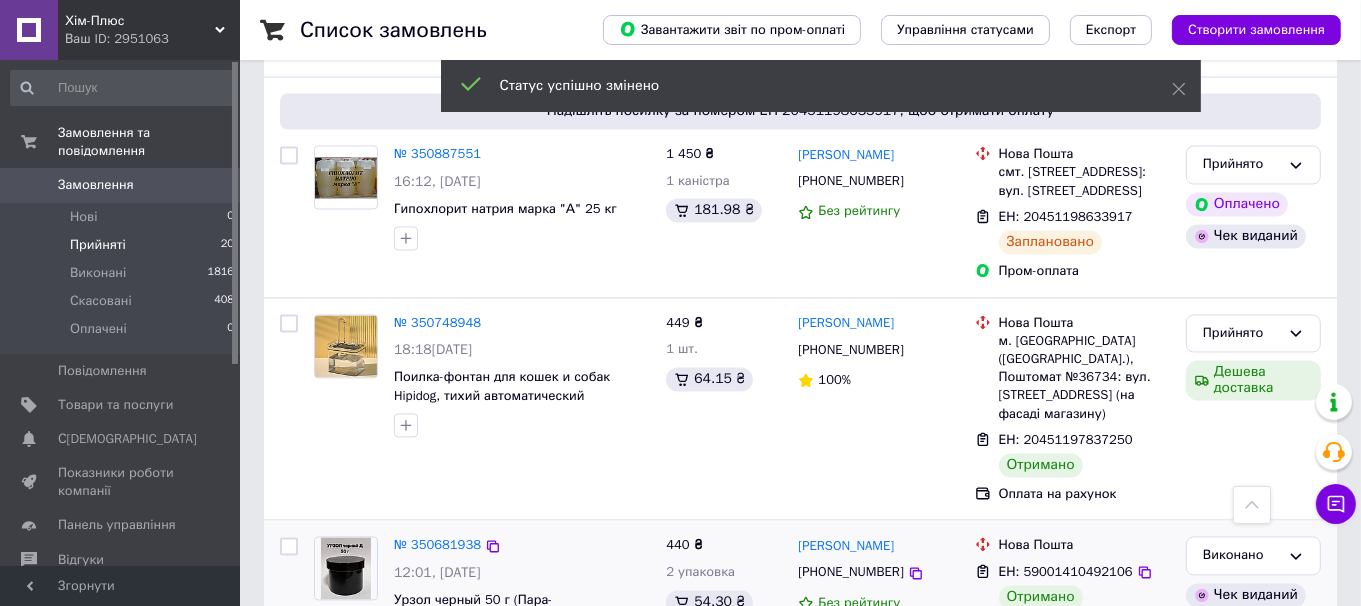 scroll, scrollTop: 3751, scrollLeft: 0, axis: vertical 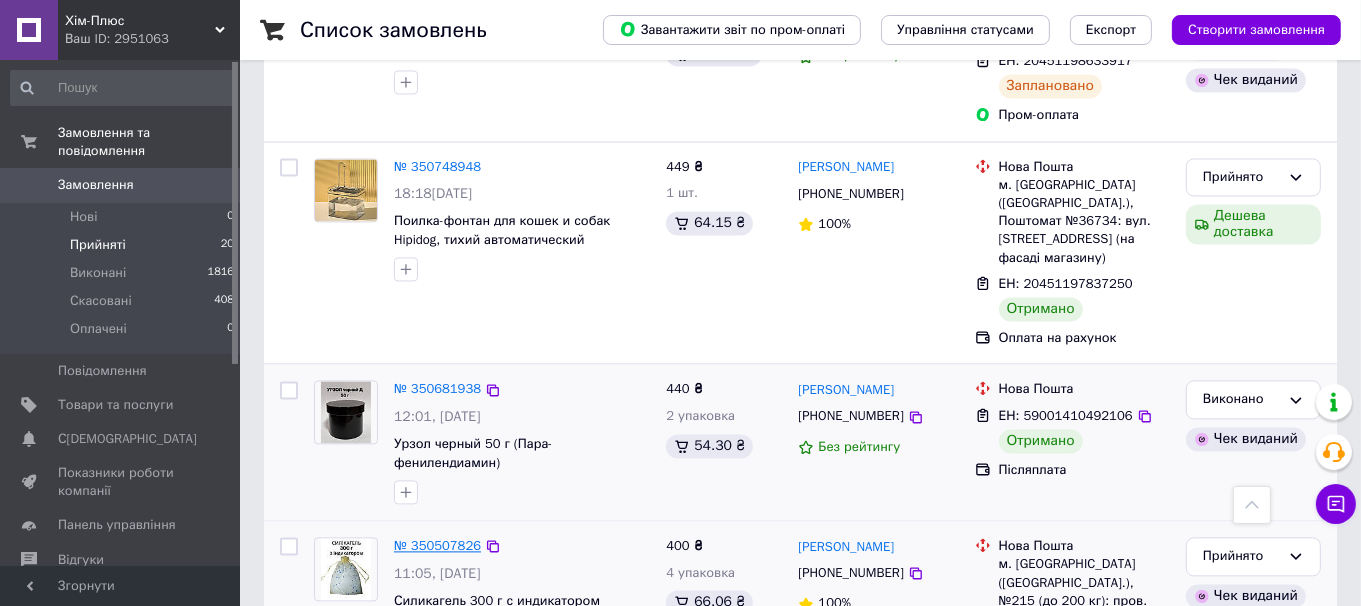 click on "№ 350507826" at bounding box center (437, 545) 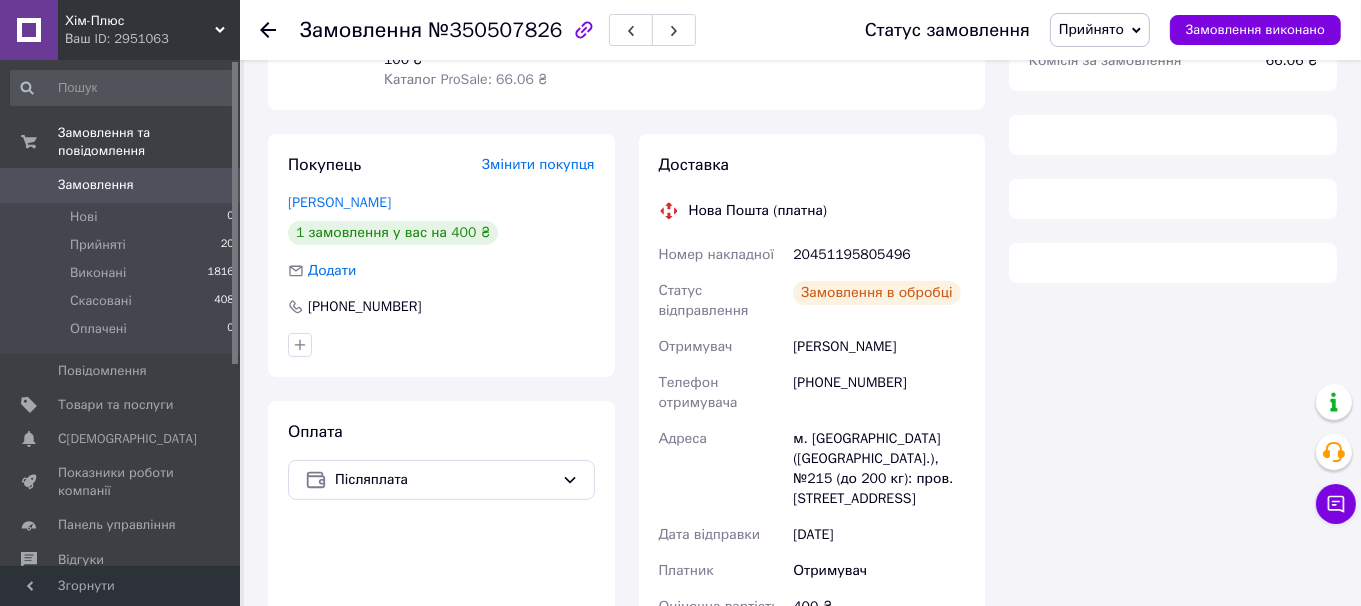 scroll, scrollTop: 1269, scrollLeft: 0, axis: vertical 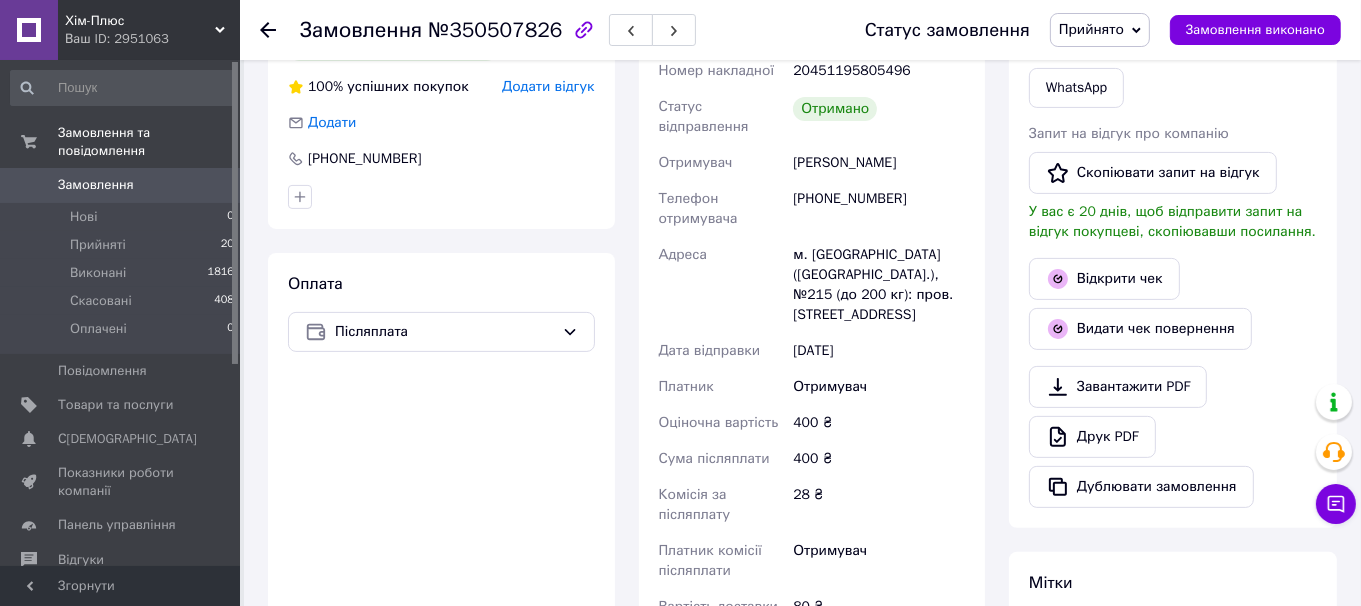 click 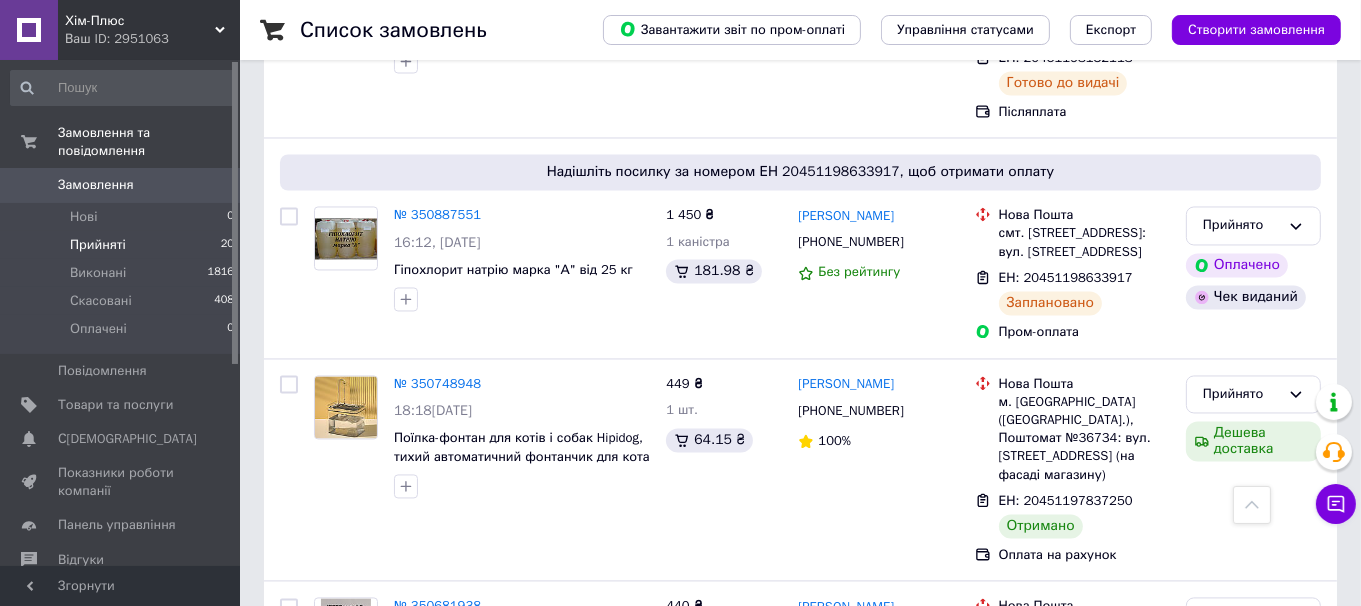 scroll, scrollTop: 3700, scrollLeft: 0, axis: vertical 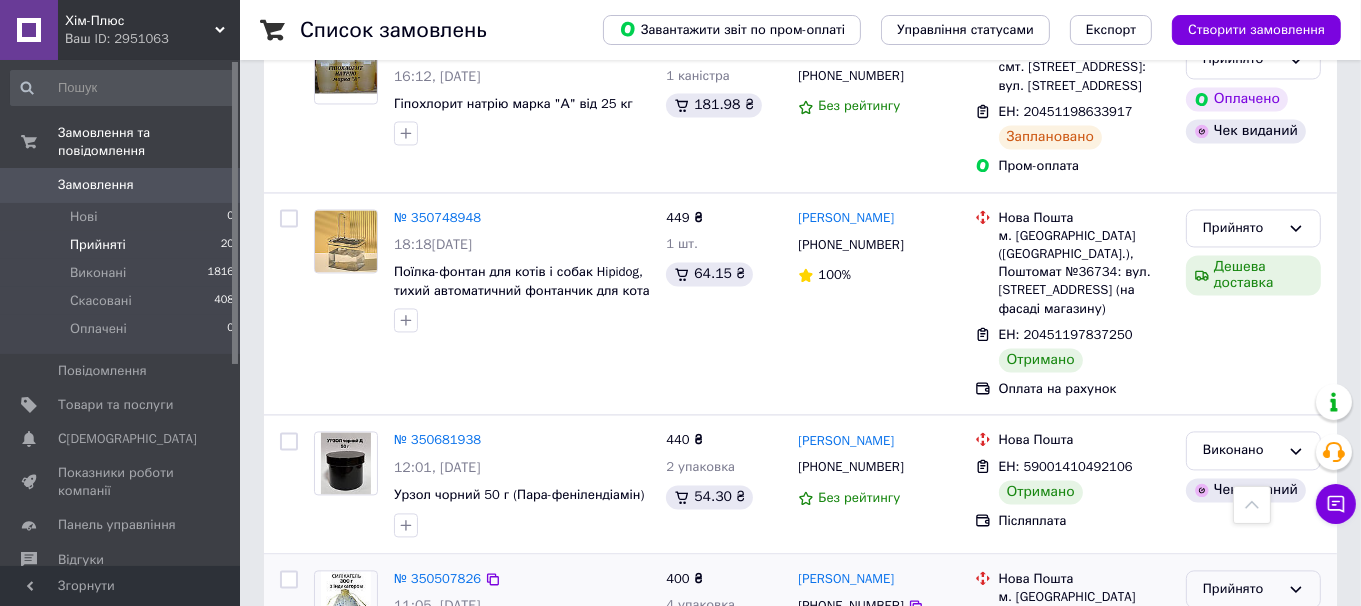 click on "Прийнято" at bounding box center (1241, 589) 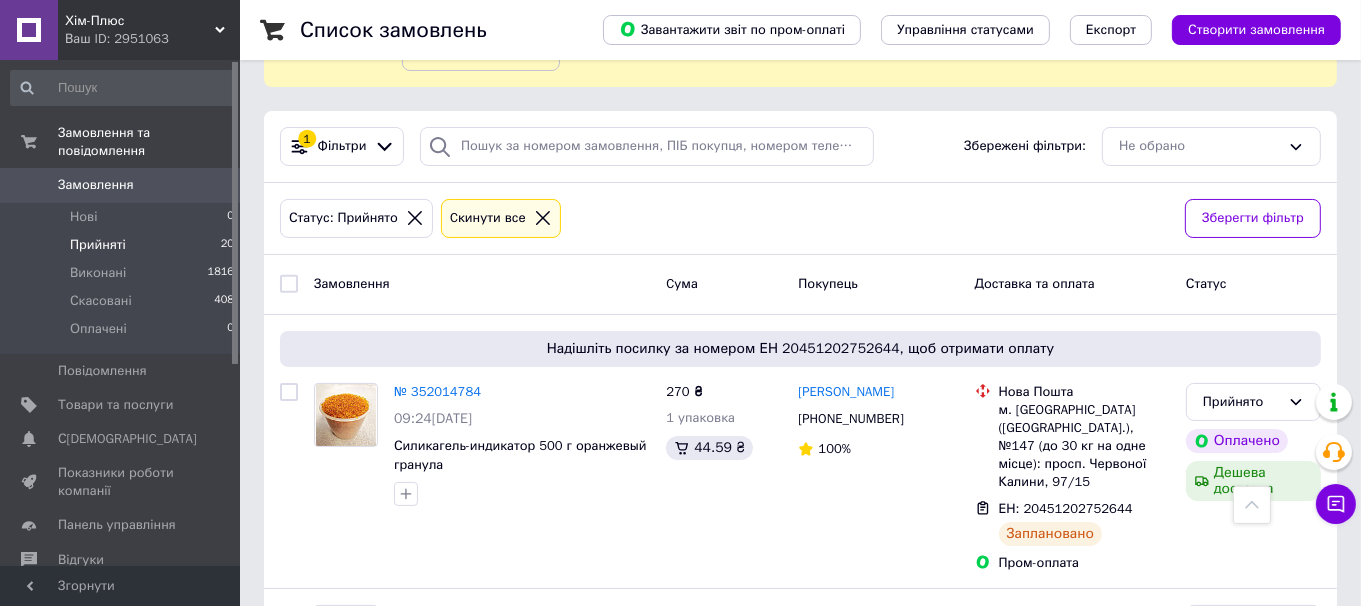 scroll, scrollTop: 0, scrollLeft: 0, axis: both 